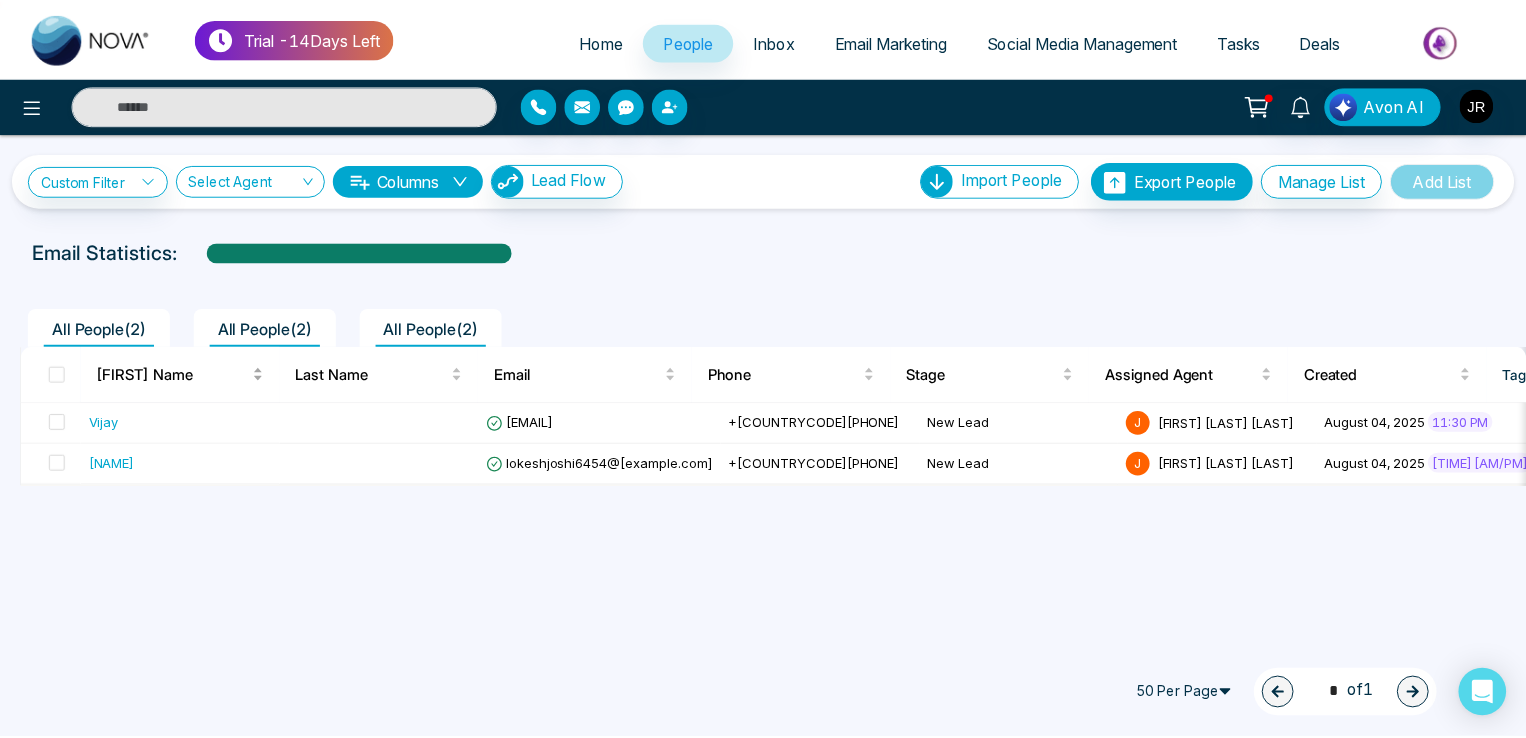 scroll, scrollTop: 0, scrollLeft: 0, axis: both 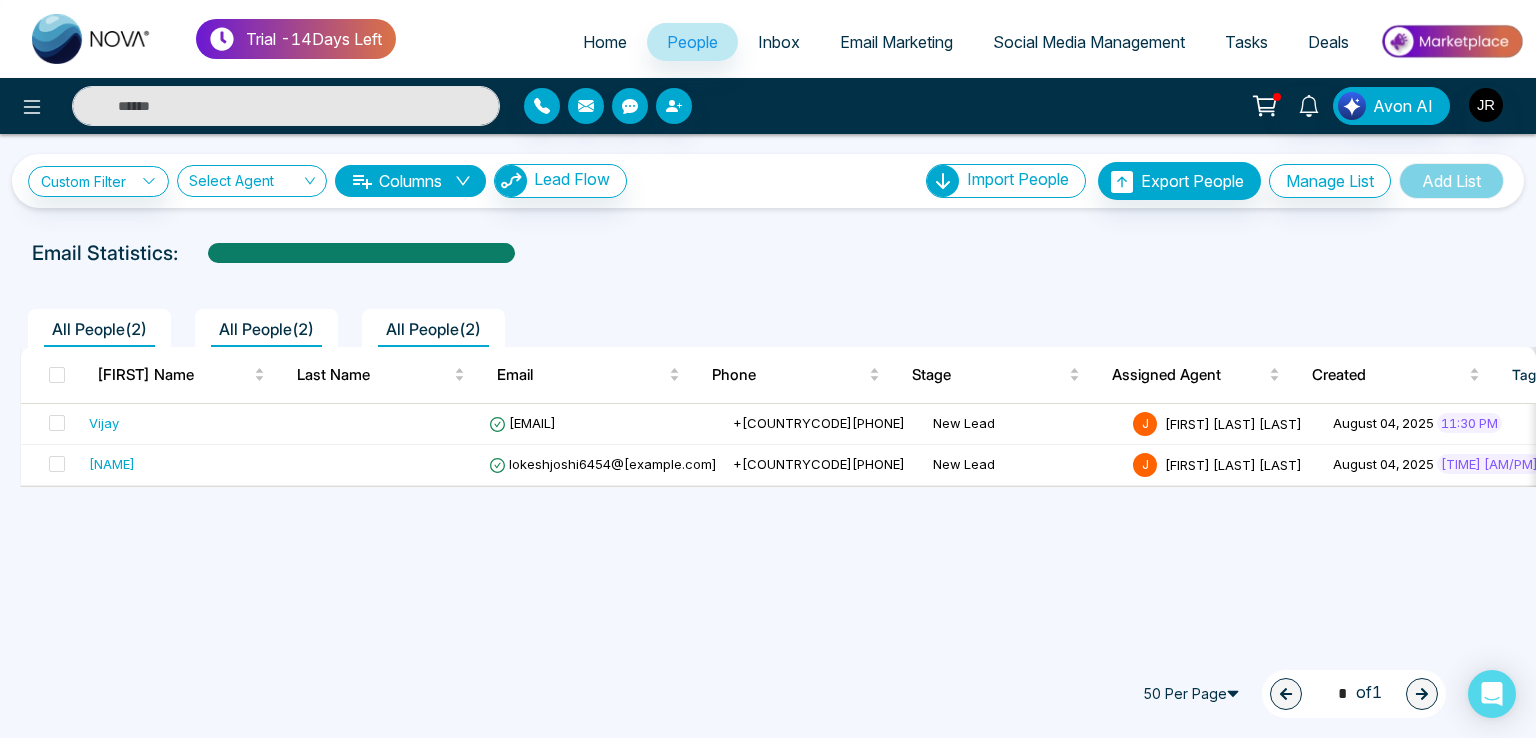 click on "All People  ( 2 )" at bounding box center (266, 329) 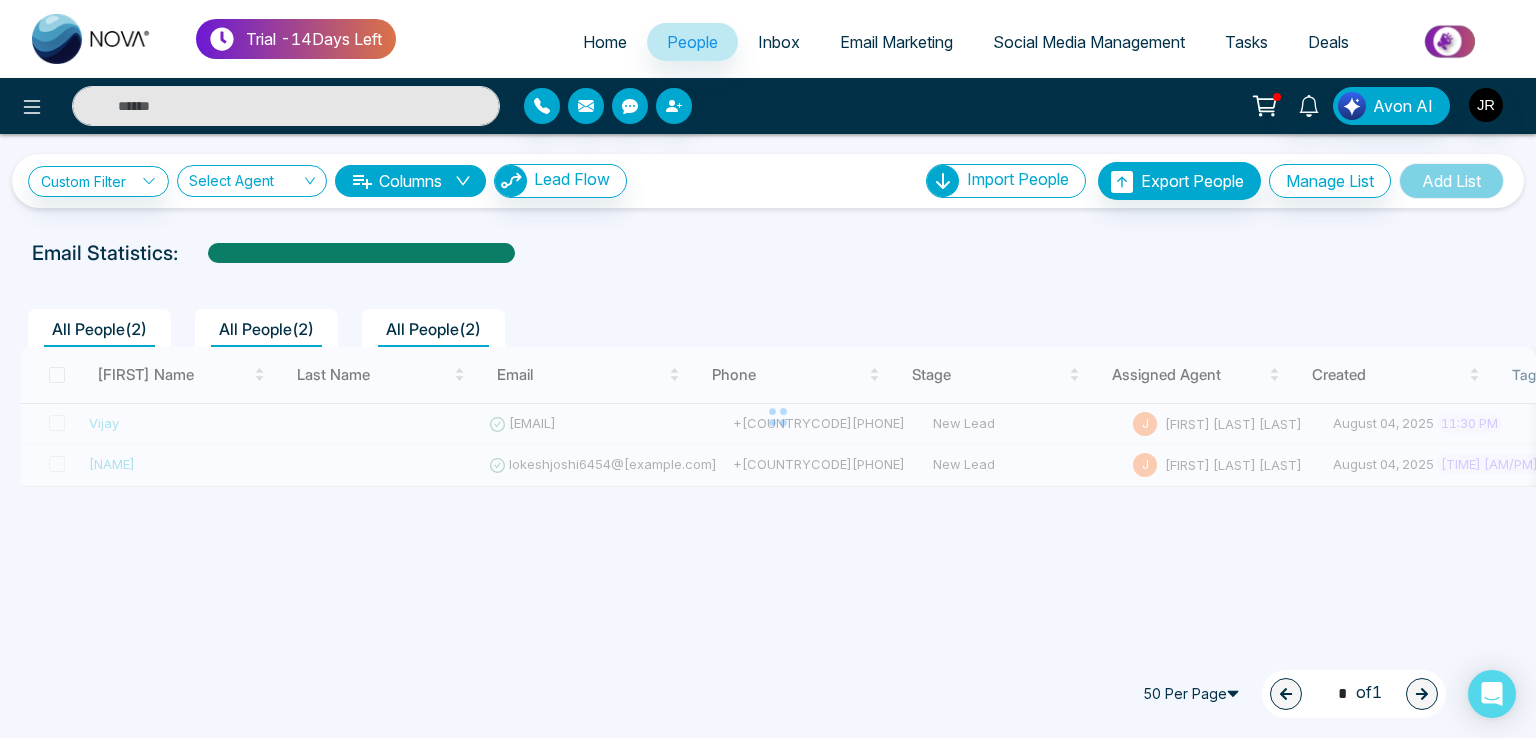 click on "All People  ( 2 )" at bounding box center (433, 329) 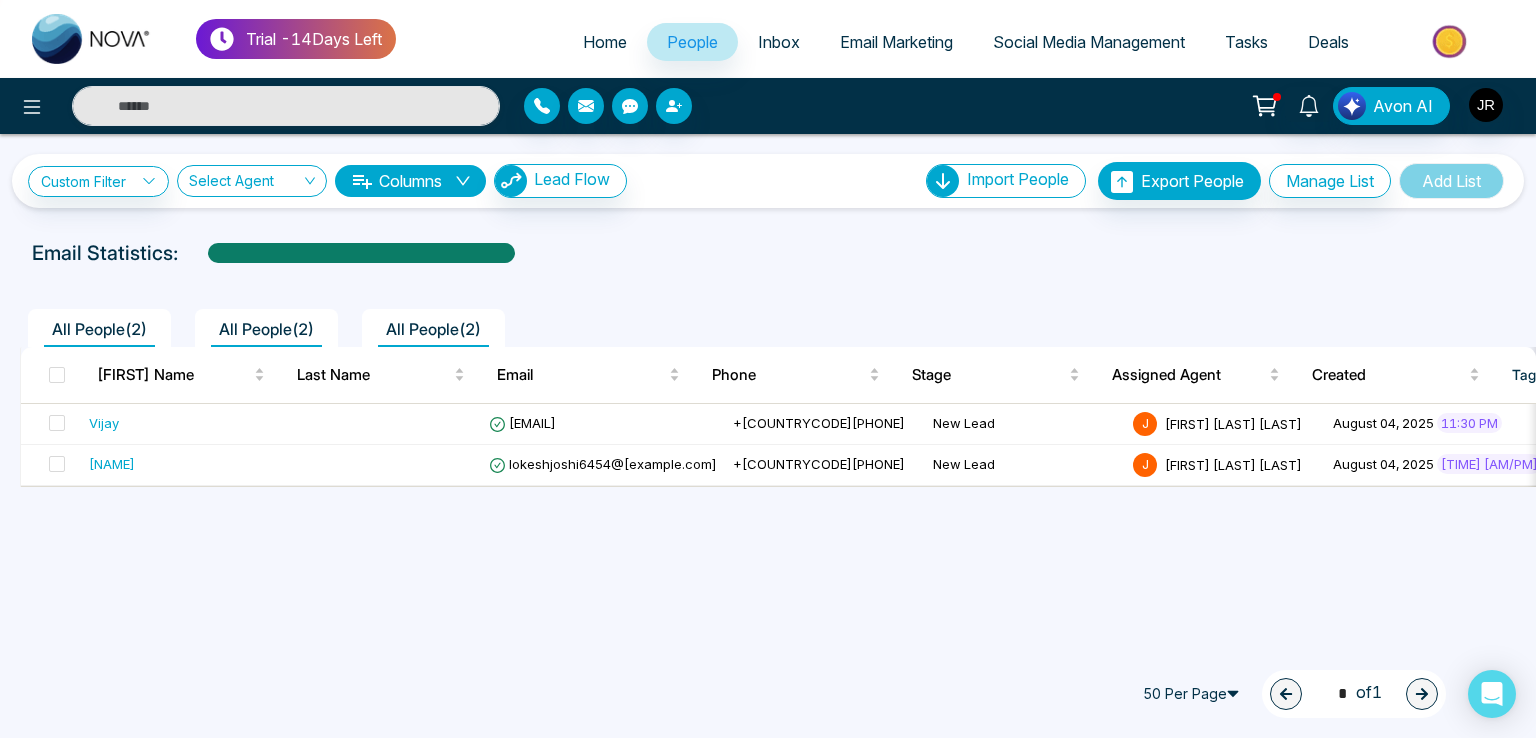click on "All People  ( 2 )" at bounding box center (433, 329) 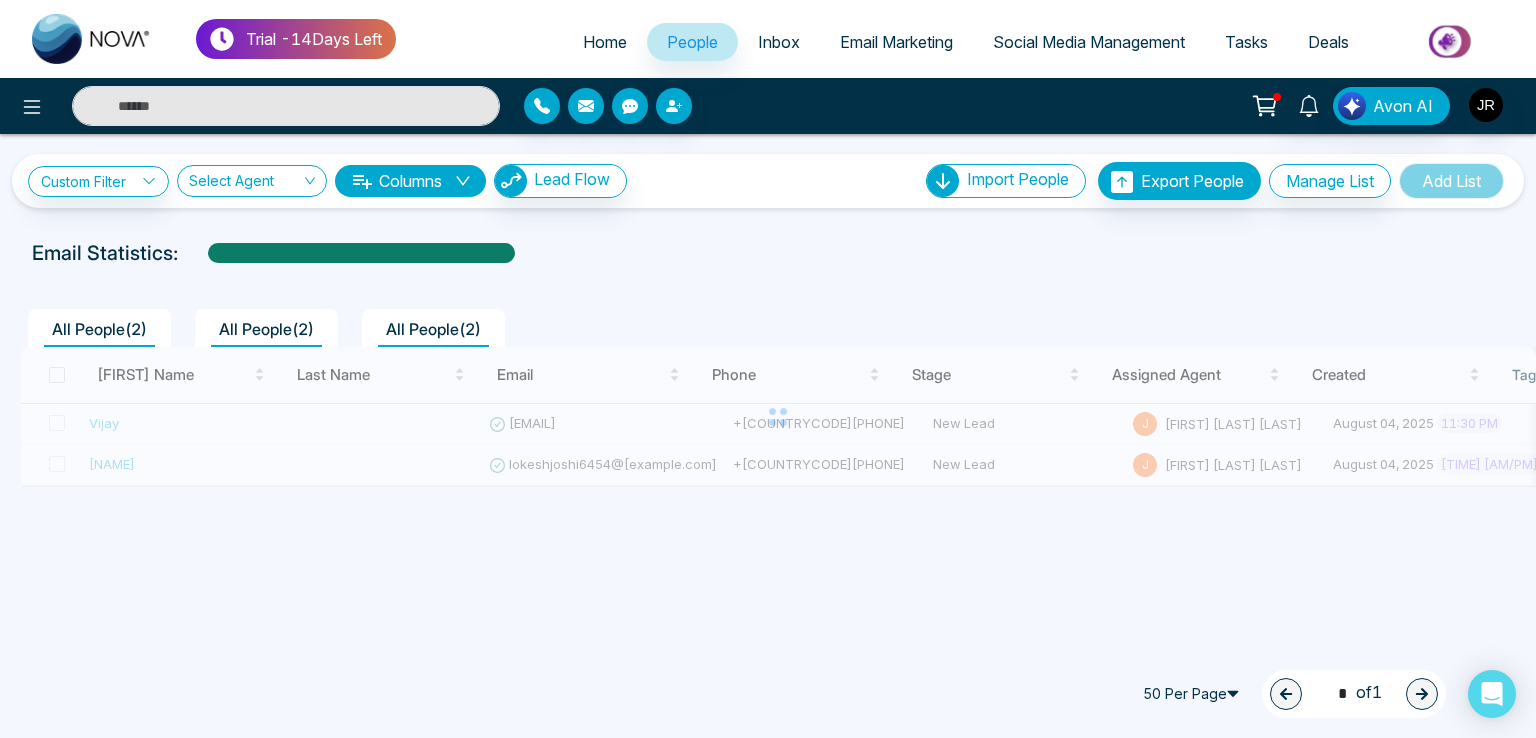 click on "All People  ( 2 )" at bounding box center [266, 328] 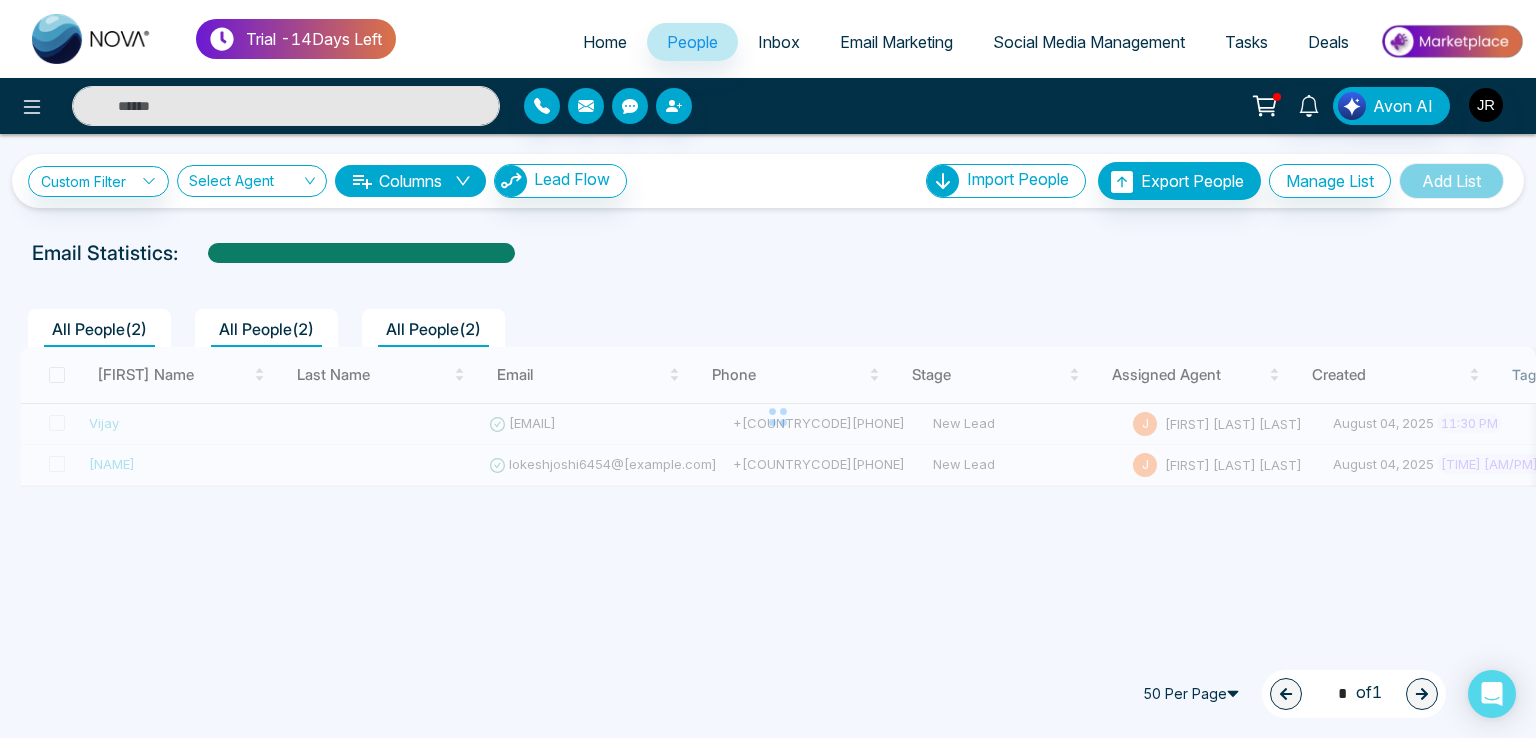 click on "All People  ( 2 )" at bounding box center (266, 329) 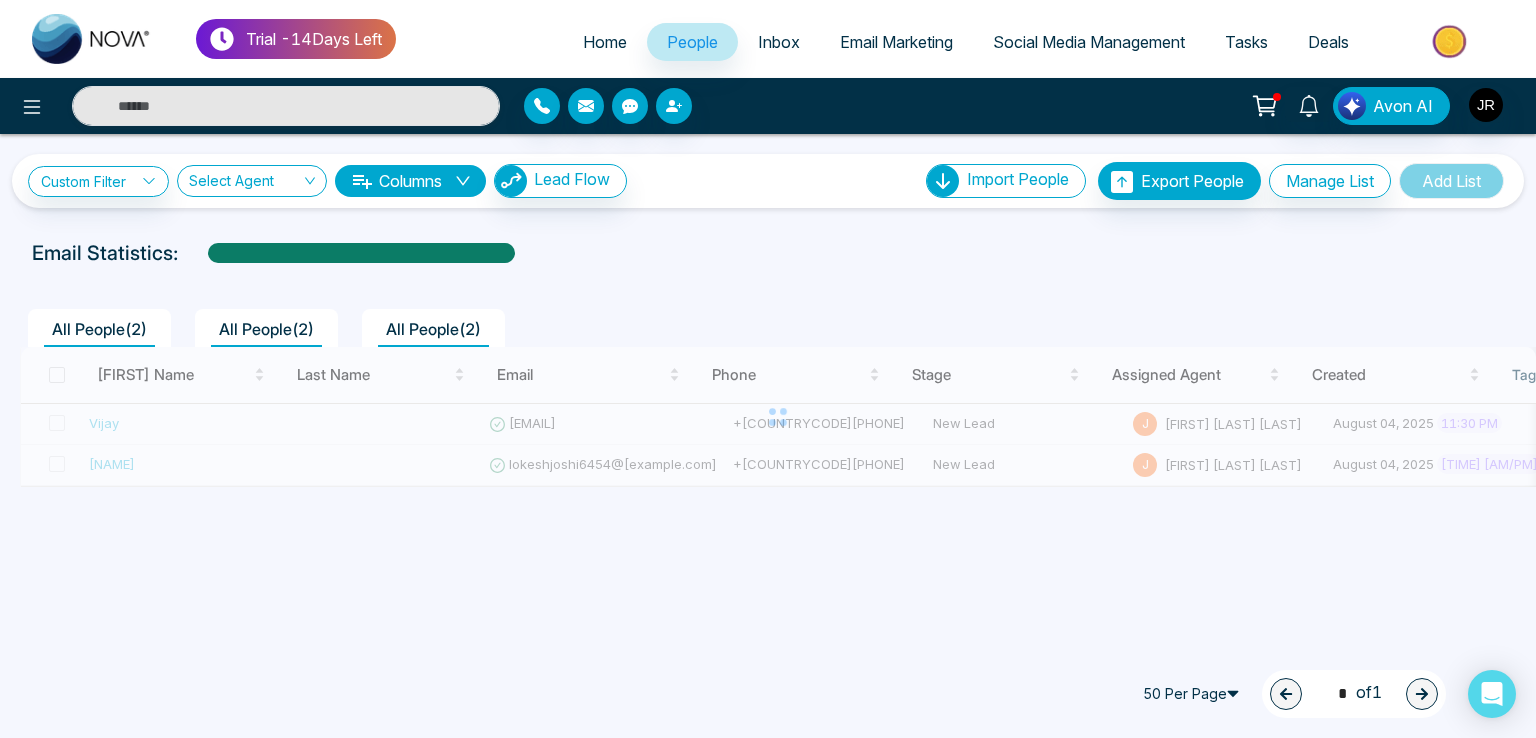 click on "All People  ( 2 )" at bounding box center (99, 329) 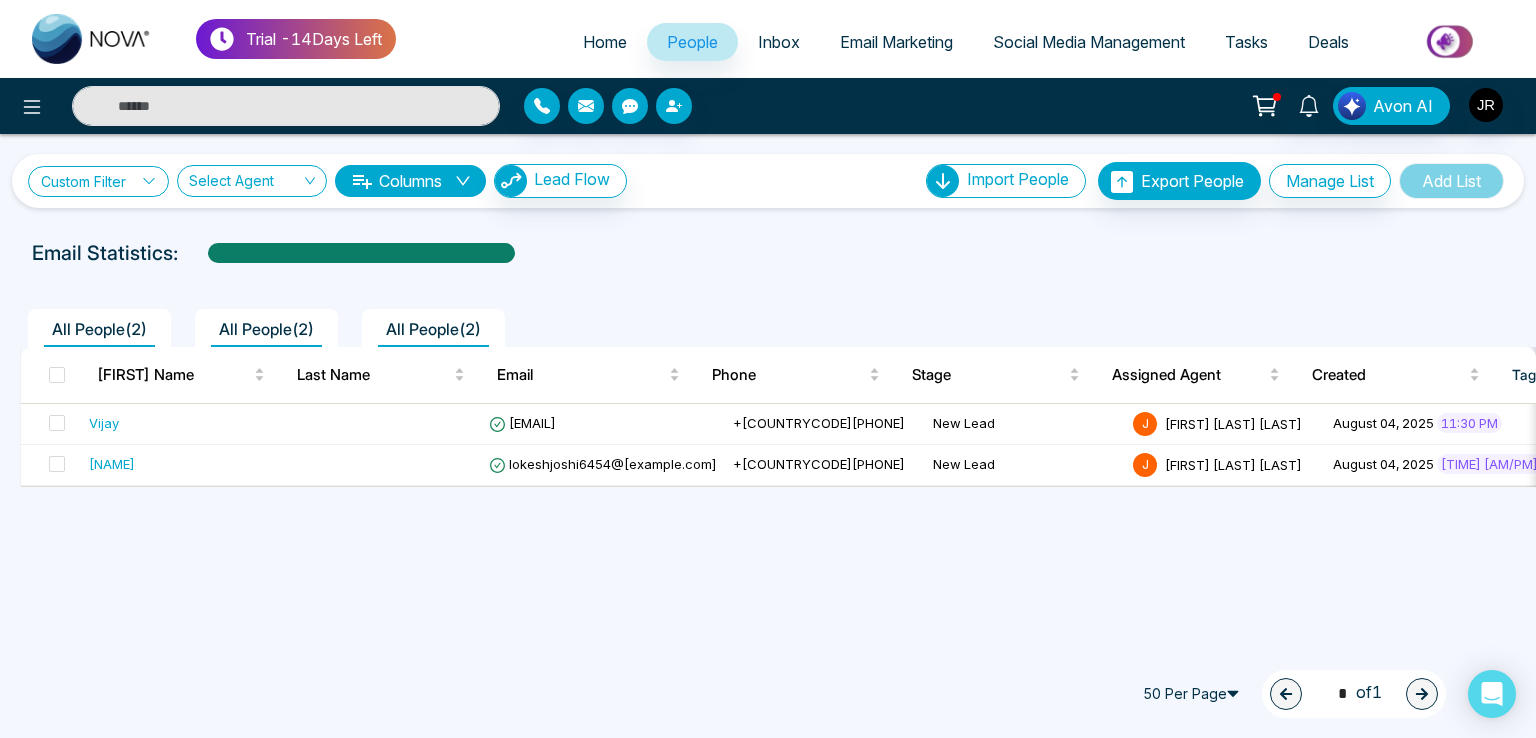click on "Custom Filter" at bounding box center [98, 181] 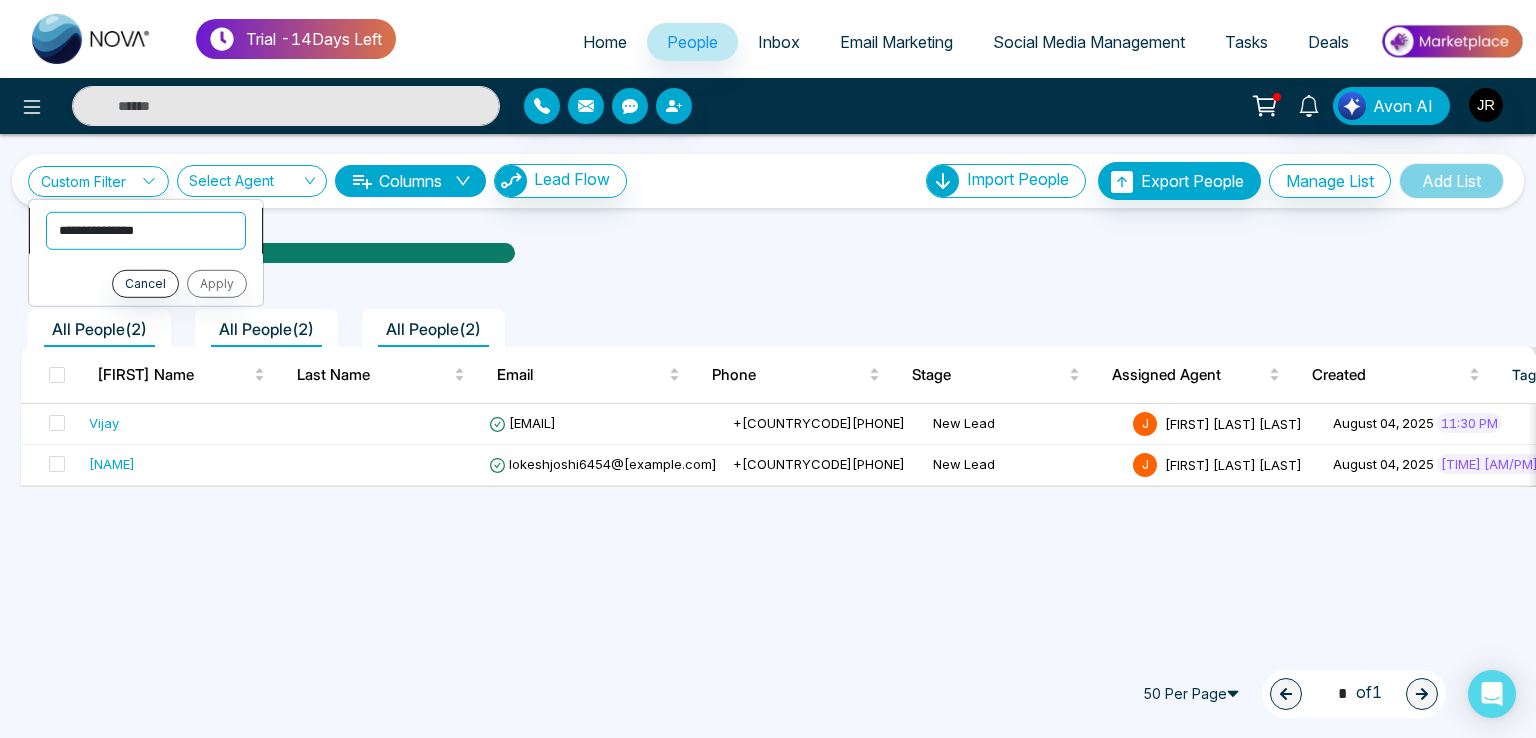 click on "**********" at bounding box center [146, 230] 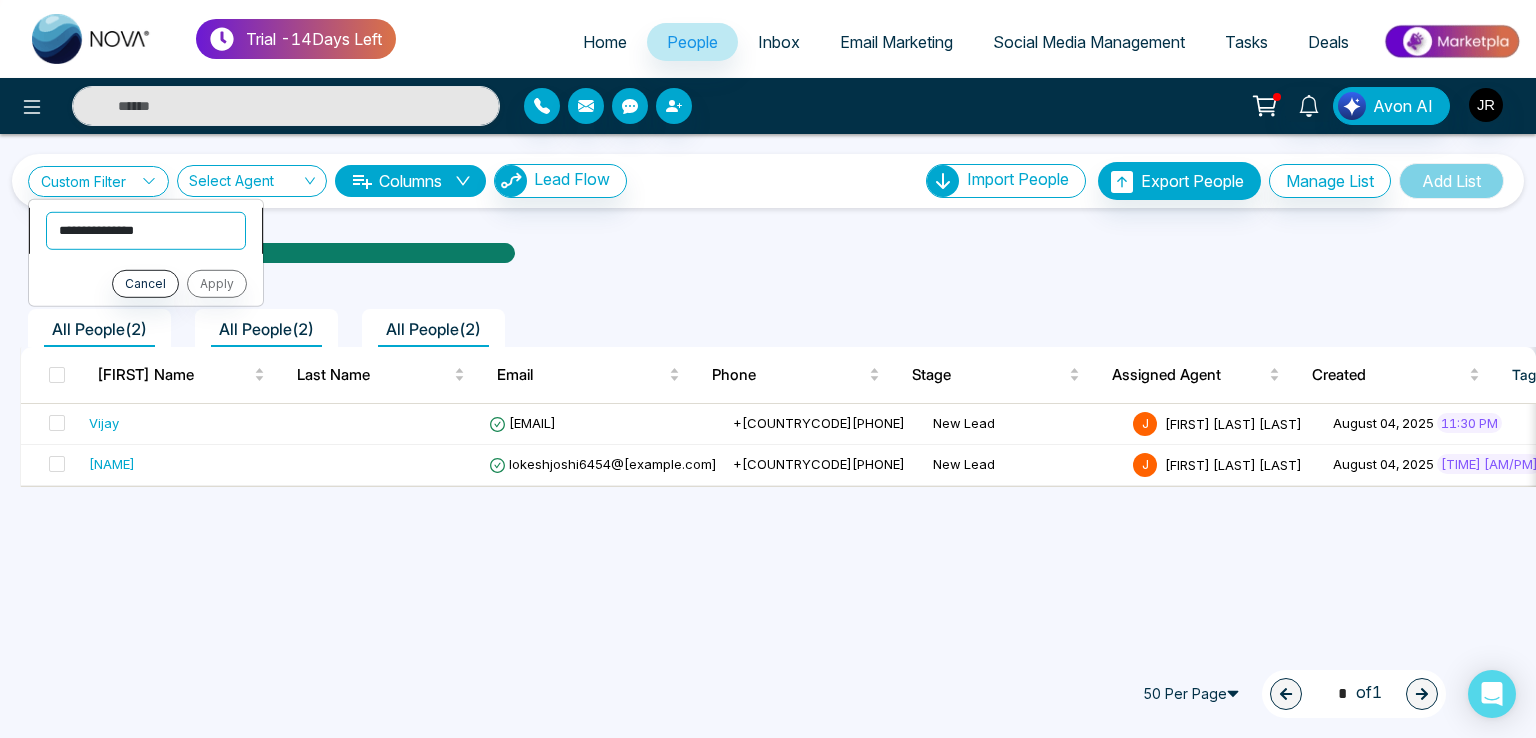 select on "*****" 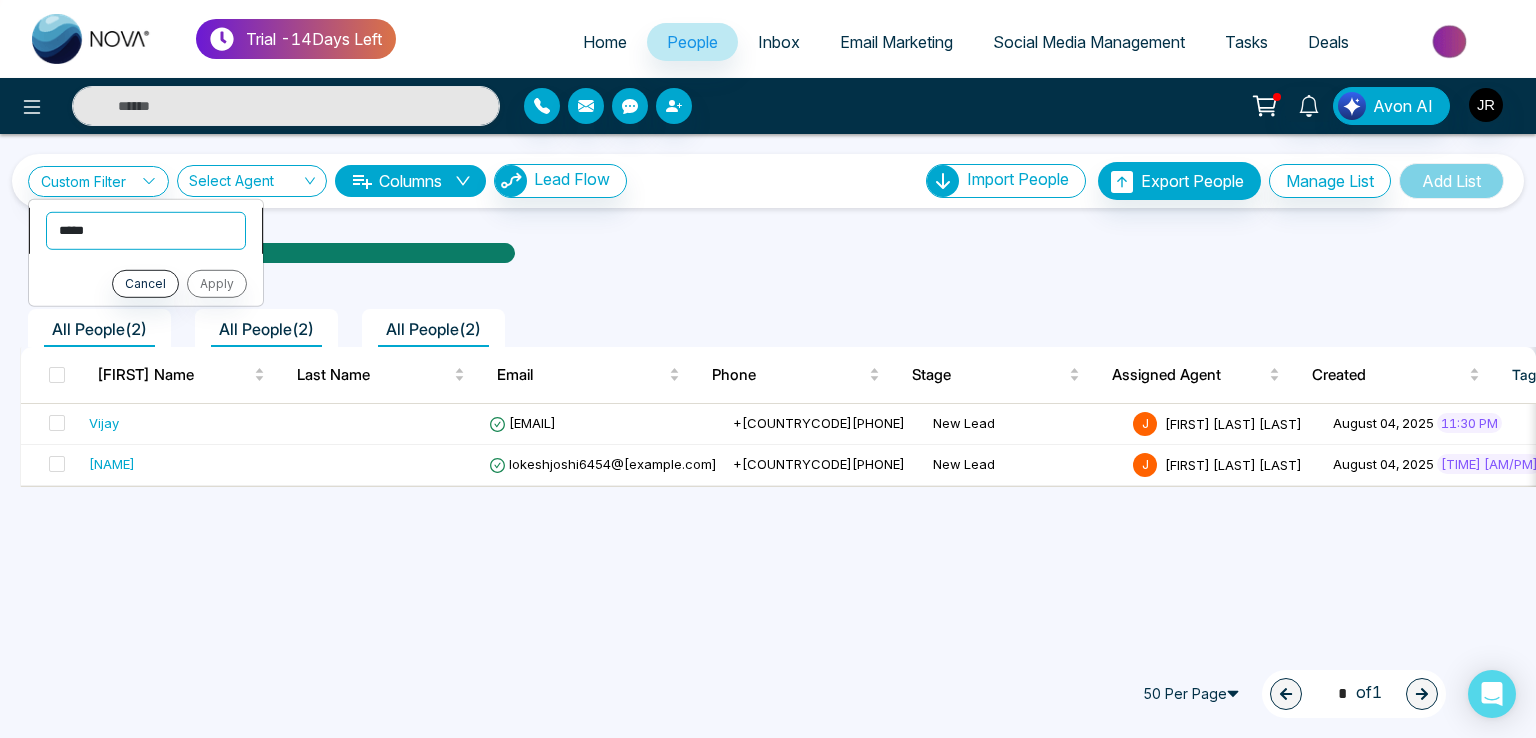 click on "**********" at bounding box center (146, 230) 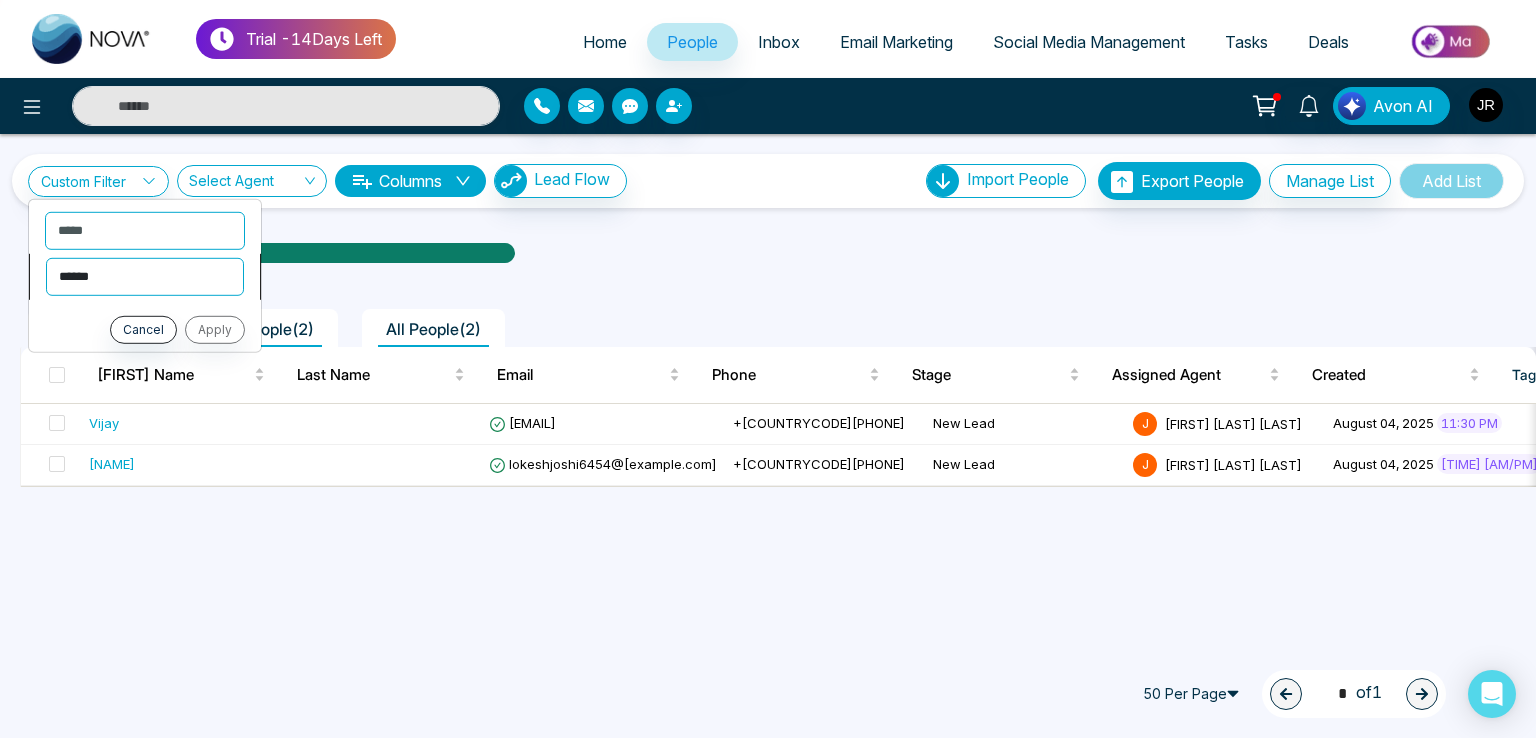 click on "**********" at bounding box center (145, 276) 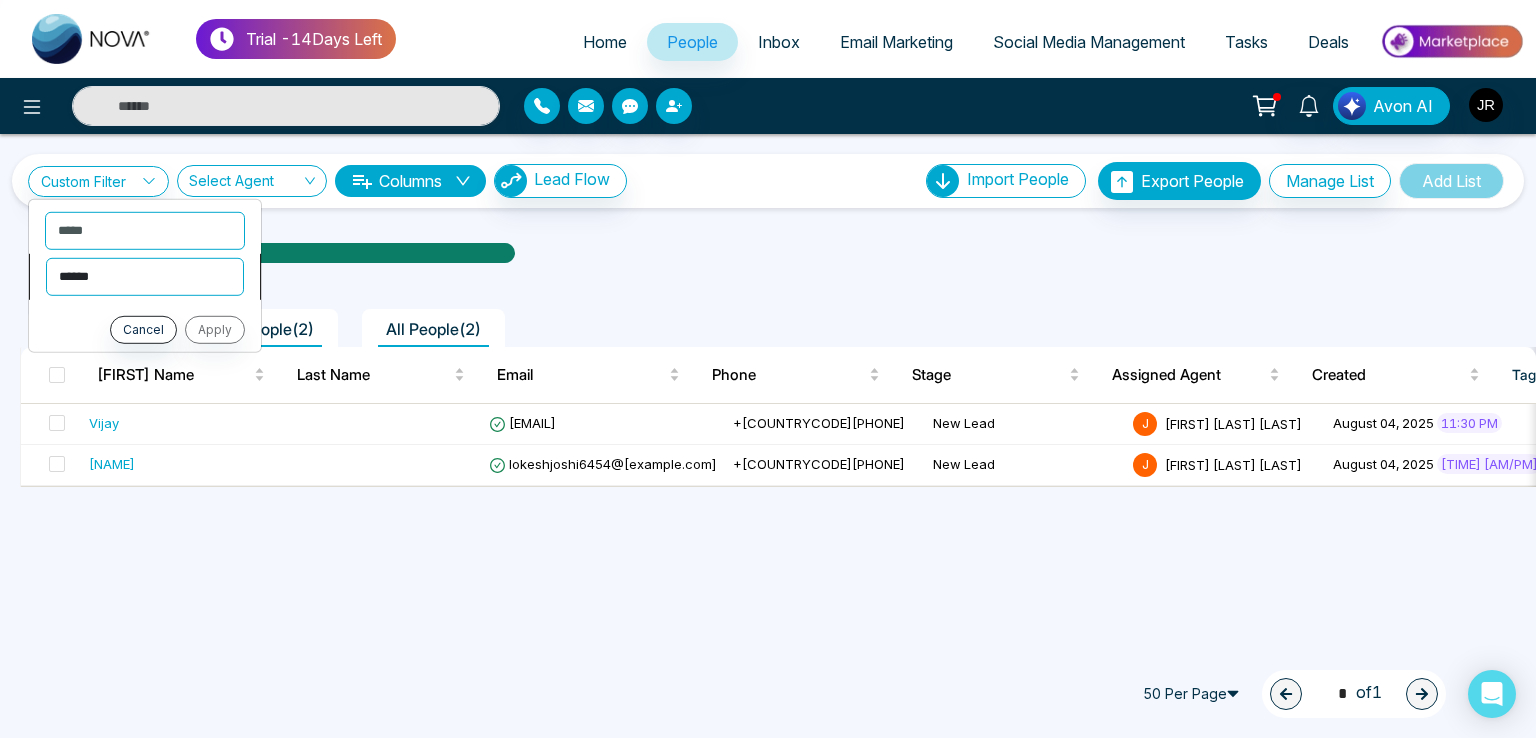 select on "********" 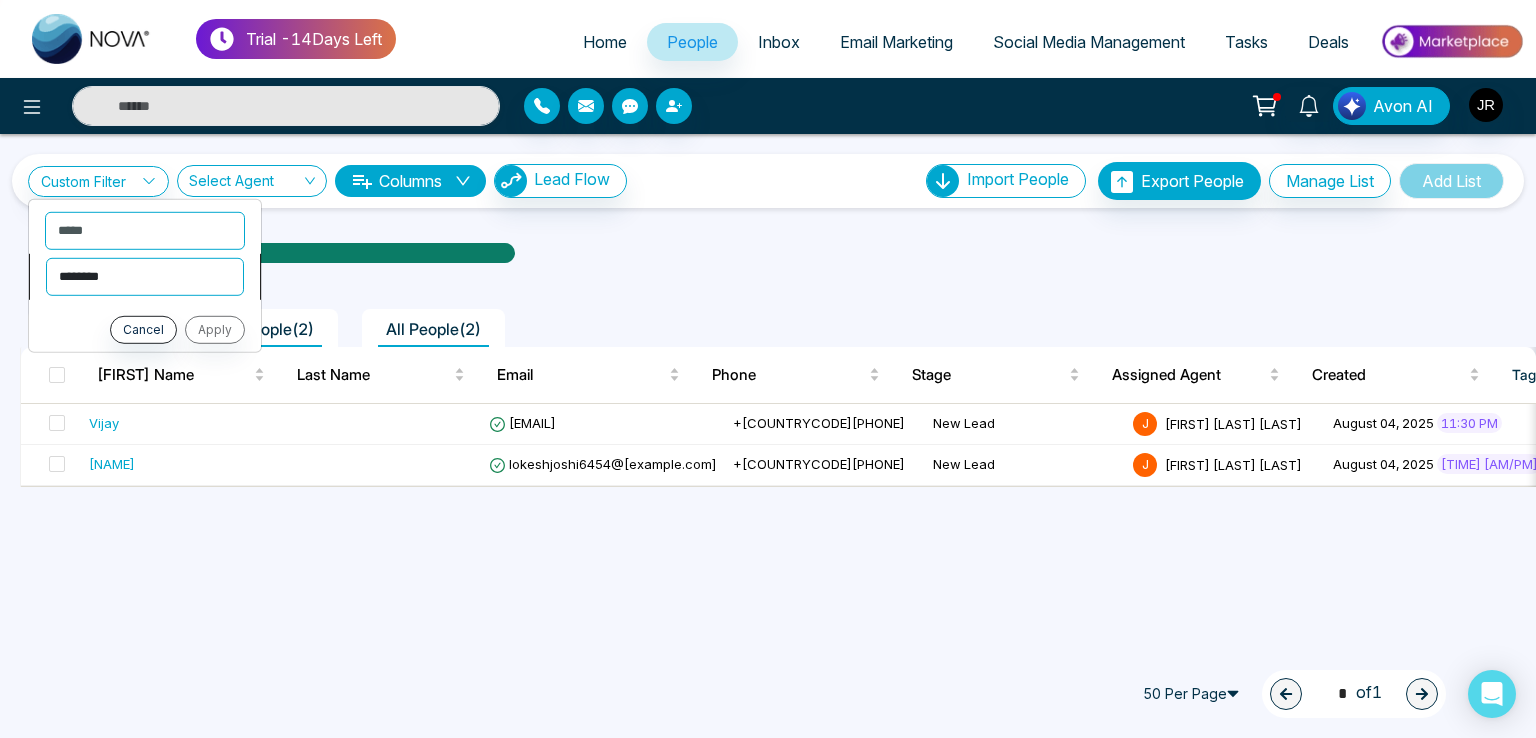 click on "**********" at bounding box center (145, 276) 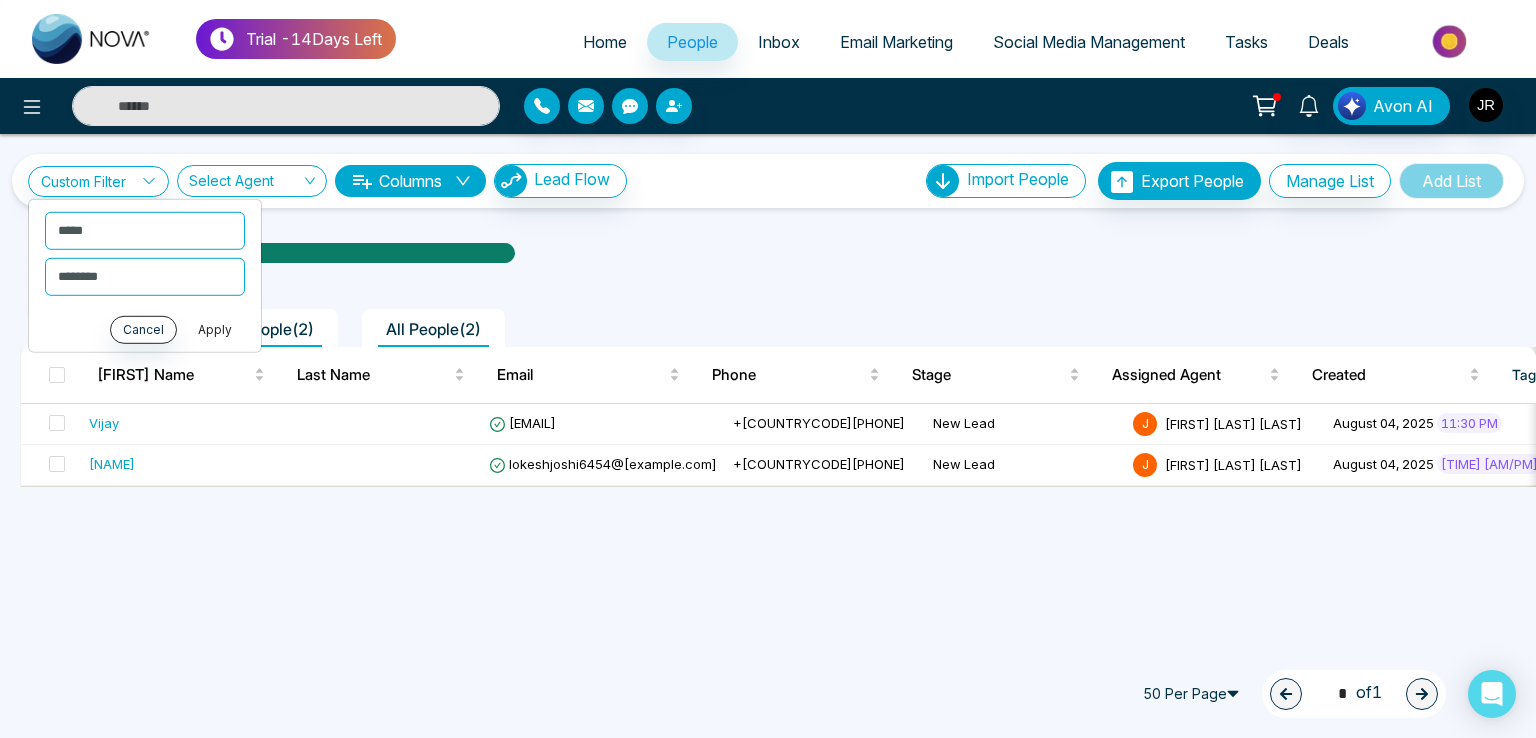 click on "Apply" at bounding box center [215, 329] 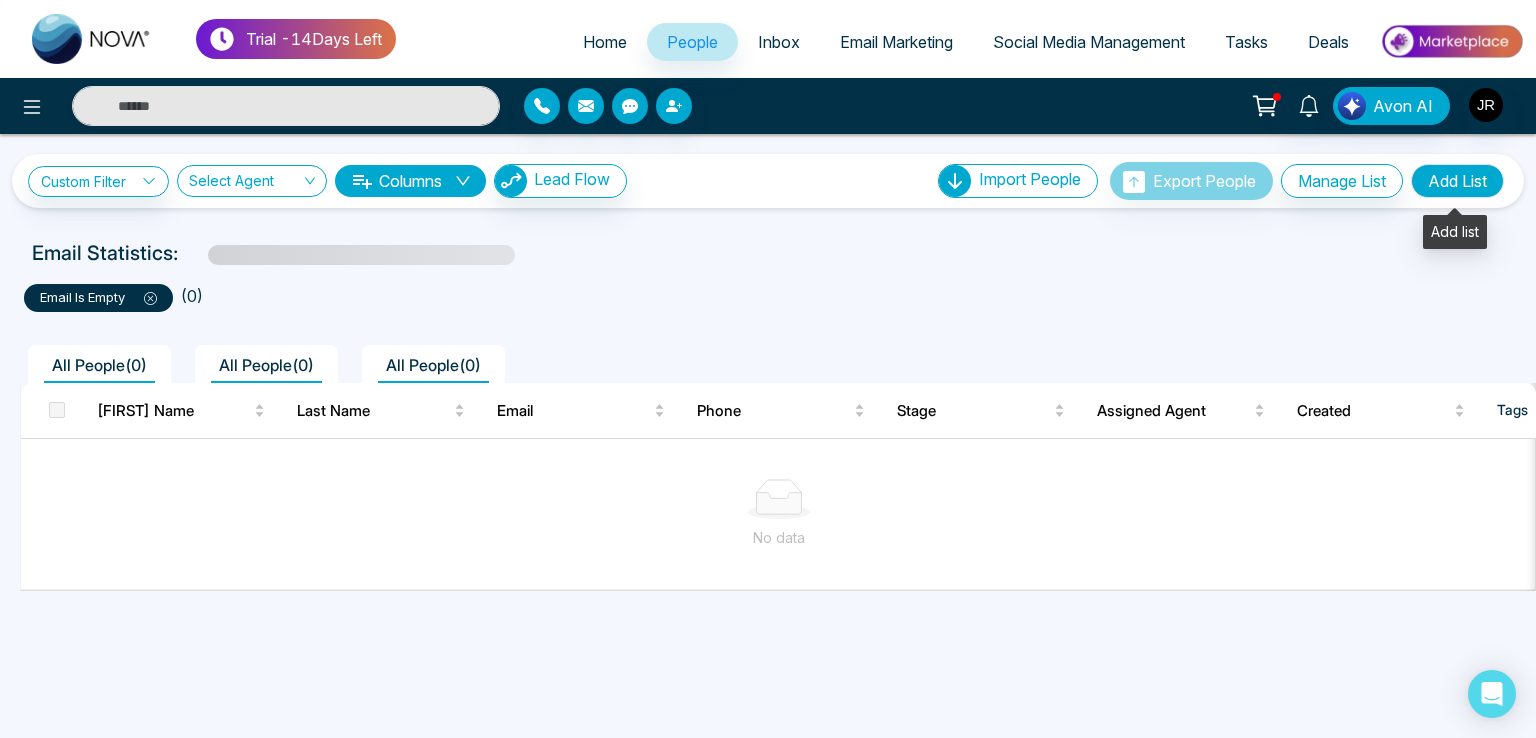 click on "Add List" at bounding box center (1457, 181) 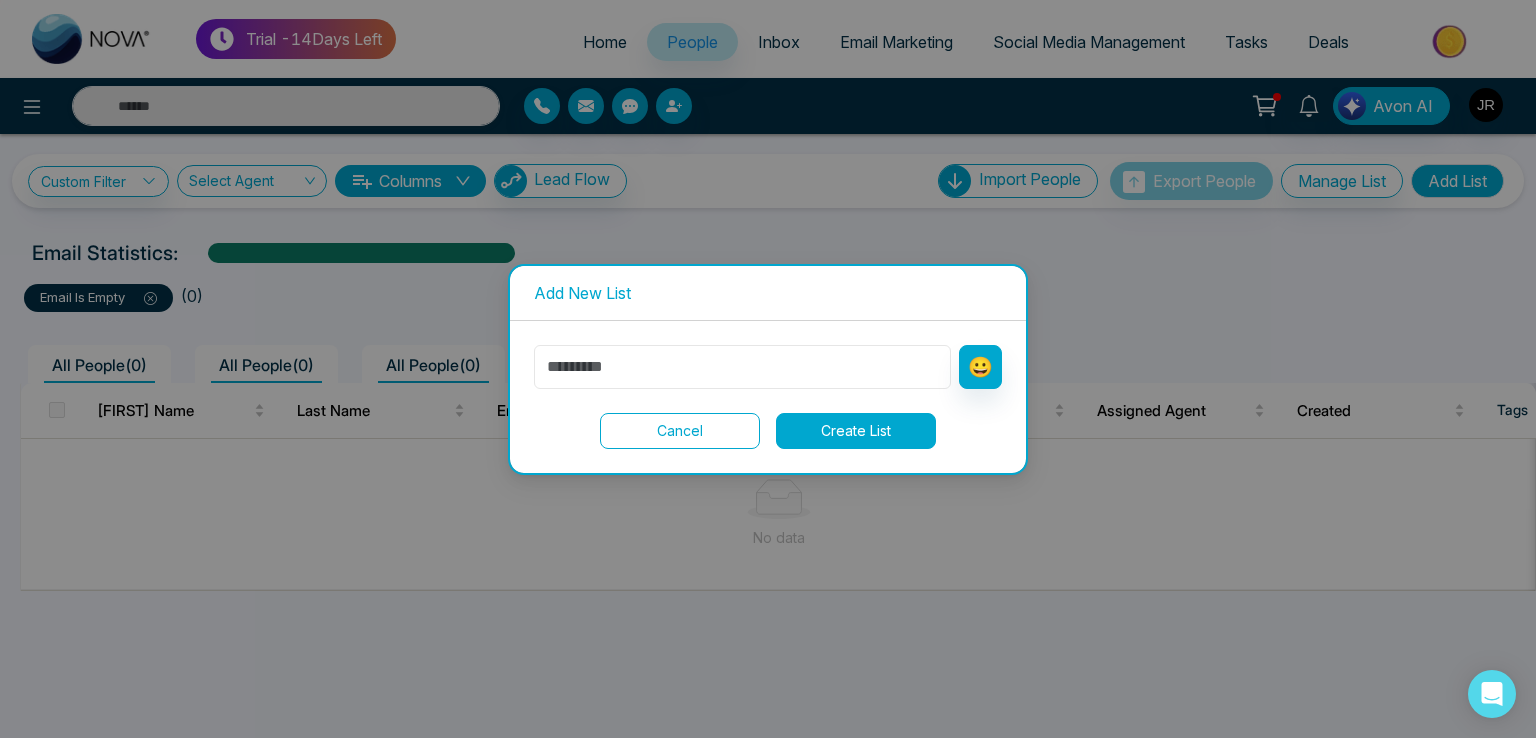 click at bounding box center [742, 367] 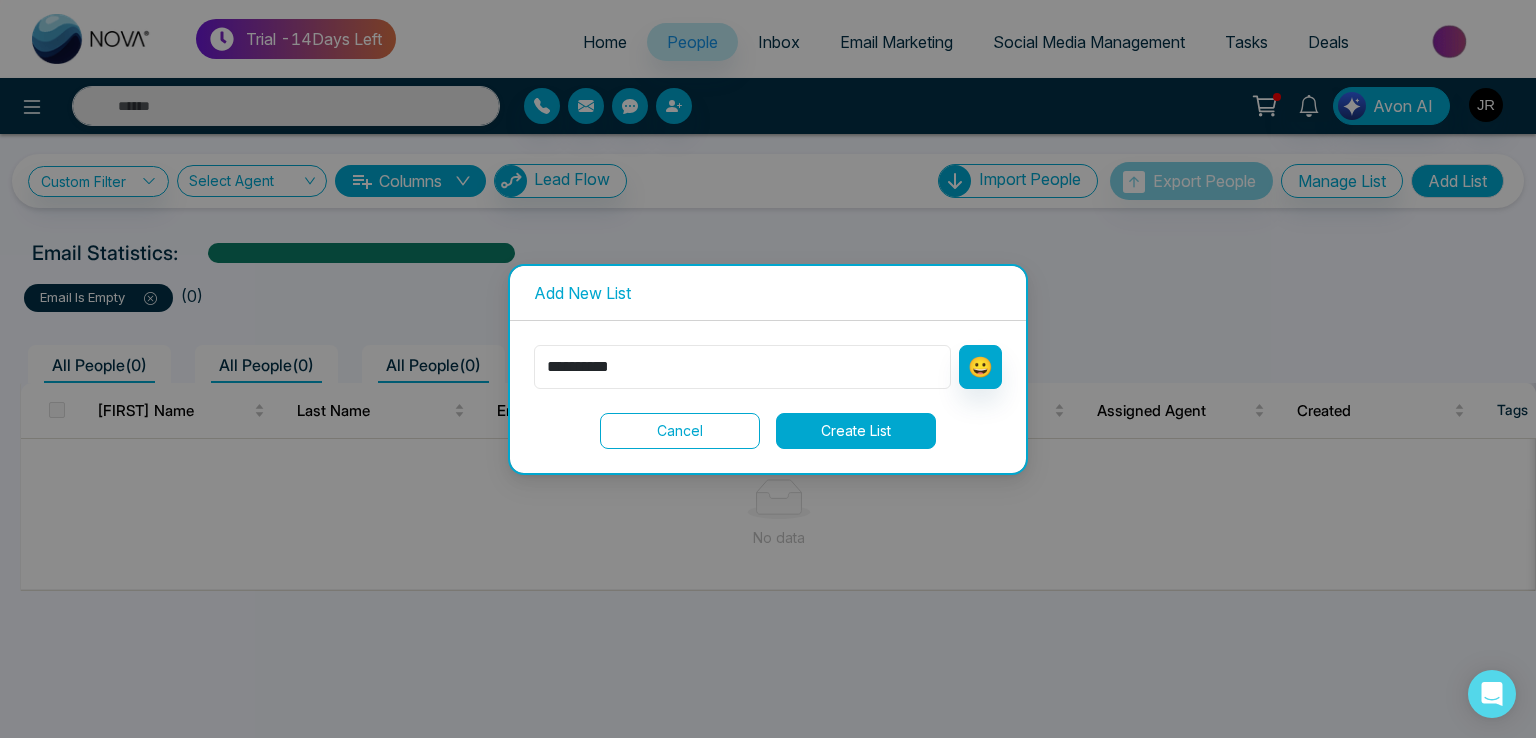 type on "**********" 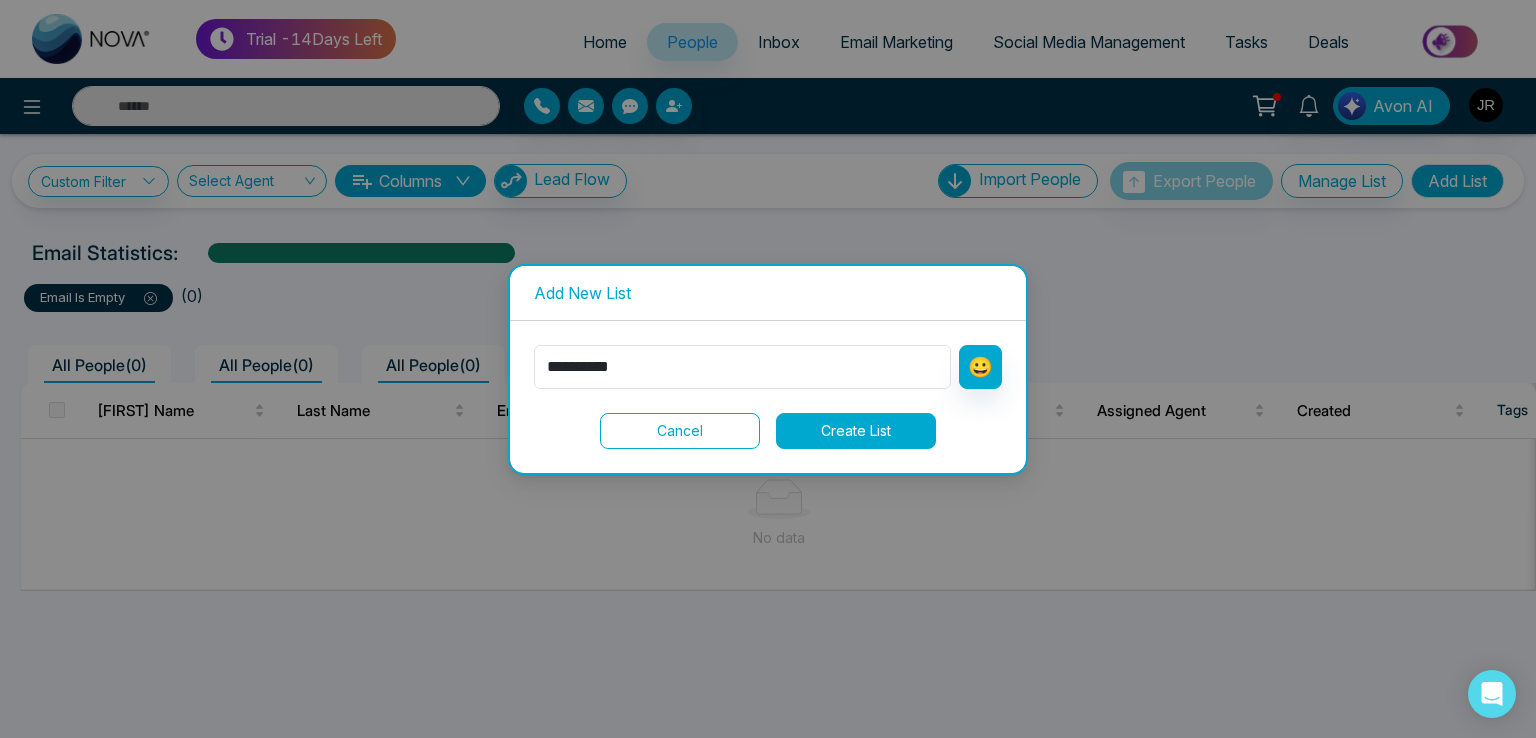 click on "Create List" at bounding box center [856, 431] 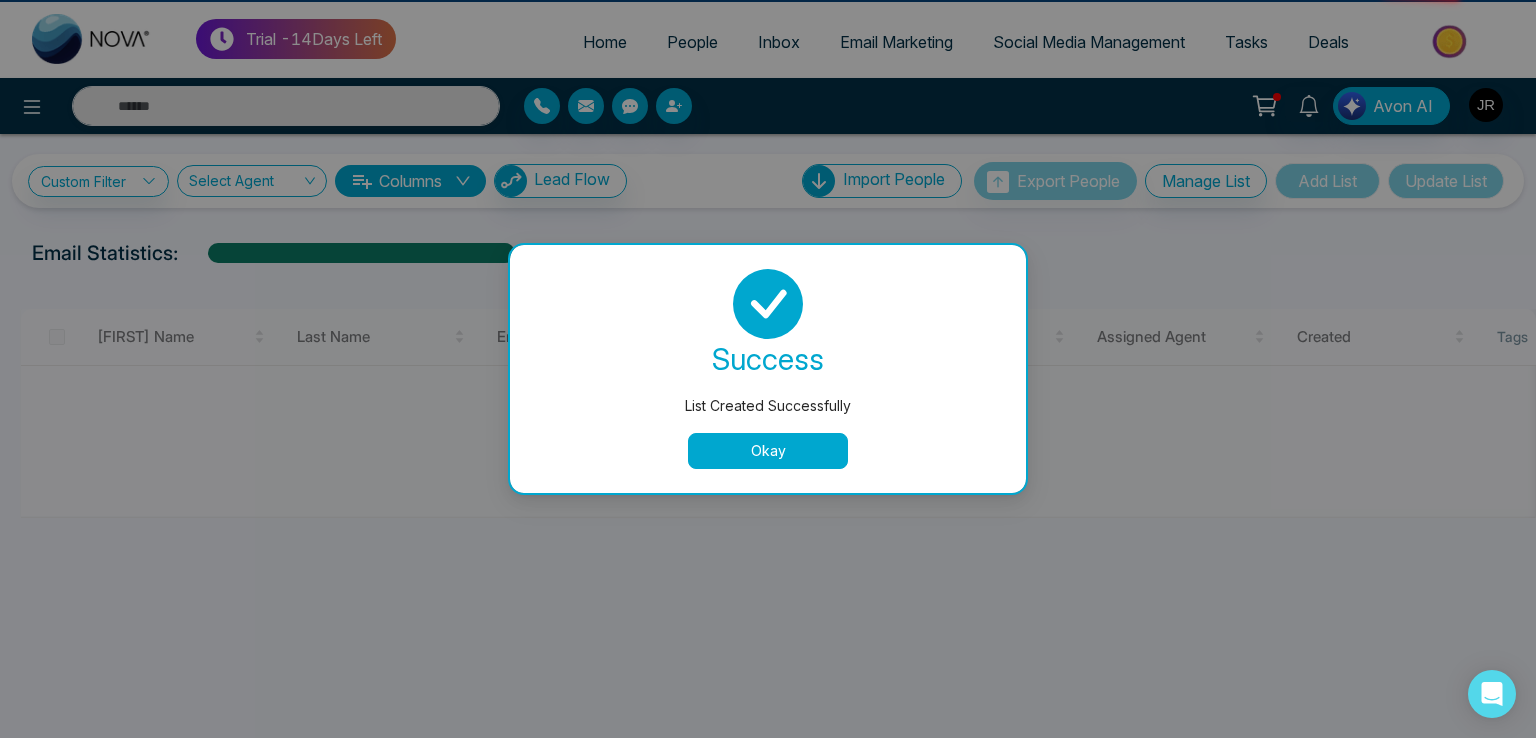 click on "success List Created Successfully   Okay" at bounding box center (768, 369) 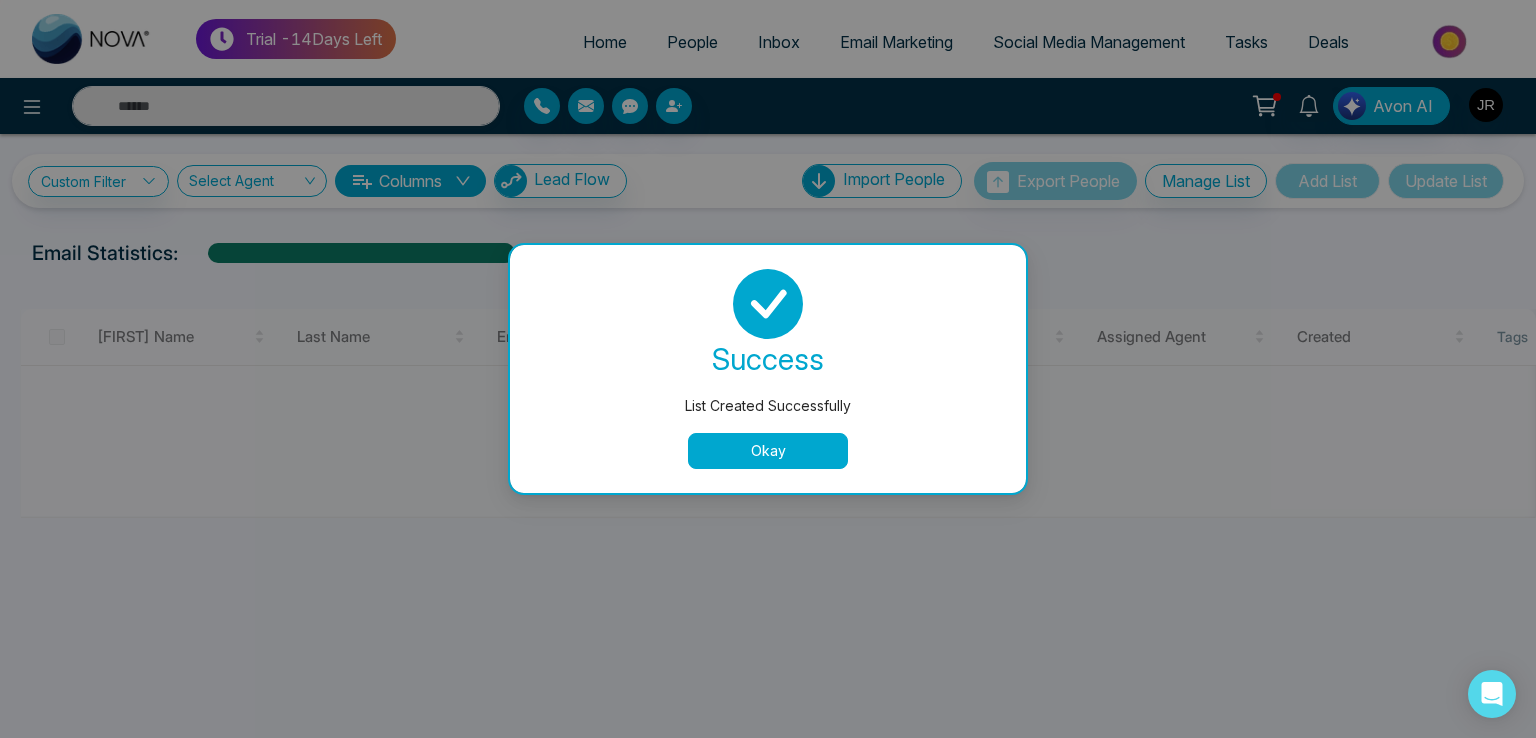 click on "Okay" at bounding box center [768, 451] 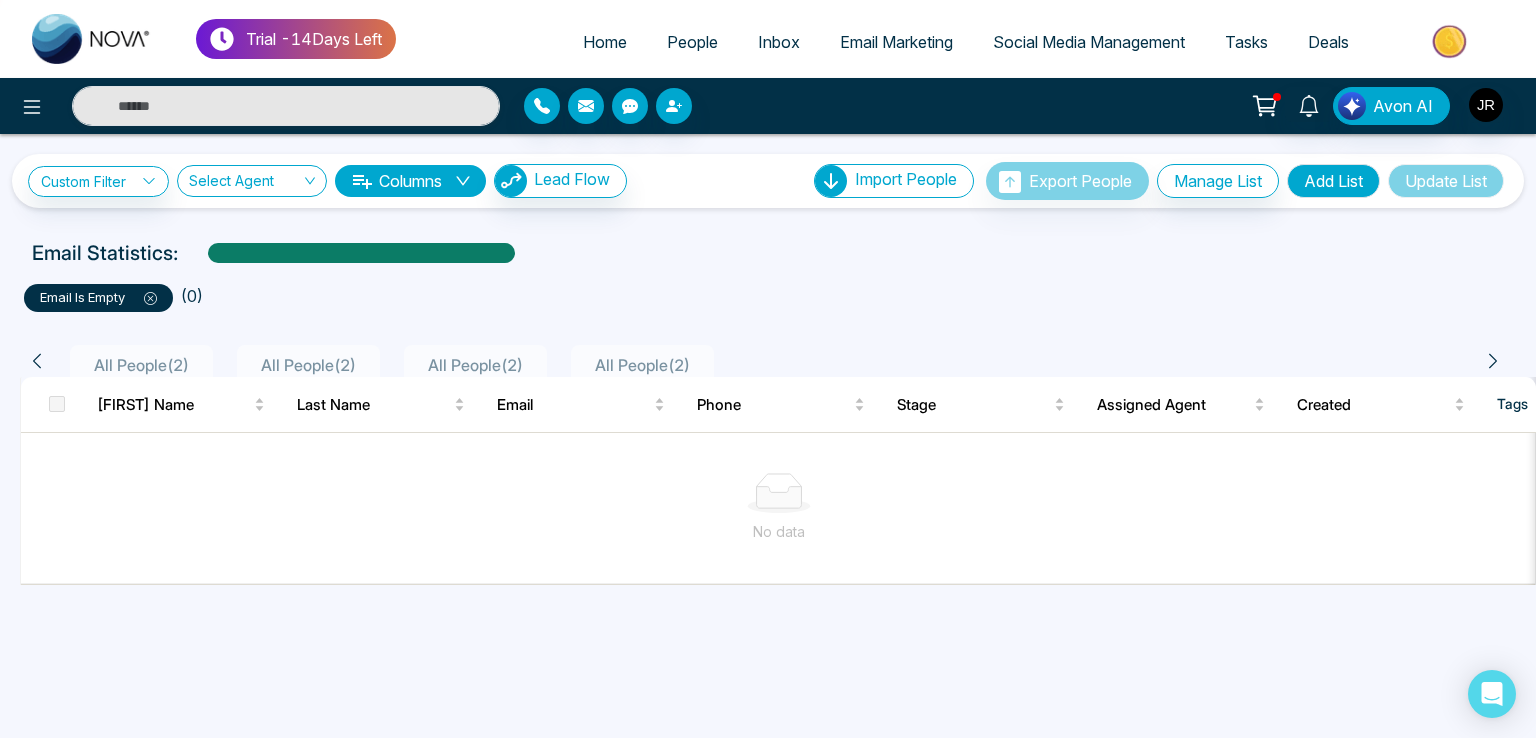click on "All People  ( 2 )" at bounding box center (642, 365) 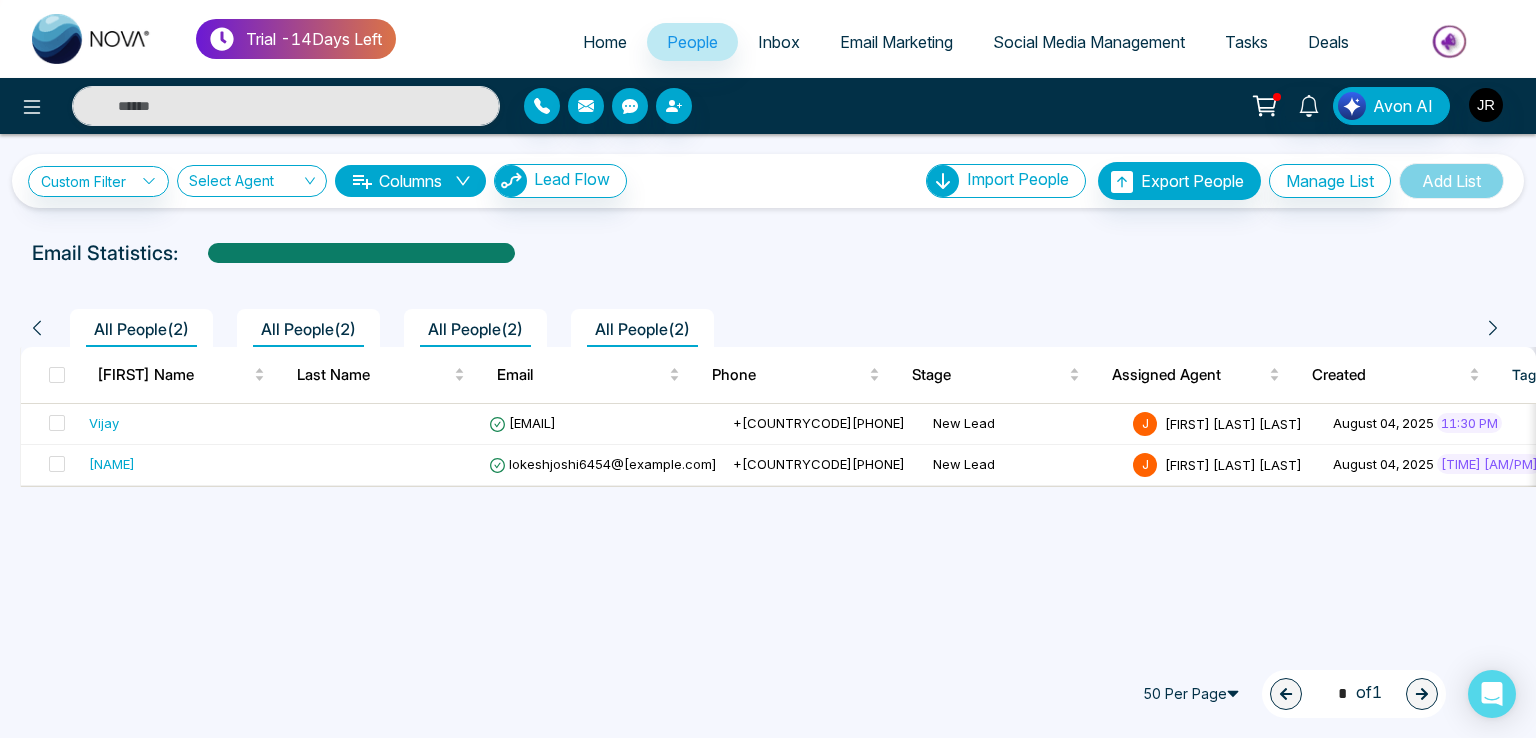 click on "All People  ( 2 )" at bounding box center (475, 329) 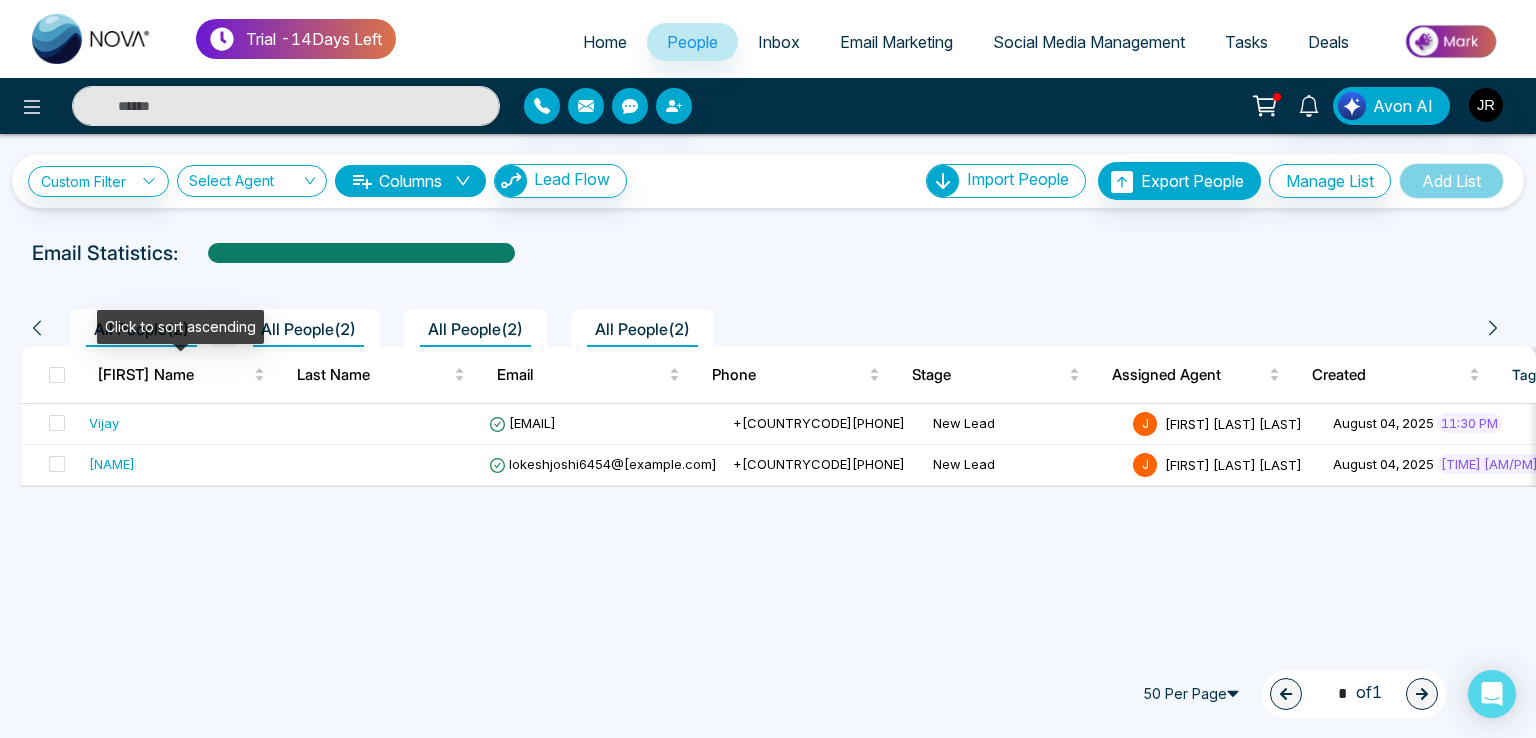 click on "Click to sort ascending" at bounding box center [180, 327] 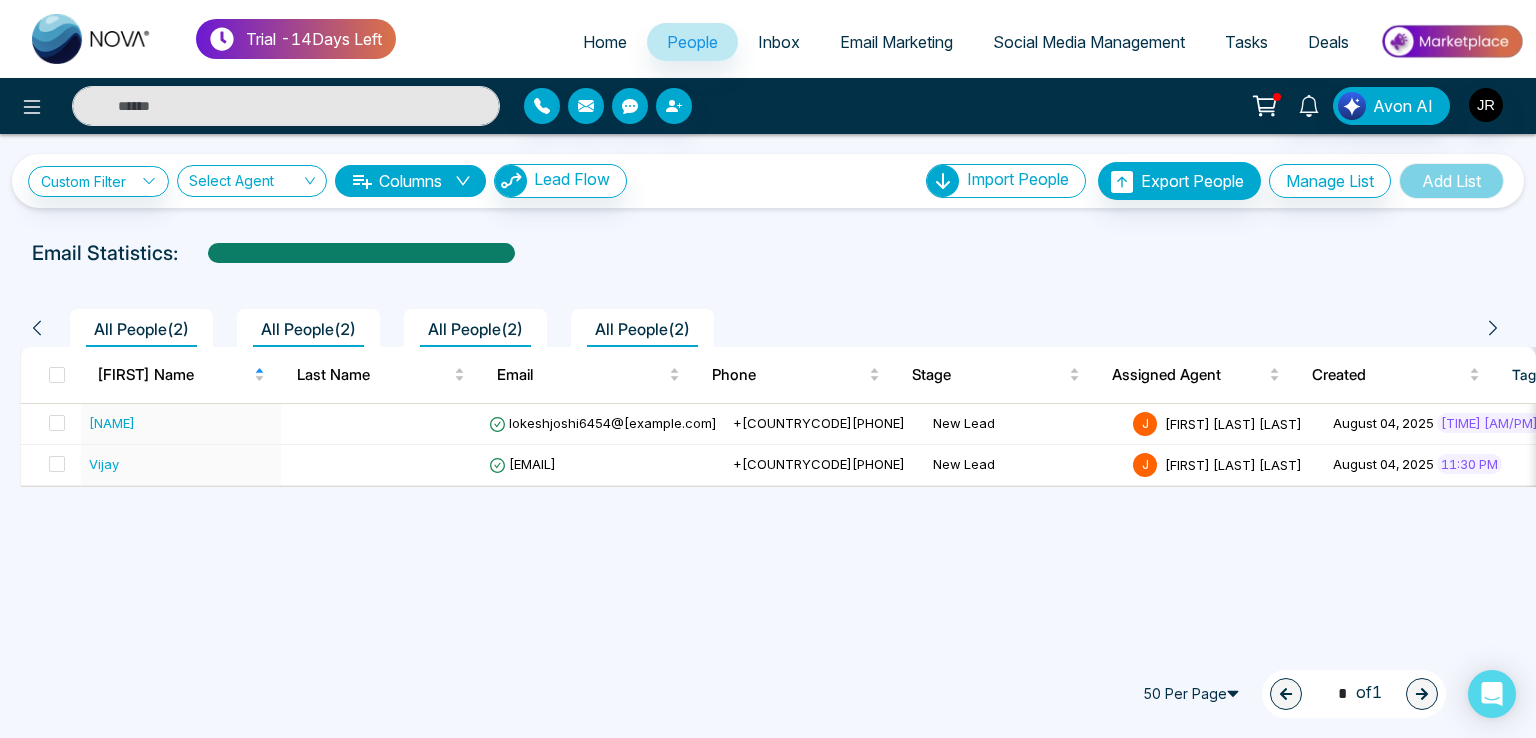click on "All People  ( 2 )" at bounding box center (308, 329) 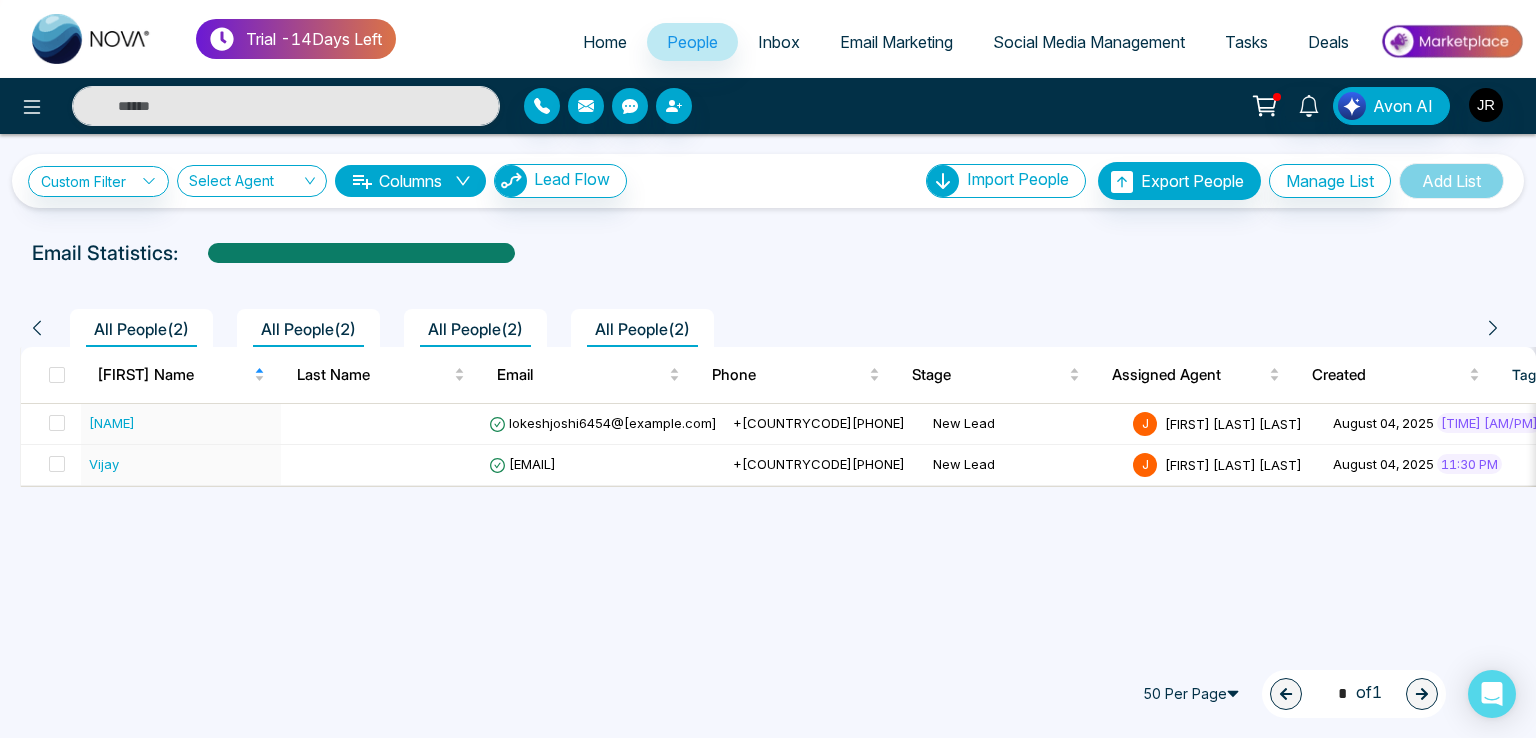 click on "All People  ( 2 )" at bounding box center (475, 329) 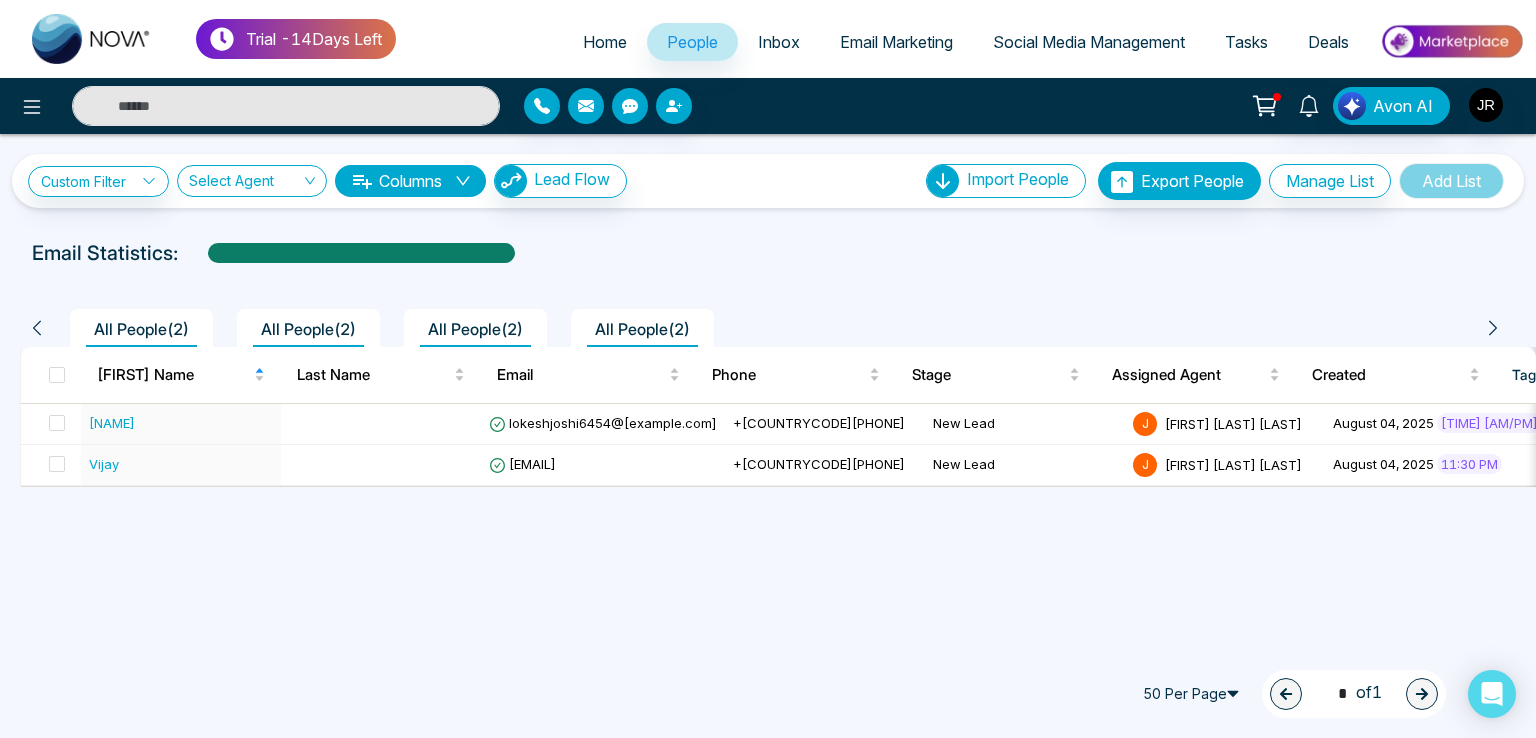 click on "All People  ( 2 )" at bounding box center (642, 329) 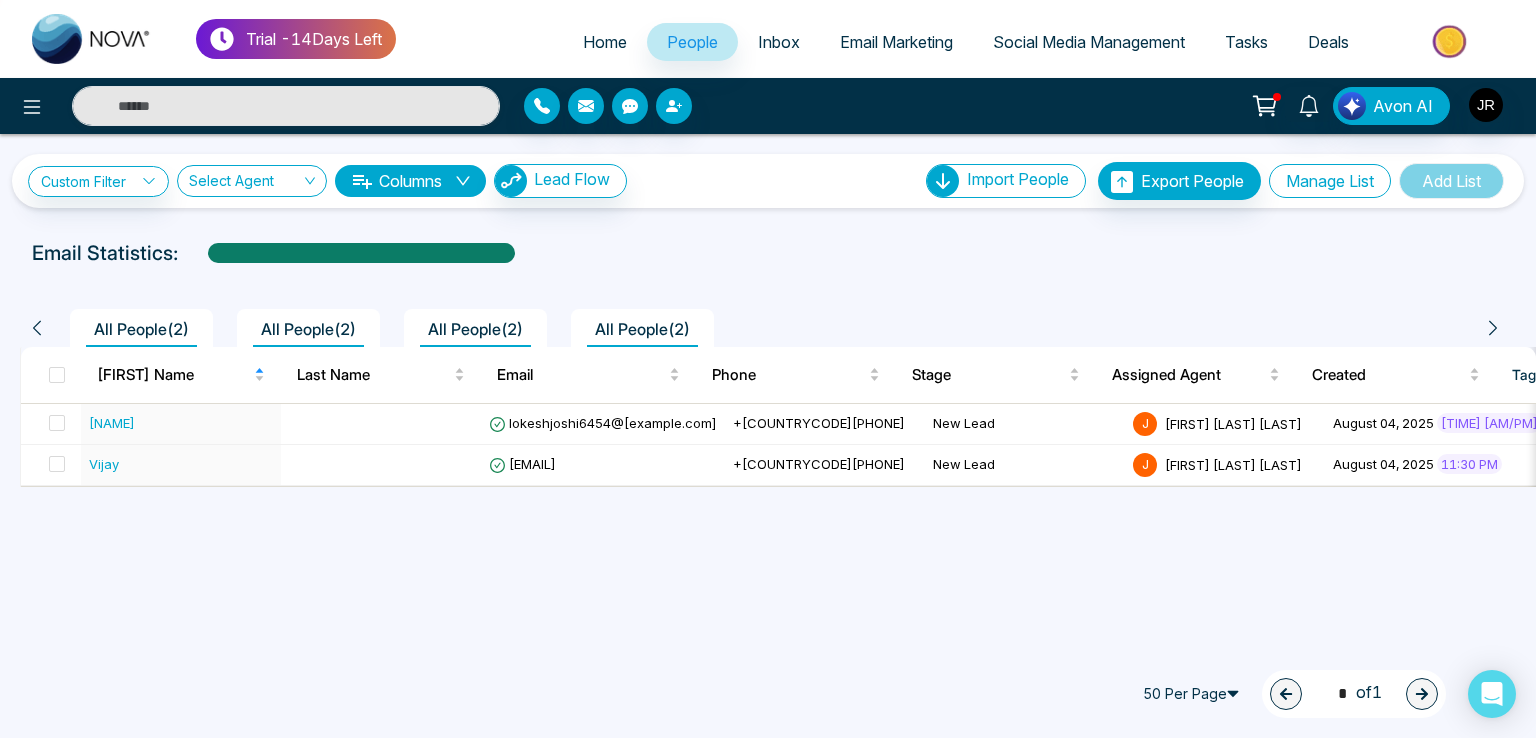 click on "Manage List" at bounding box center [1330, 181] 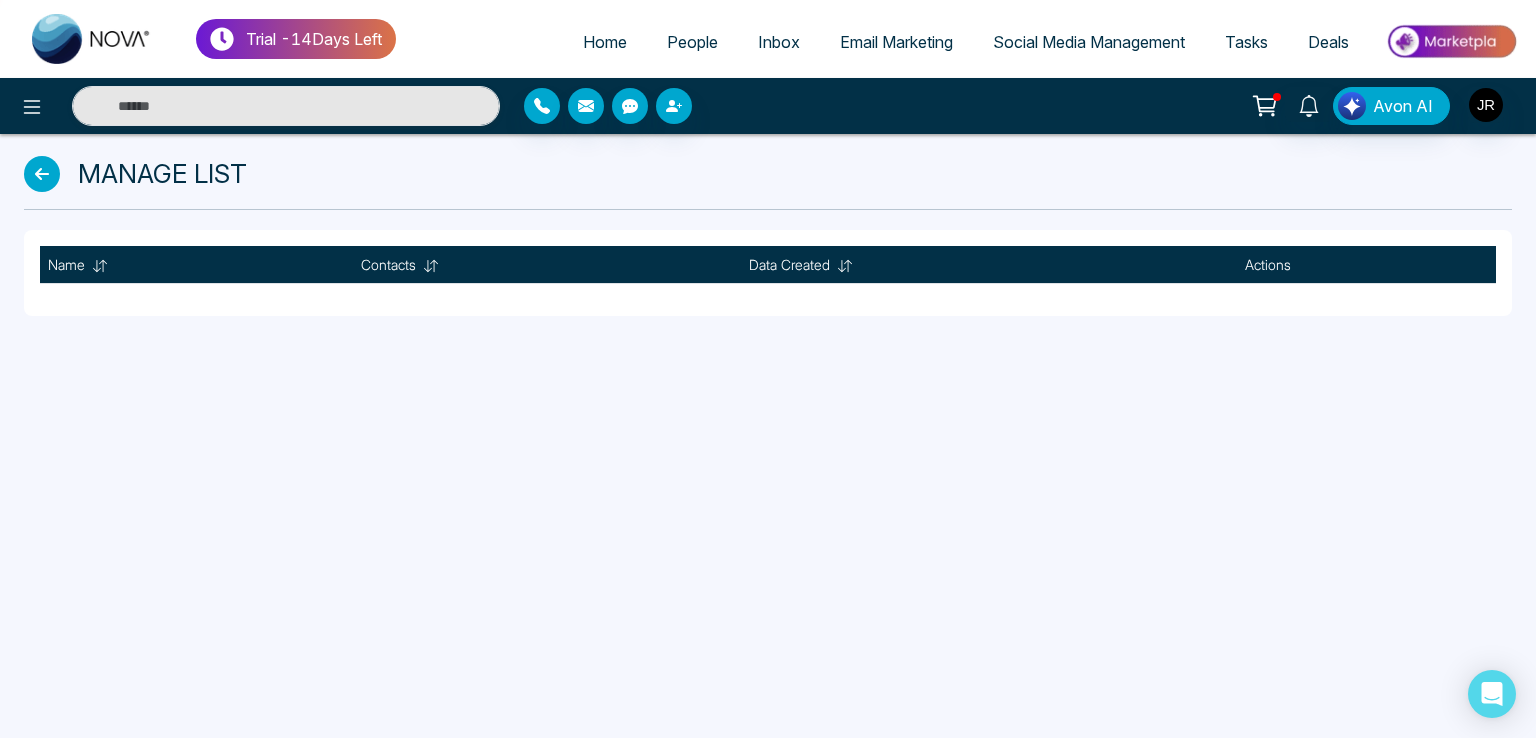 click at bounding box center (42, 174) 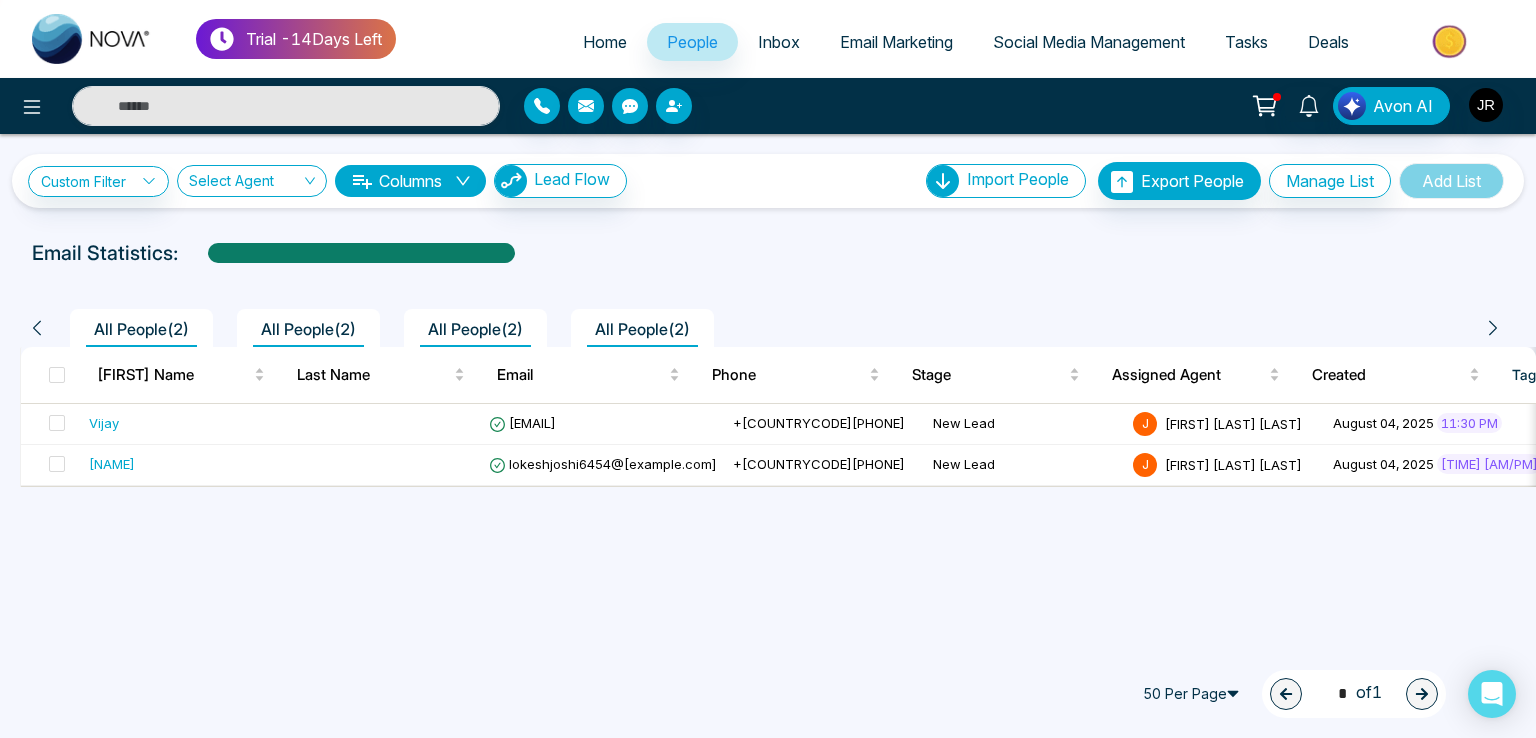 click on "Email Marketing" at bounding box center (896, 42) 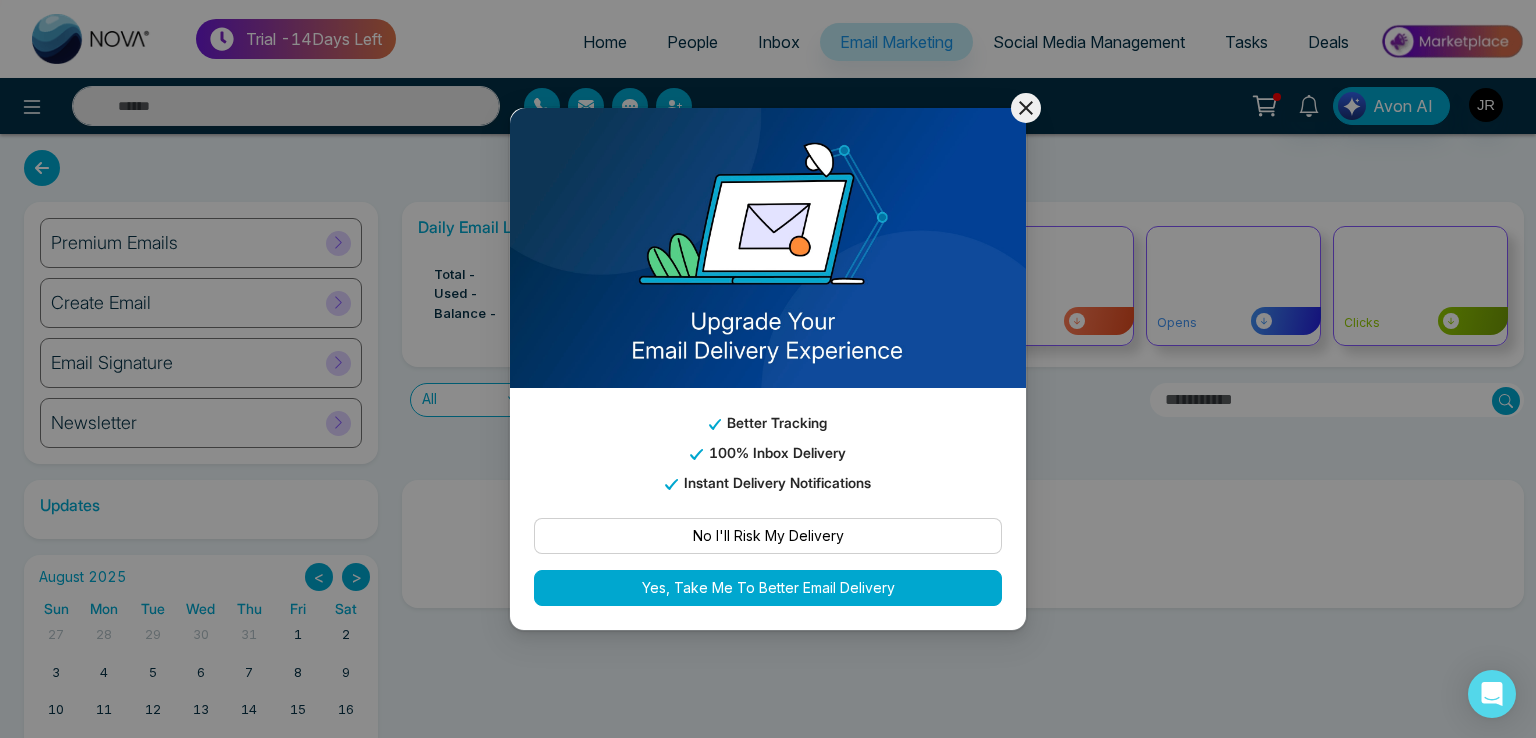 click at bounding box center (1026, 108) 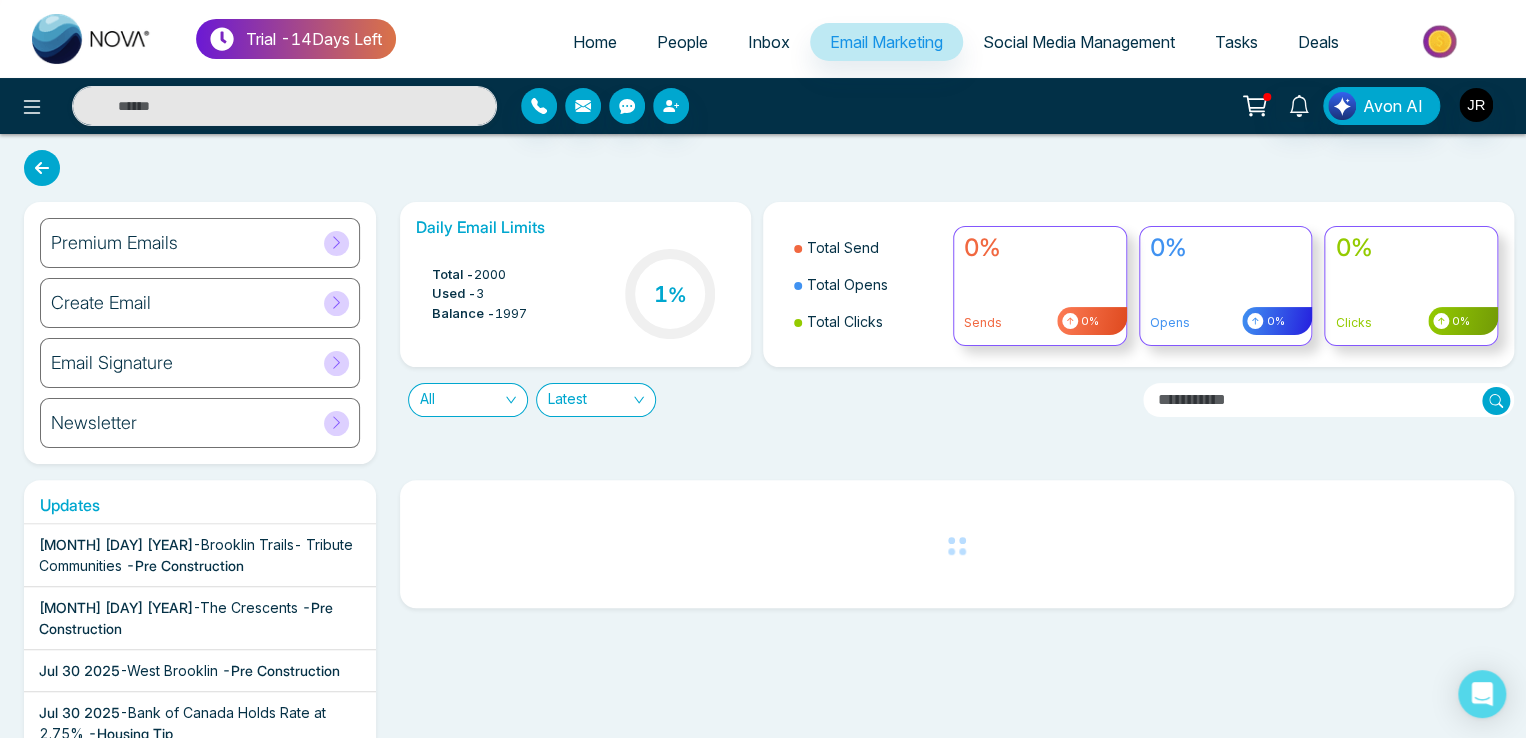 click on "Premium Emails" at bounding box center (200, 243) 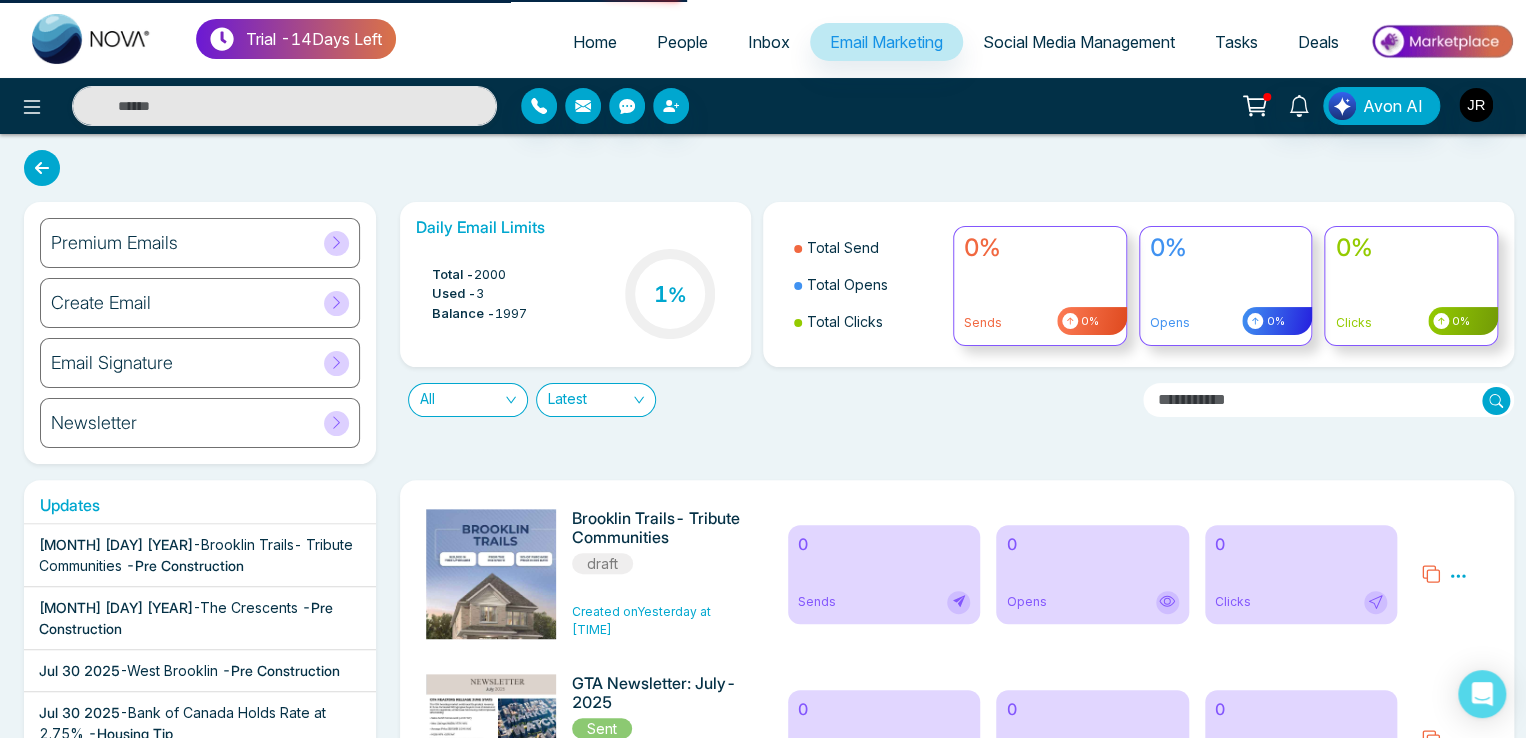 click on "Premium Emails" at bounding box center (200, 243) 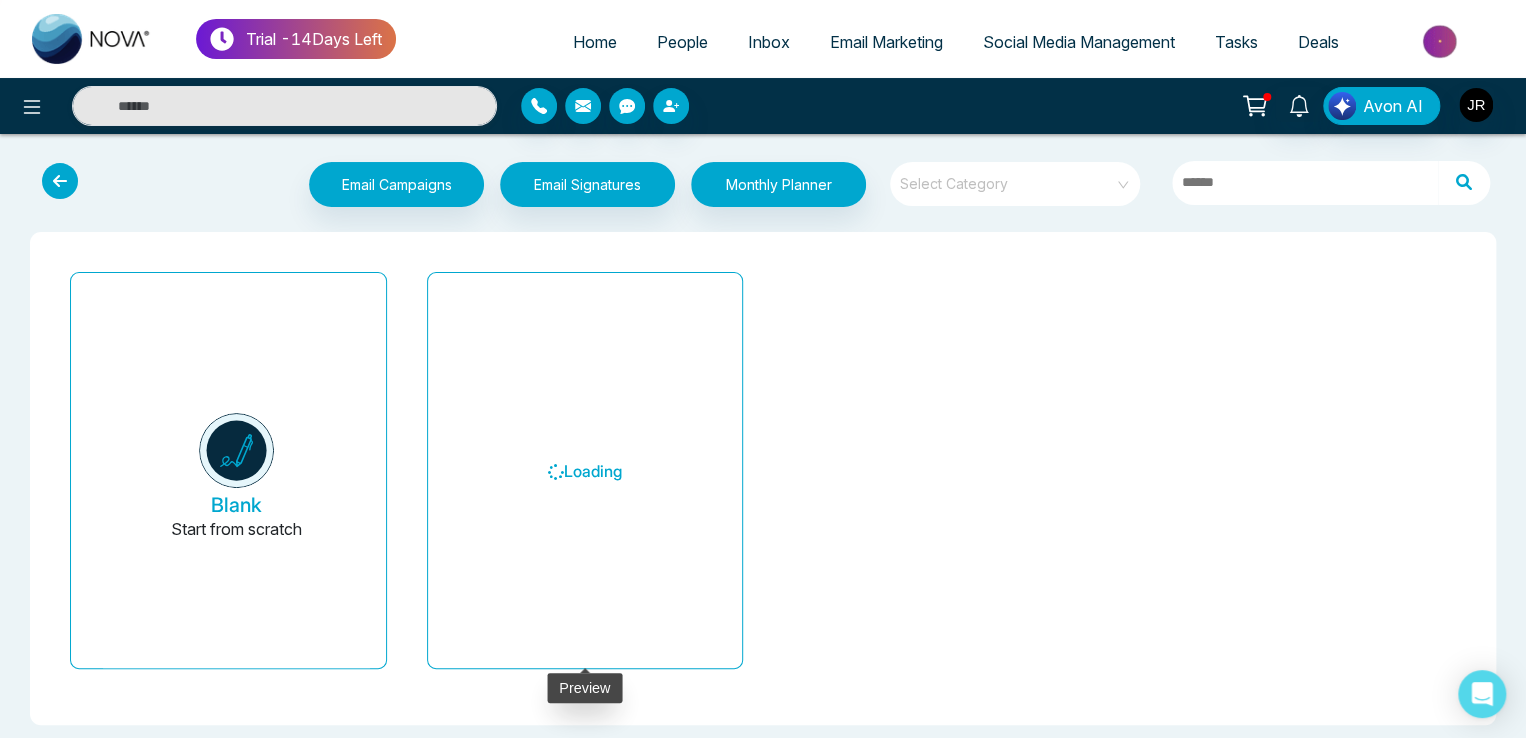 click on "Loading" at bounding box center [585, 471] 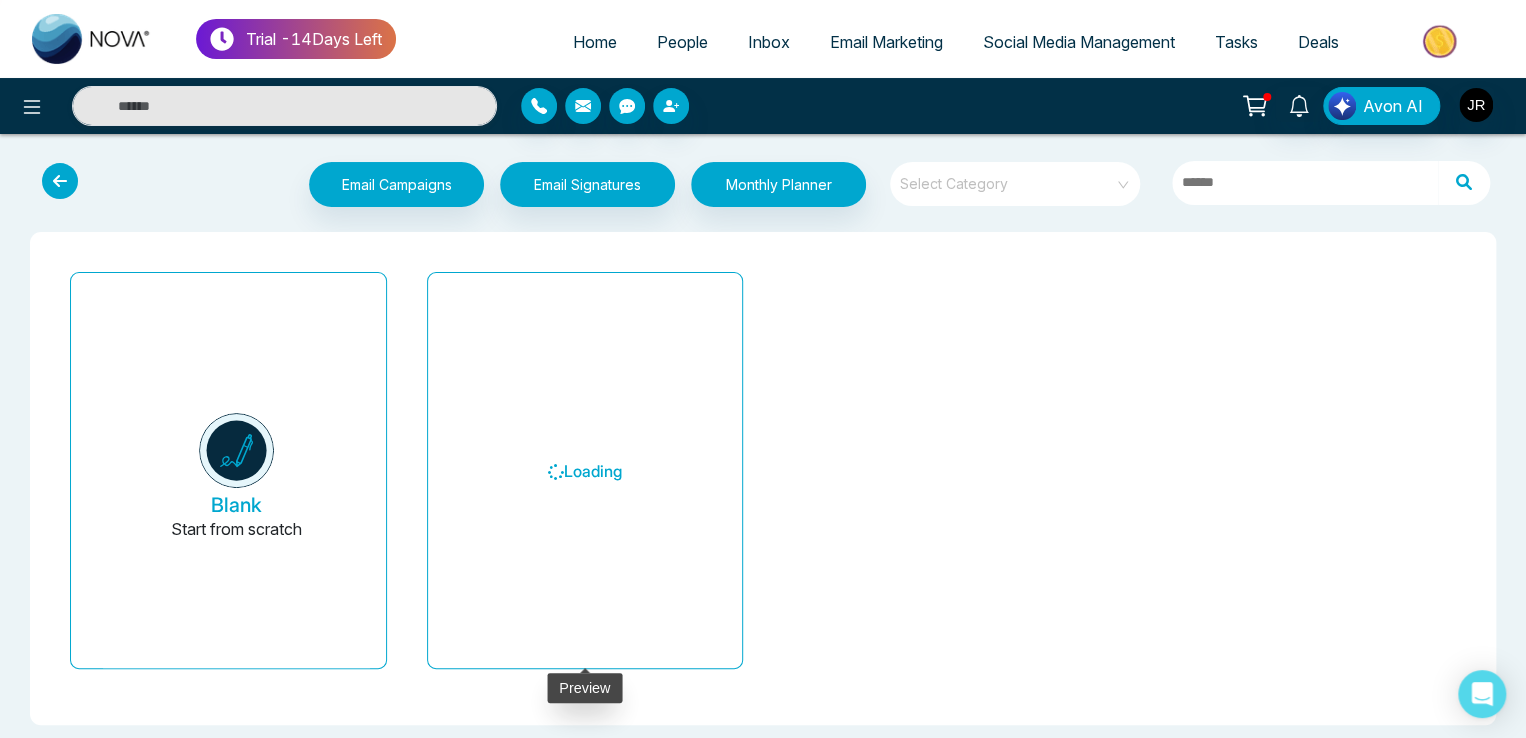 click on "Loading" at bounding box center [585, 471] 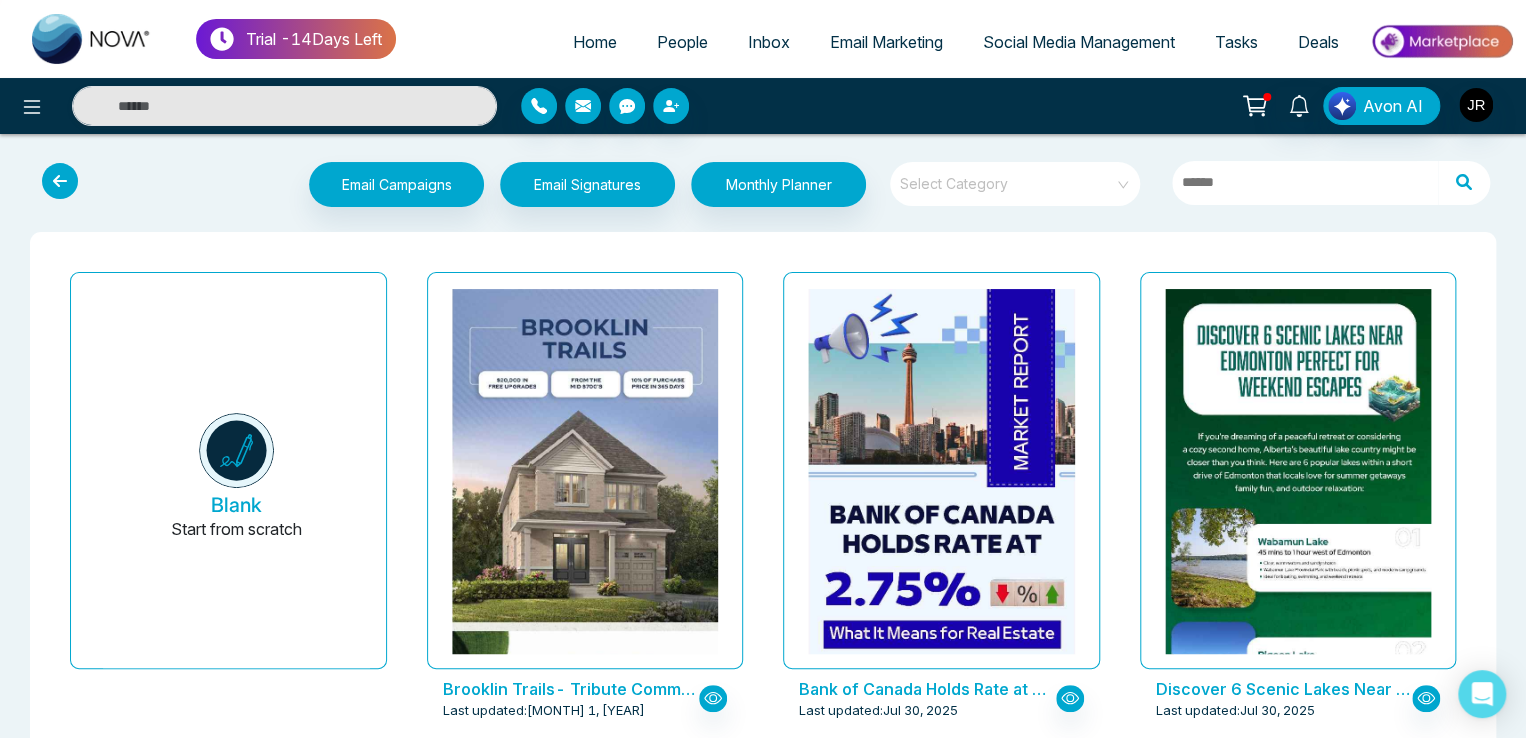 click at bounding box center [584, 1414] 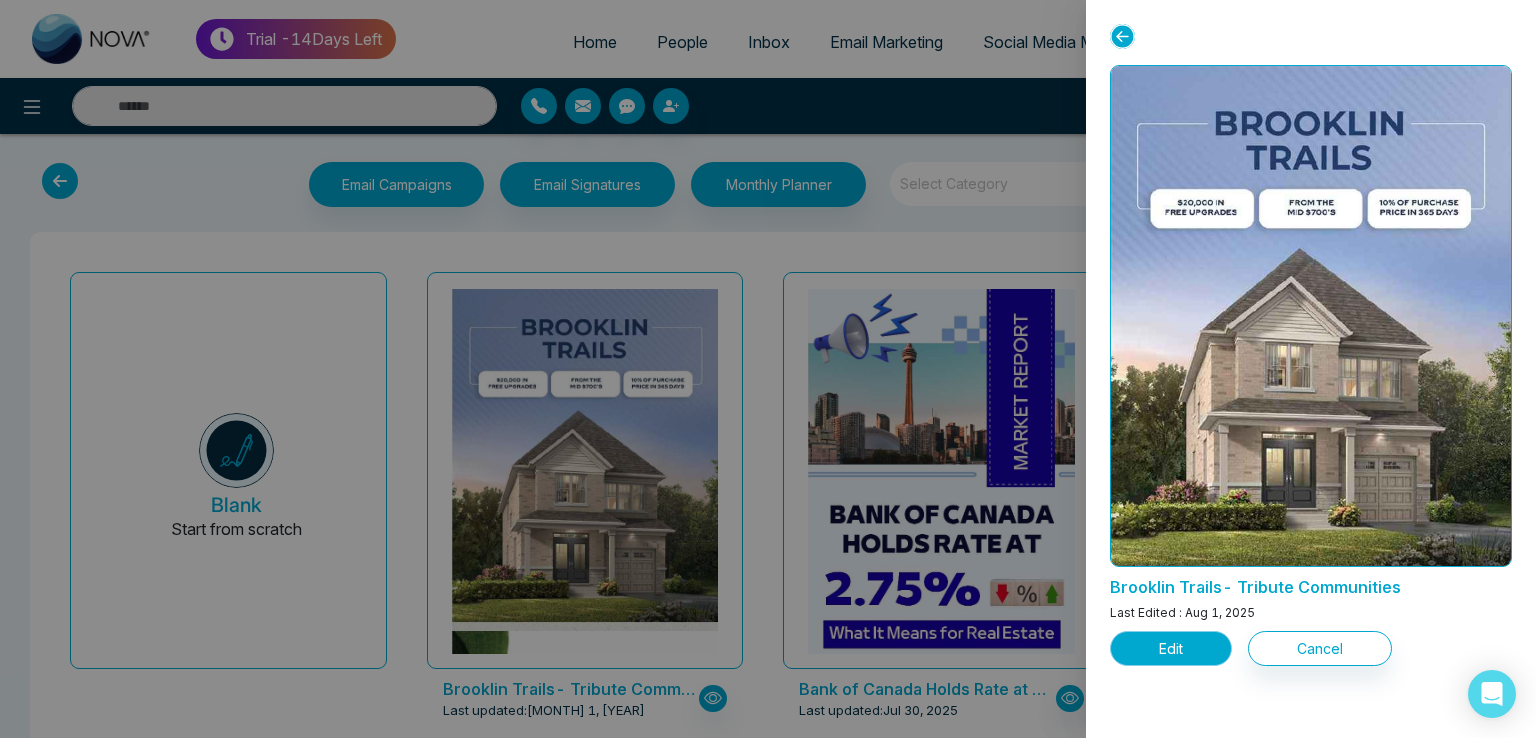 click on "Edit" at bounding box center [1171, 648] 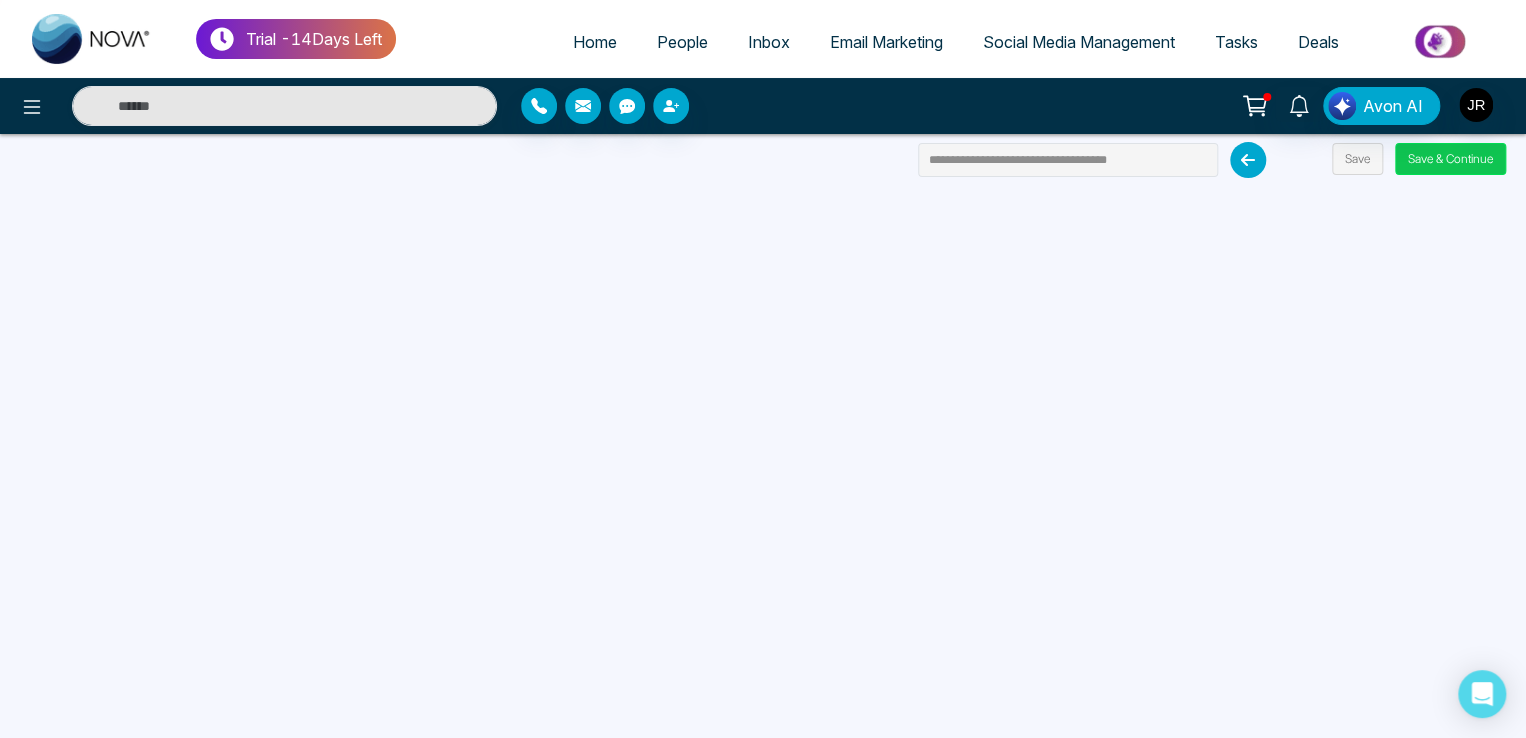 click on "Save & Continue" at bounding box center (1450, 159) 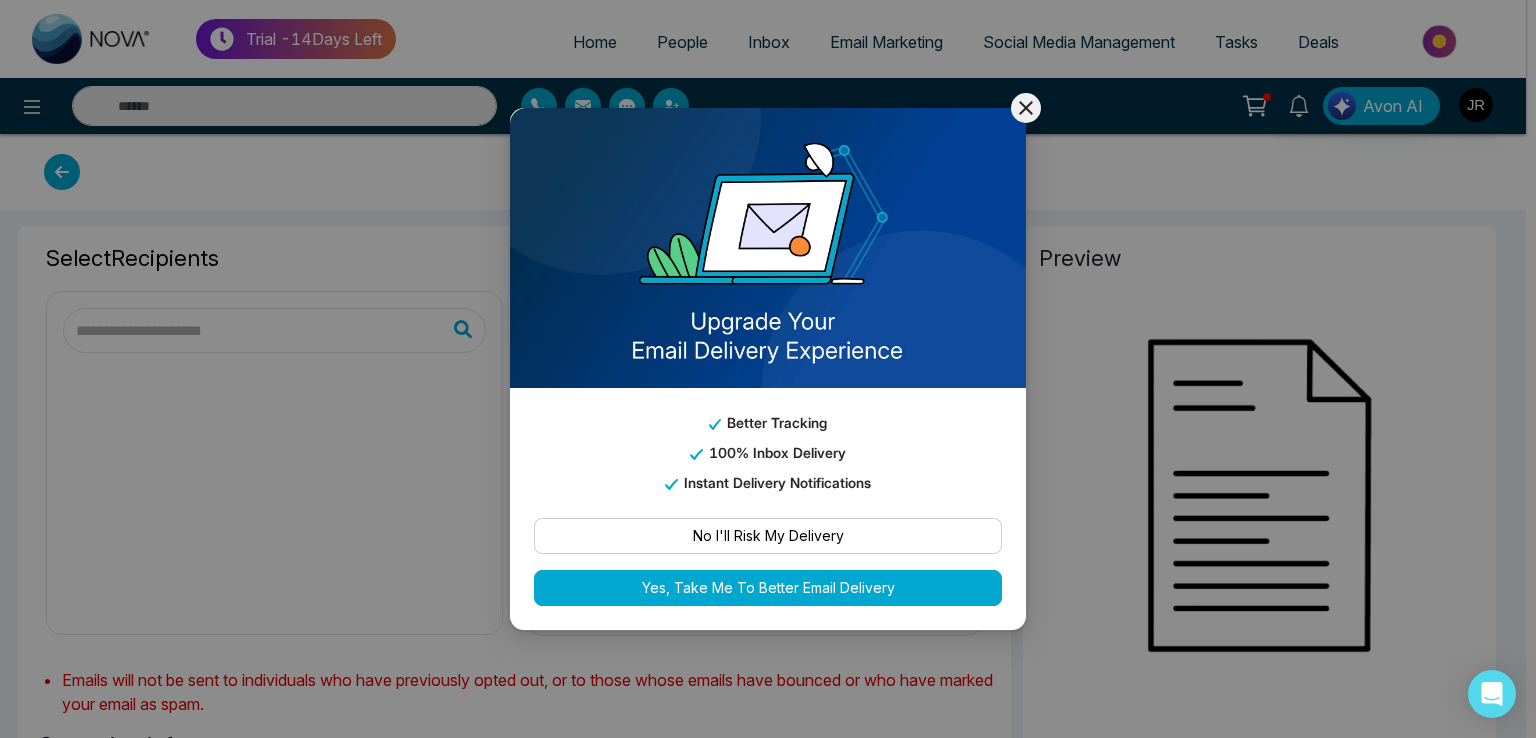 type on "**********" 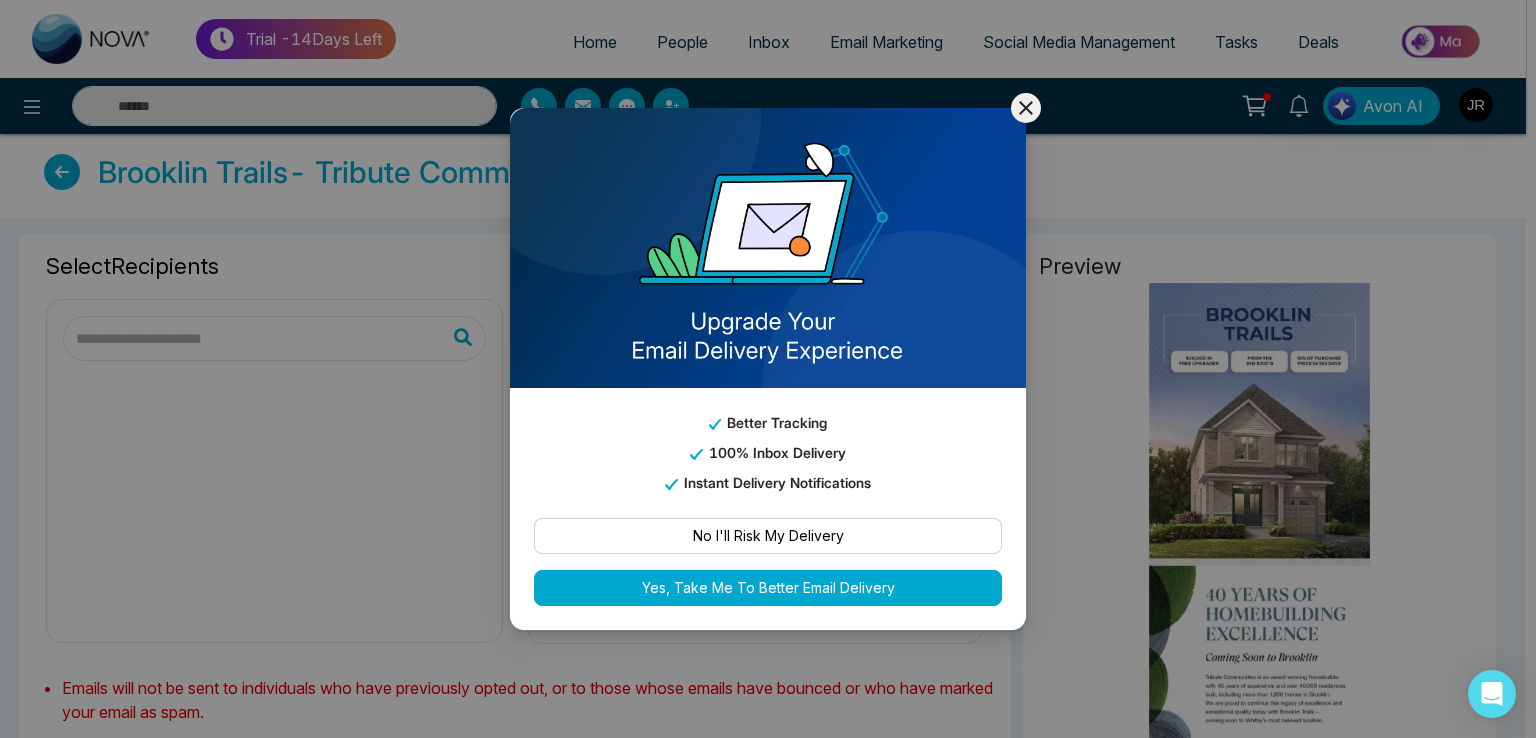 click 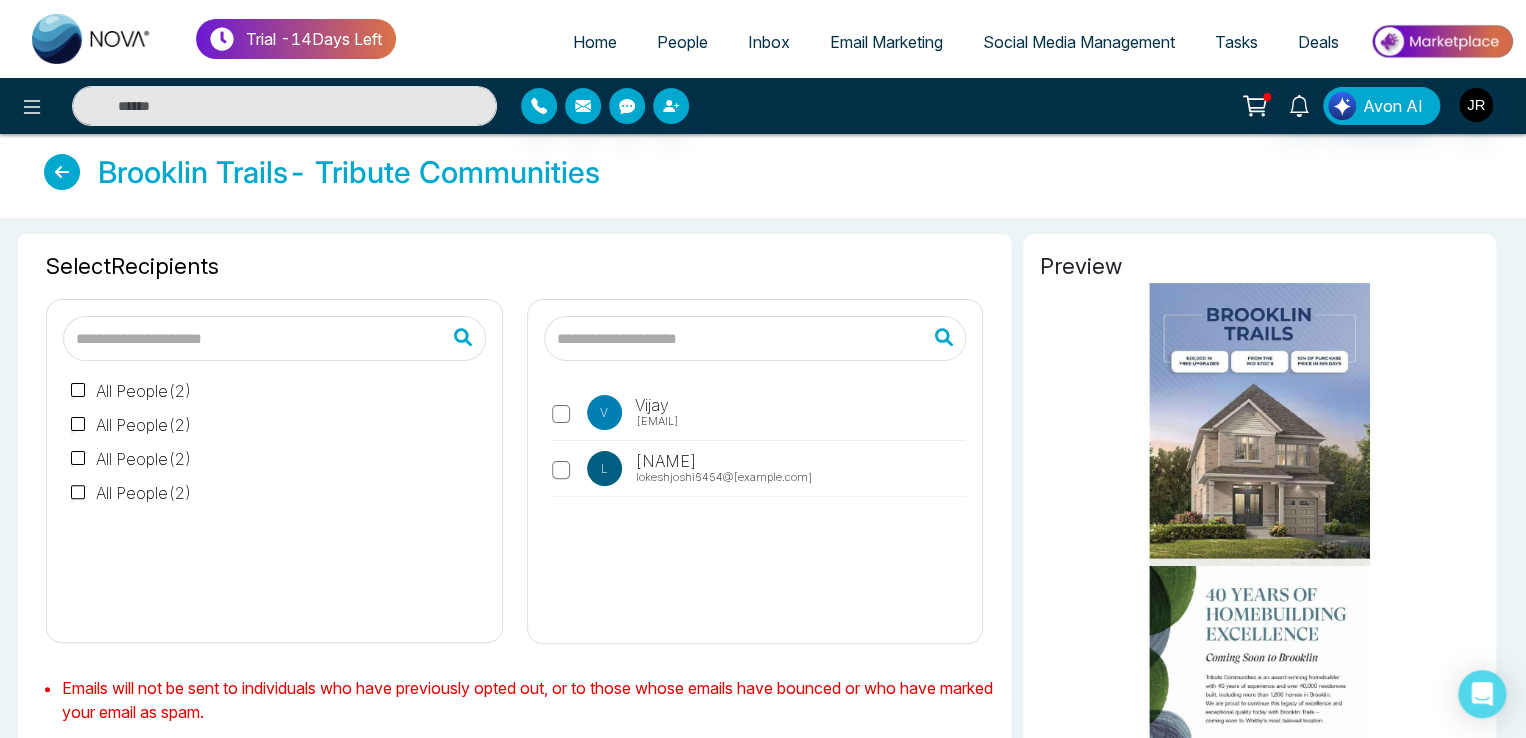 click at bounding box center (274, 338) 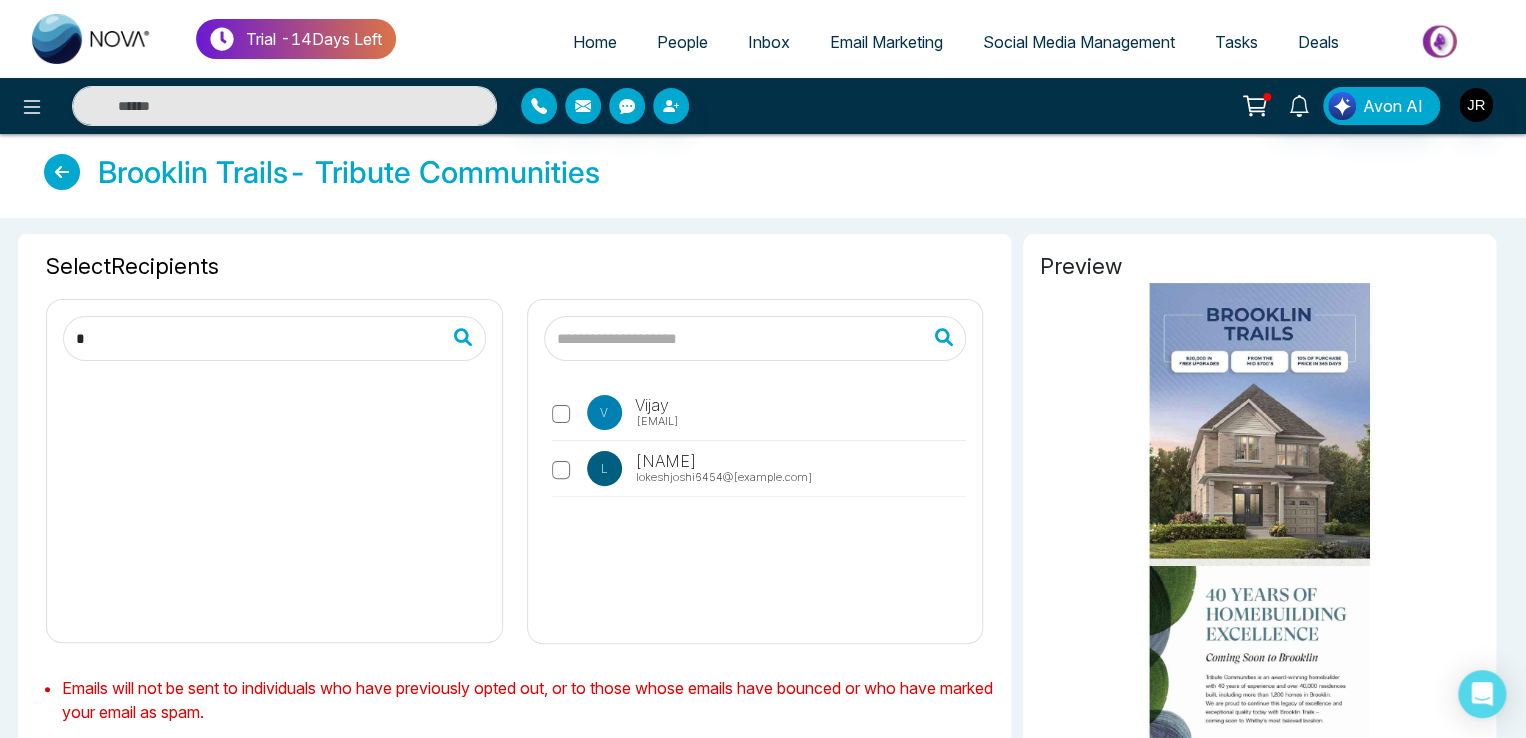click at bounding box center (274, 493) 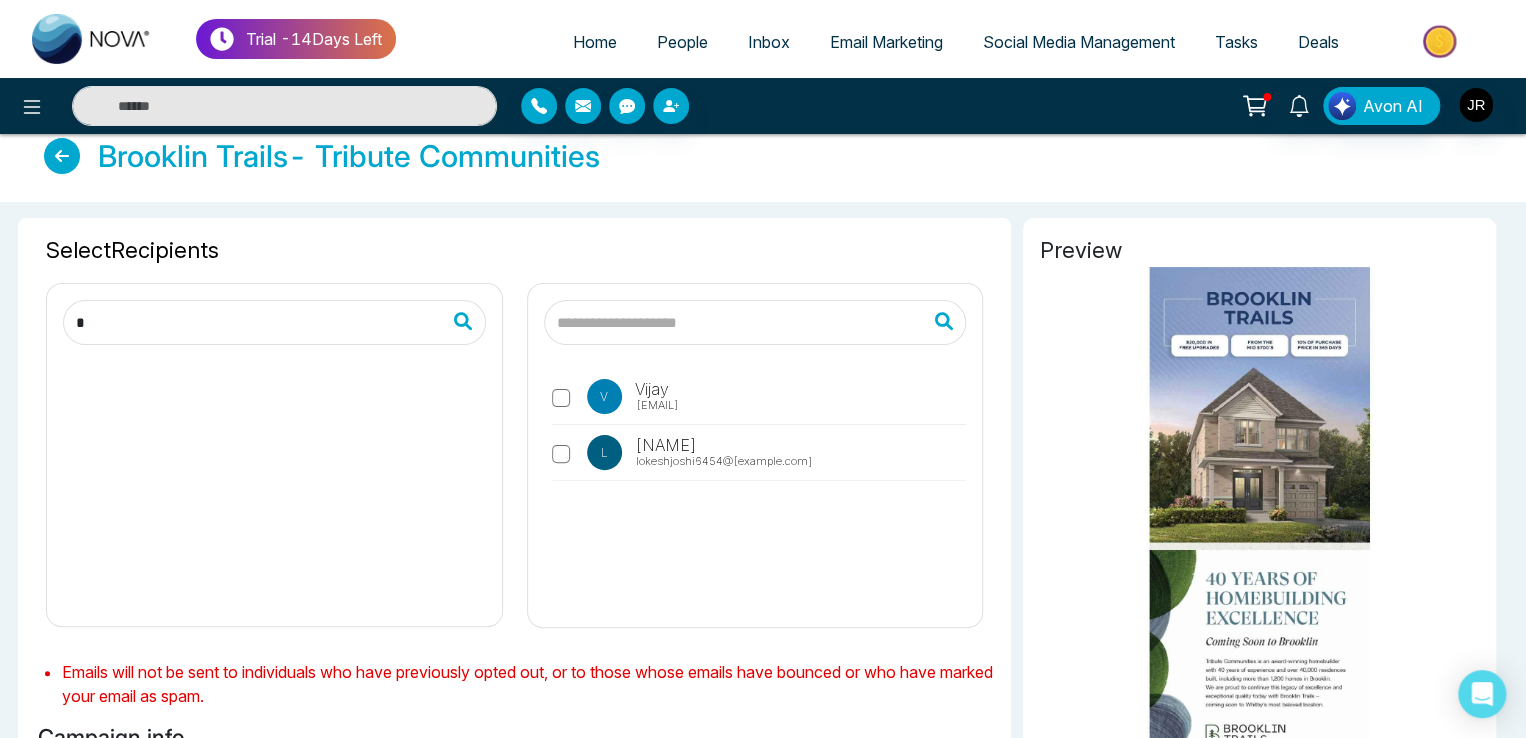 scroll, scrollTop: 0, scrollLeft: 0, axis: both 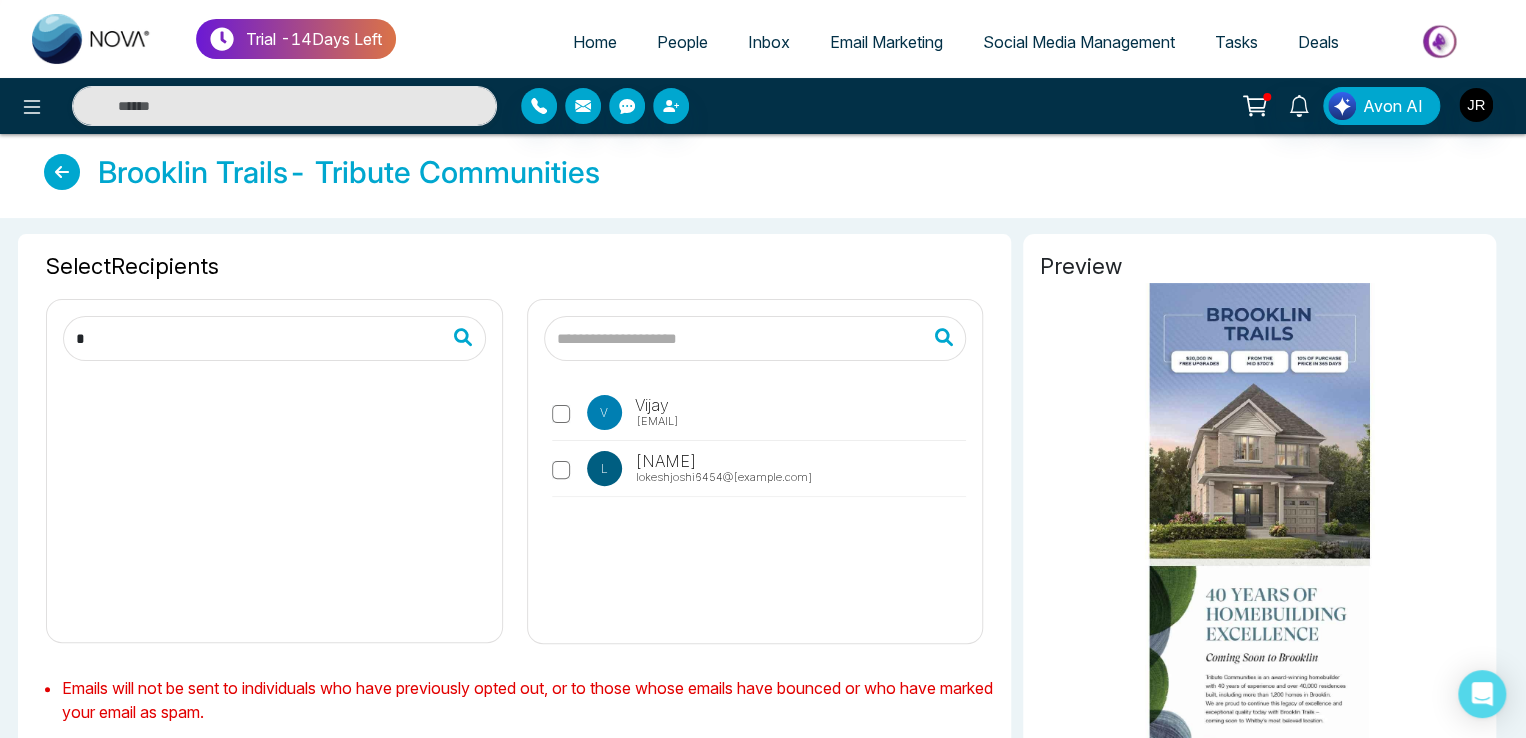 click at bounding box center (274, 338) 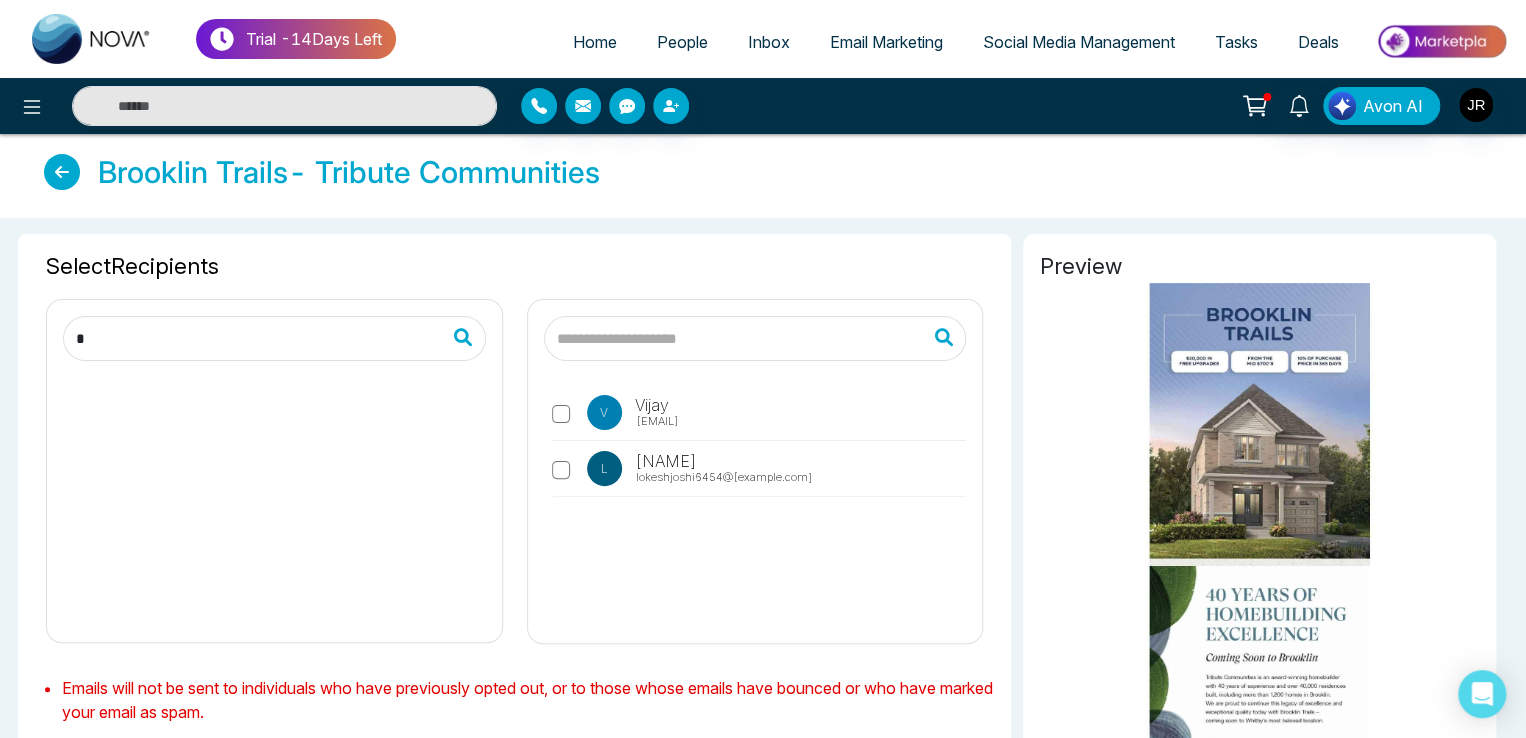click at bounding box center (274, 338) 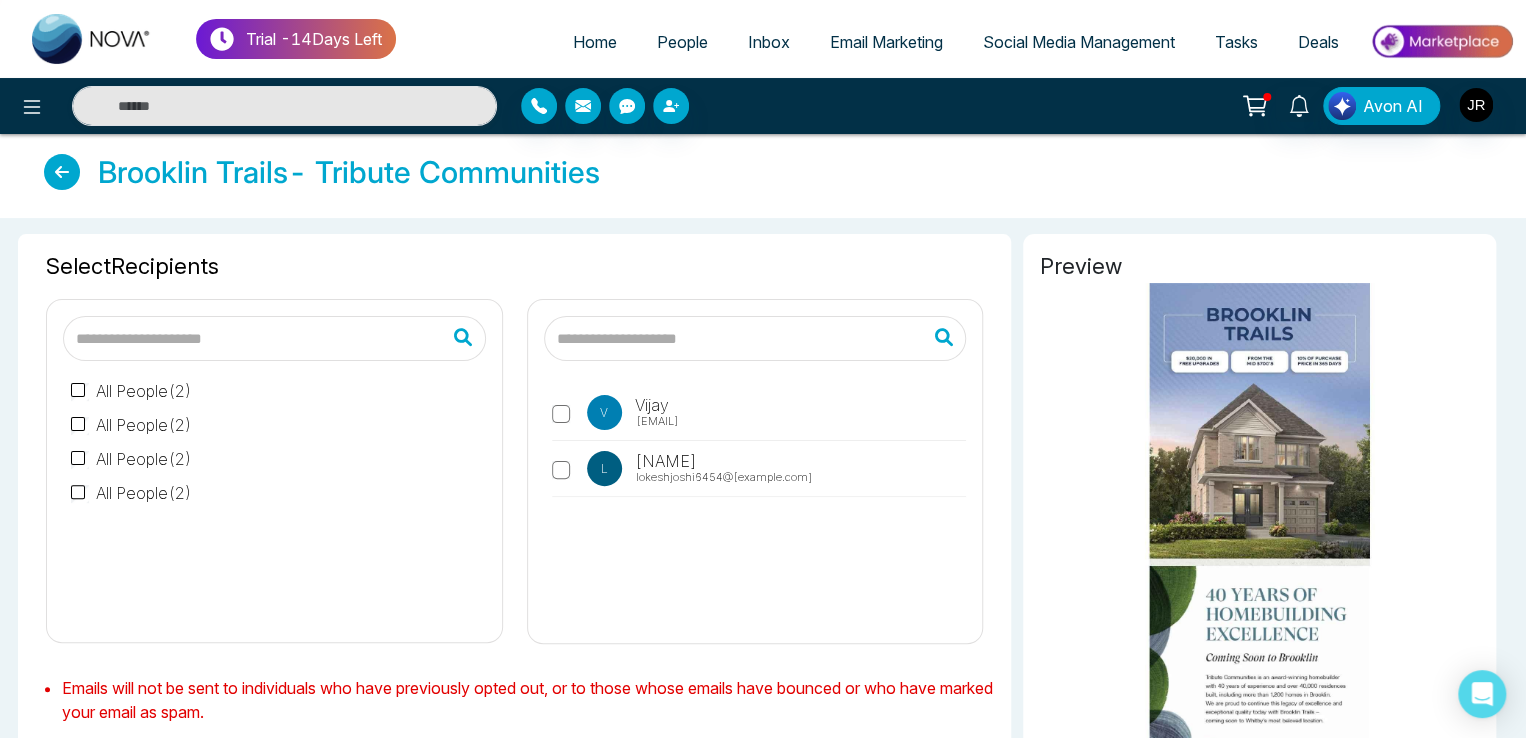 type 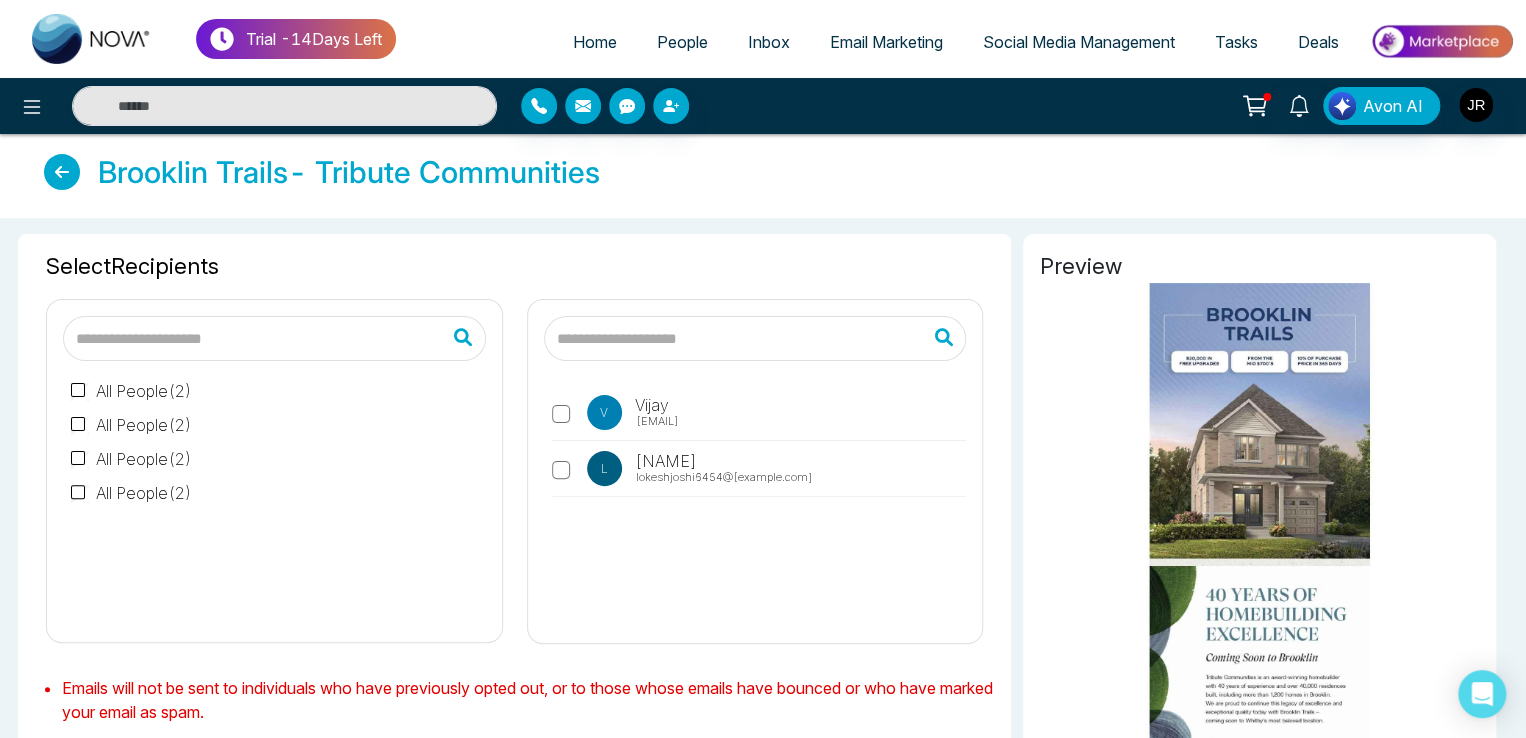 click at bounding box center [62, 172] 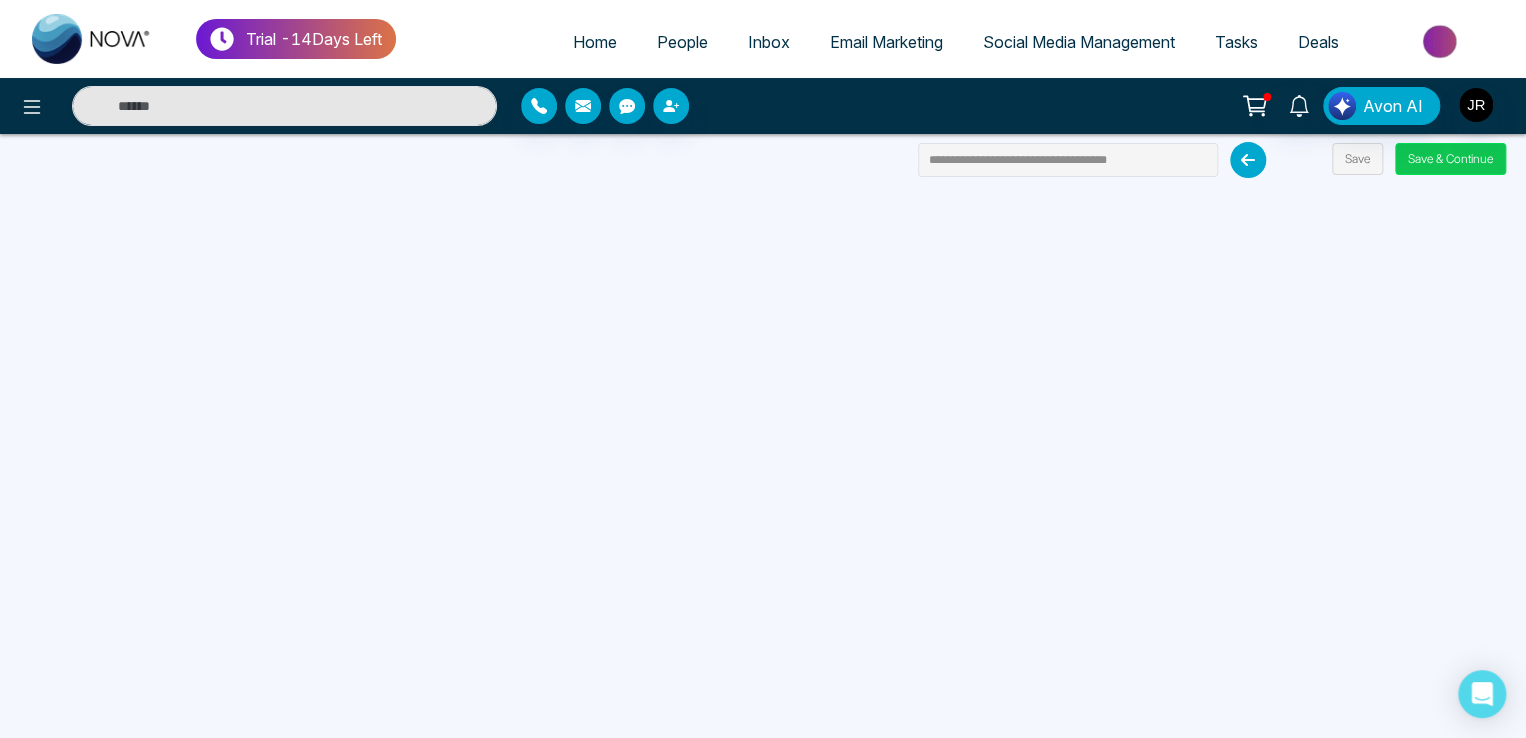 click on "Save & Continue" at bounding box center (1450, 159) 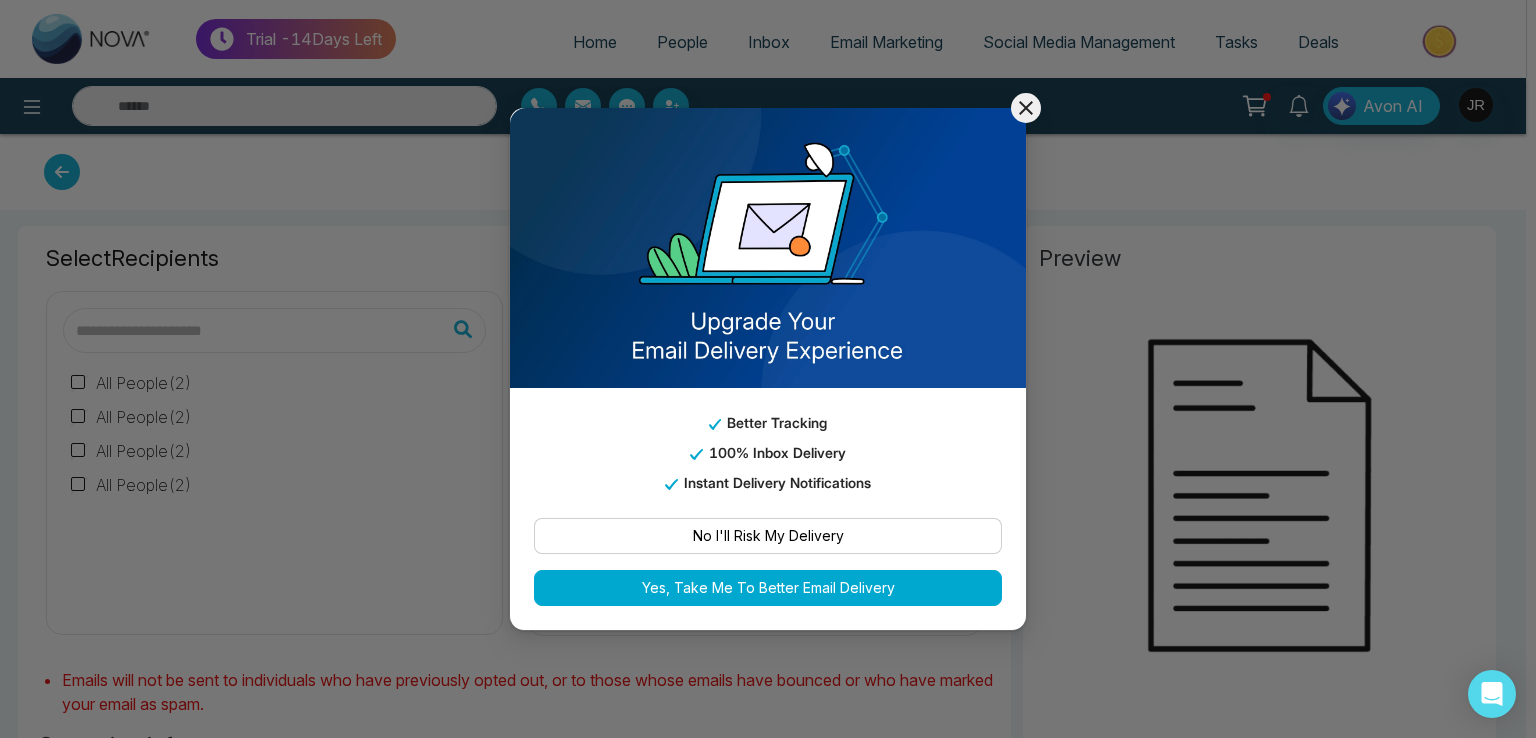 type on "**********" 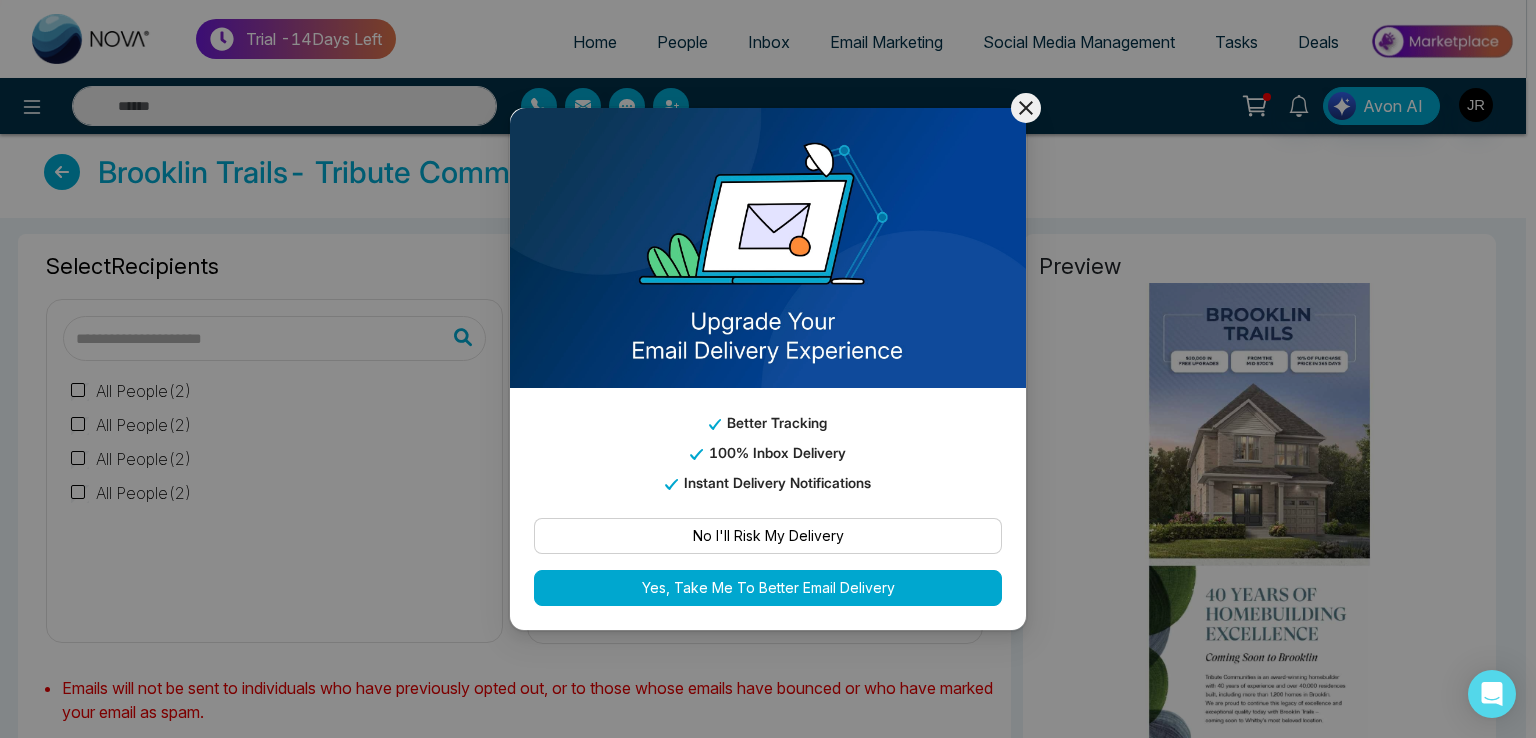 click on "No I'll Risk My Delivery" at bounding box center (768, 536) 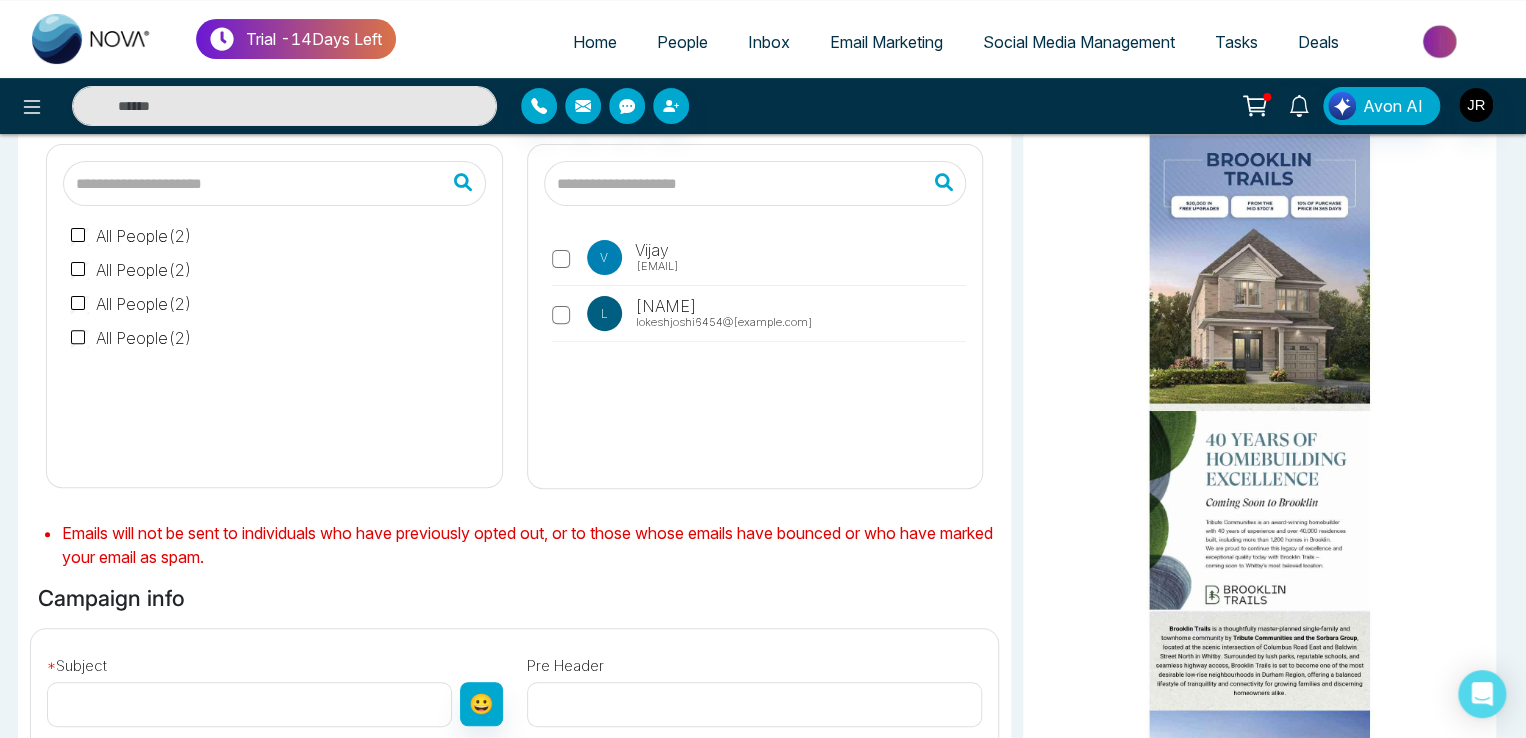 scroll, scrollTop: 200, scrollLeft: 0, axis: vertical 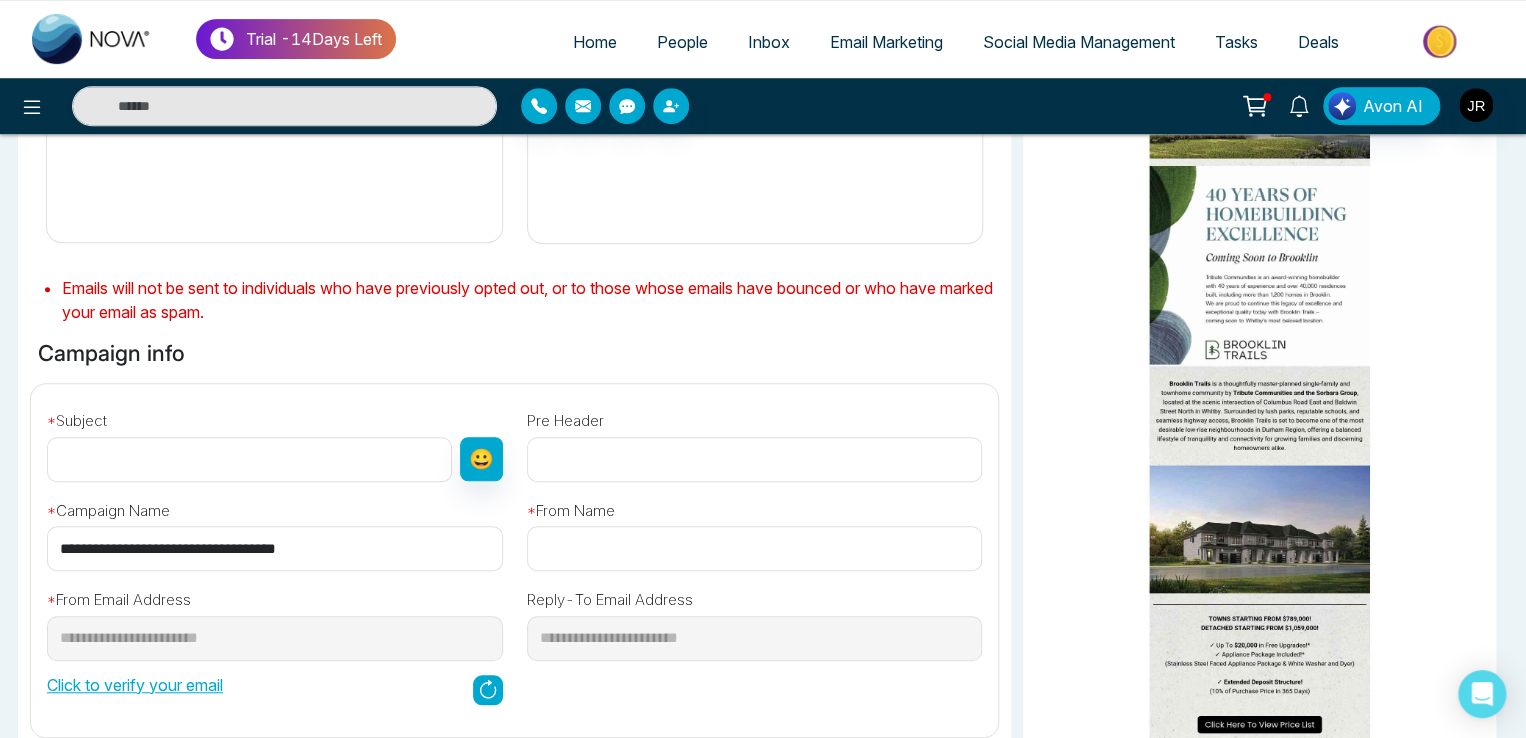 drag, startPoint x: 346, startPoint y: 552, endPoint x: 0, endPoint y: 539, distance: 346.24414 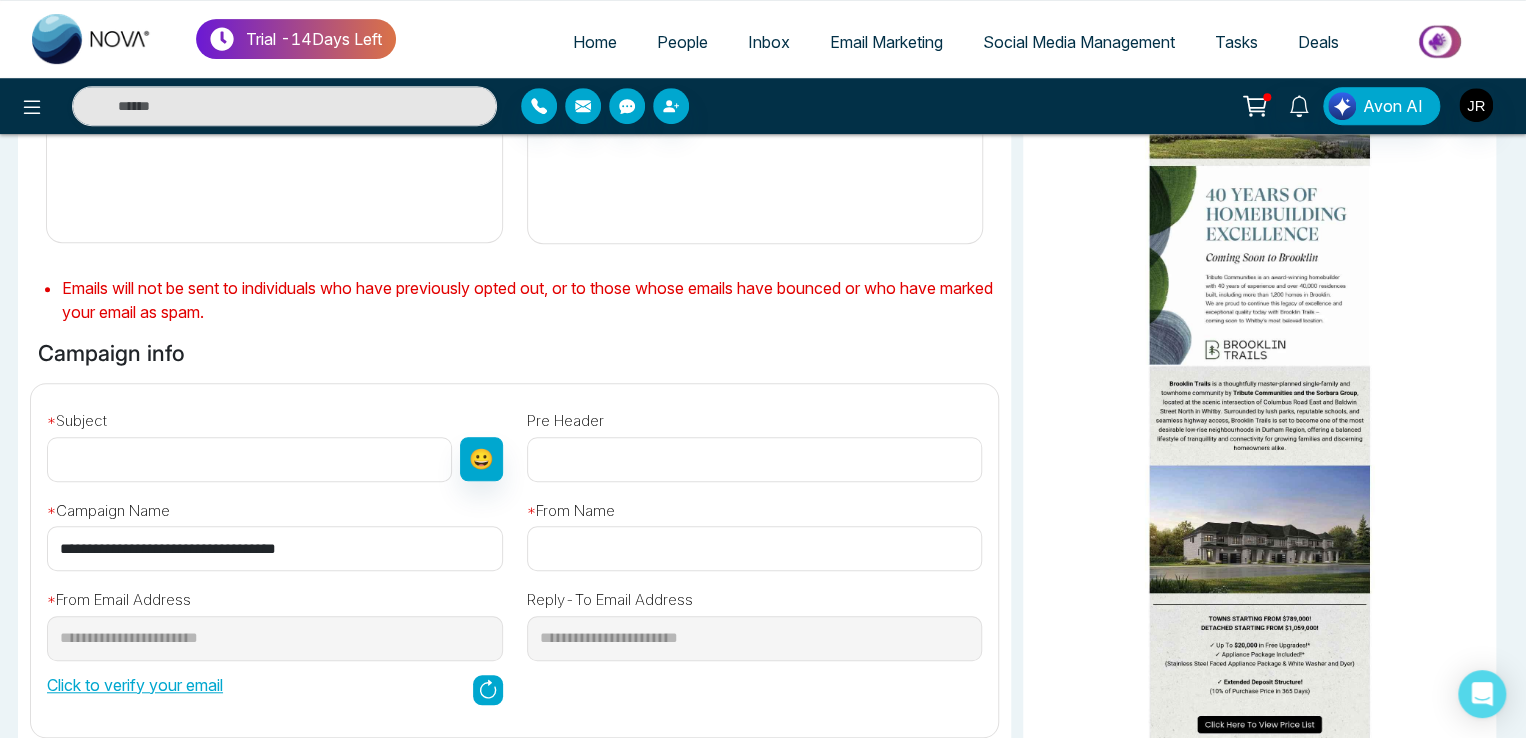click on "**********" at bounding box center [763, 411] 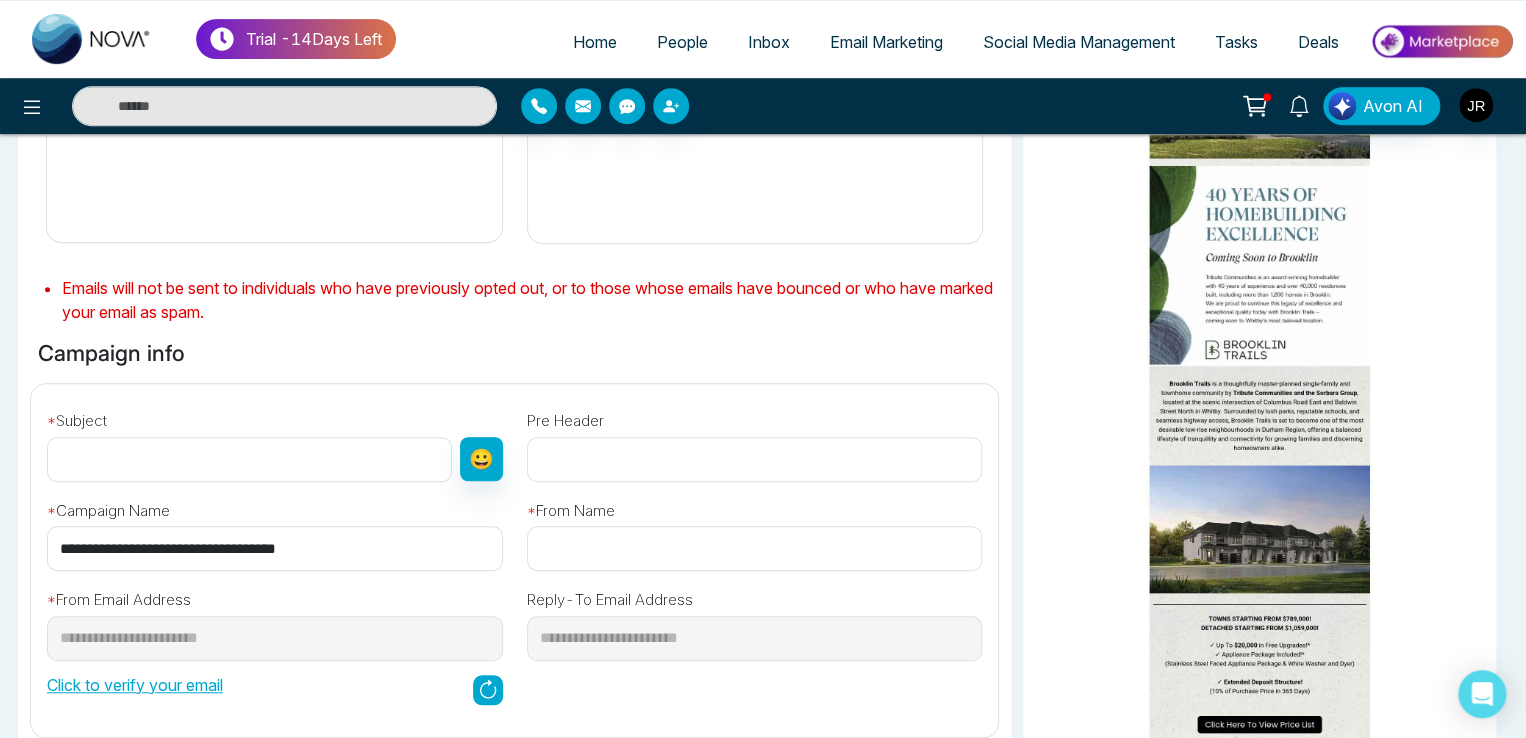 click at bounding box center (249, 459) 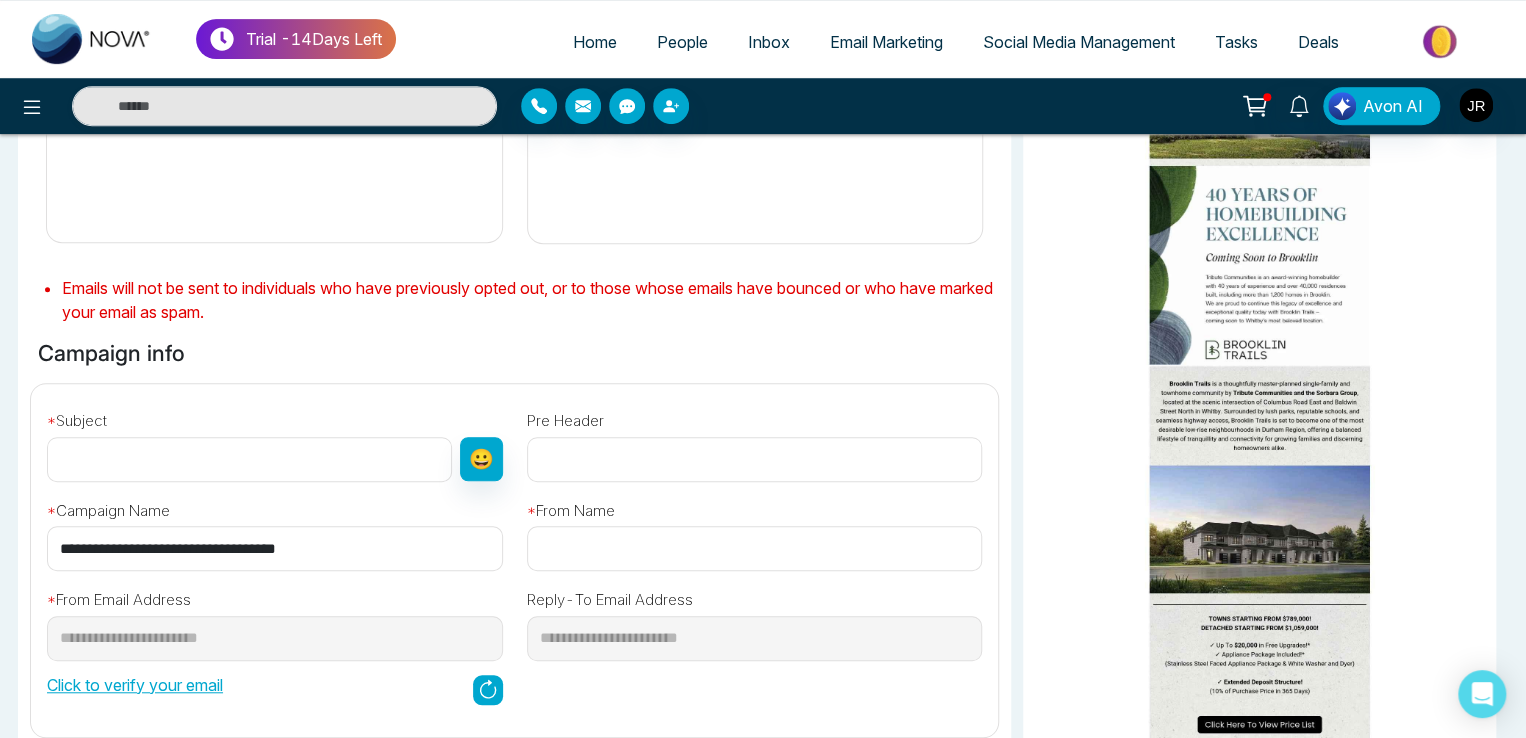 paste on "**********" 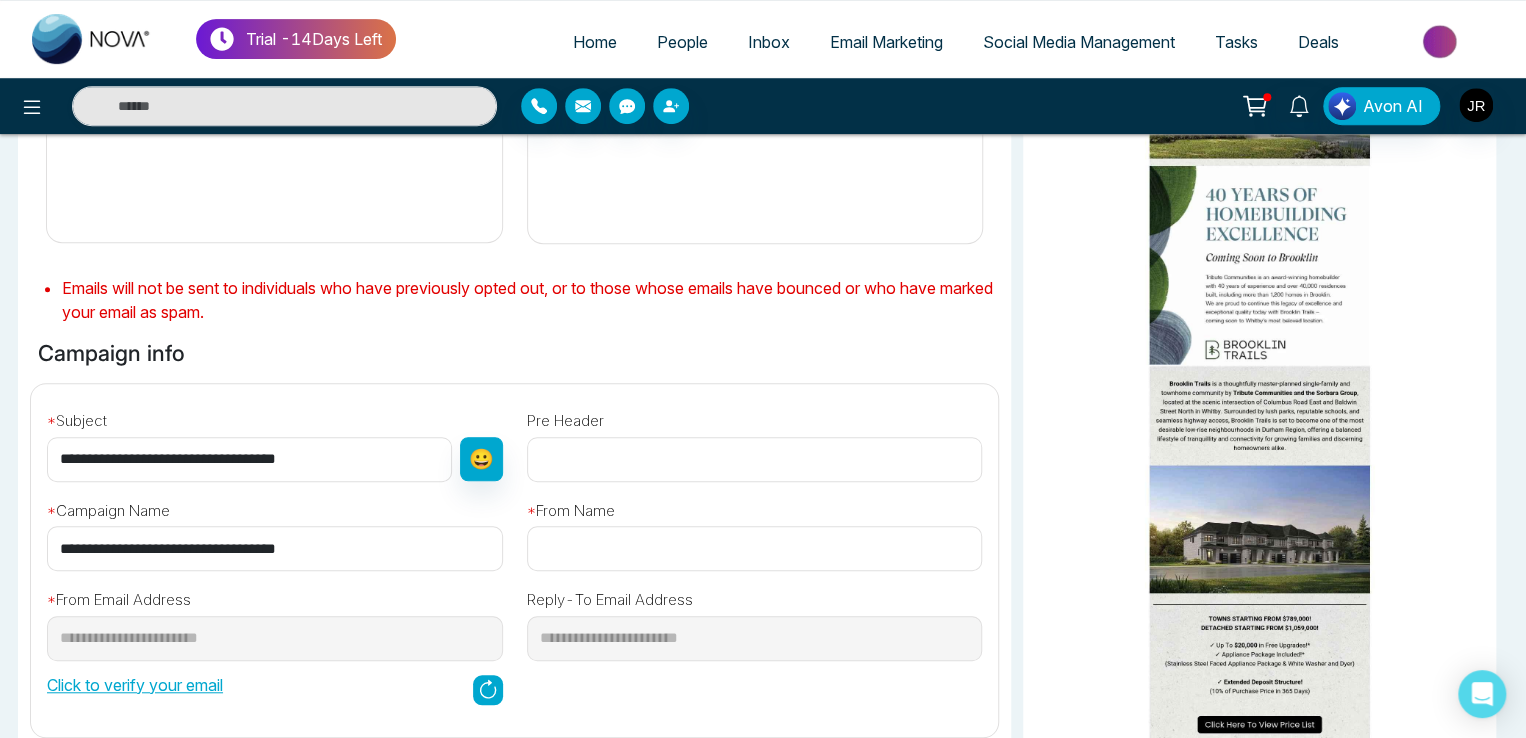type on "**********" 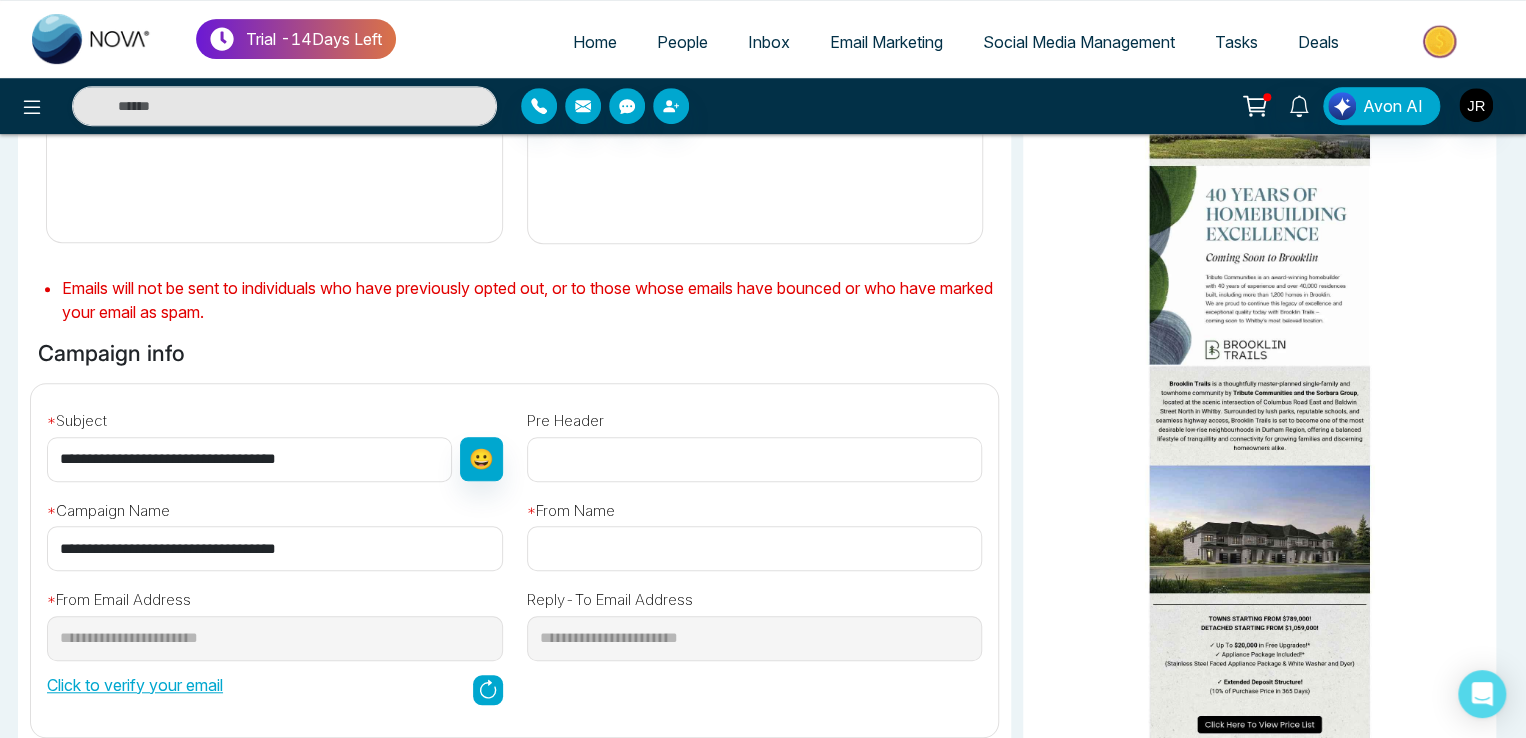 click at bounding box center [755, 548] 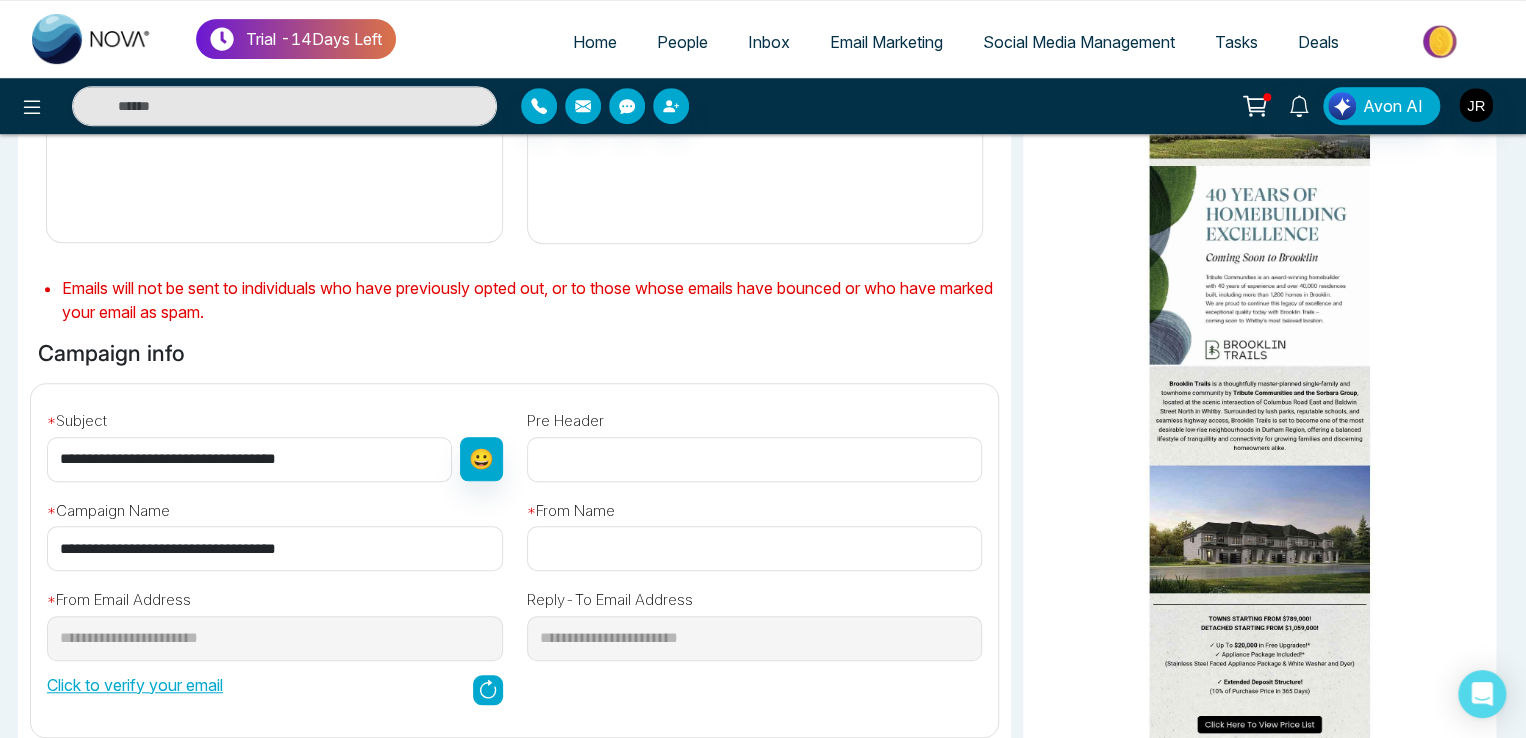 type on "****" 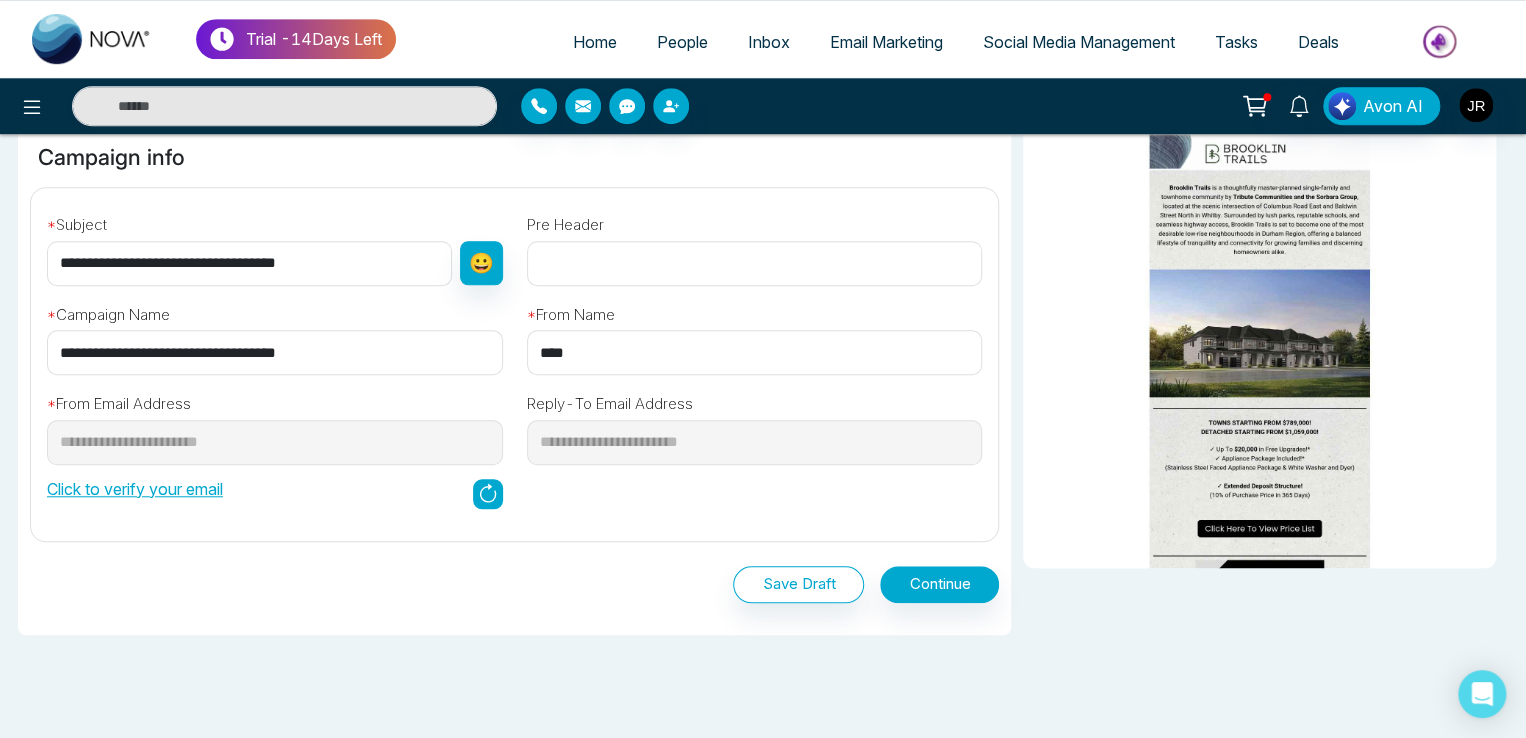 scroll, scrollTop: 600, scrollLeft: 0, axis: vertical 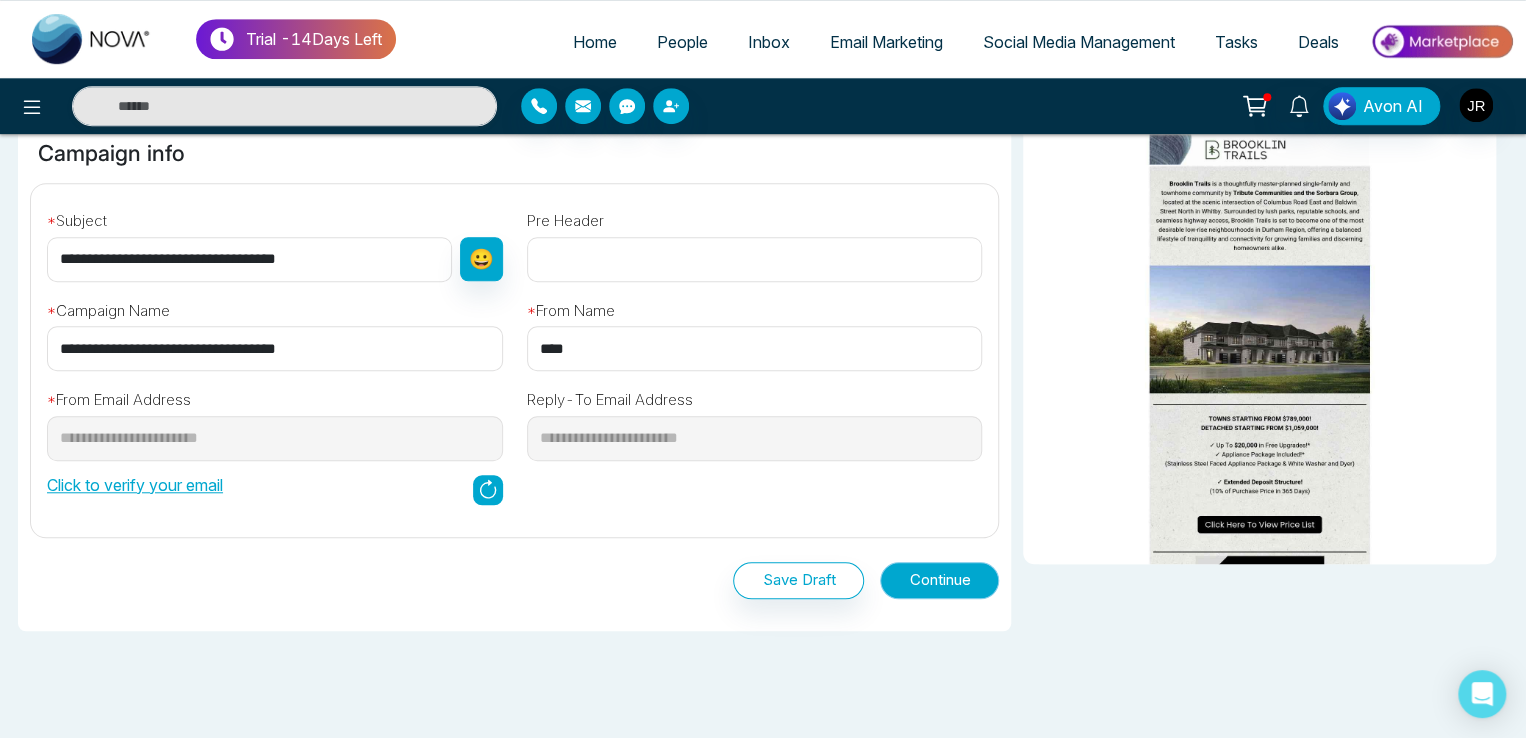 click on "Continue" at bounding box center (939, 580) 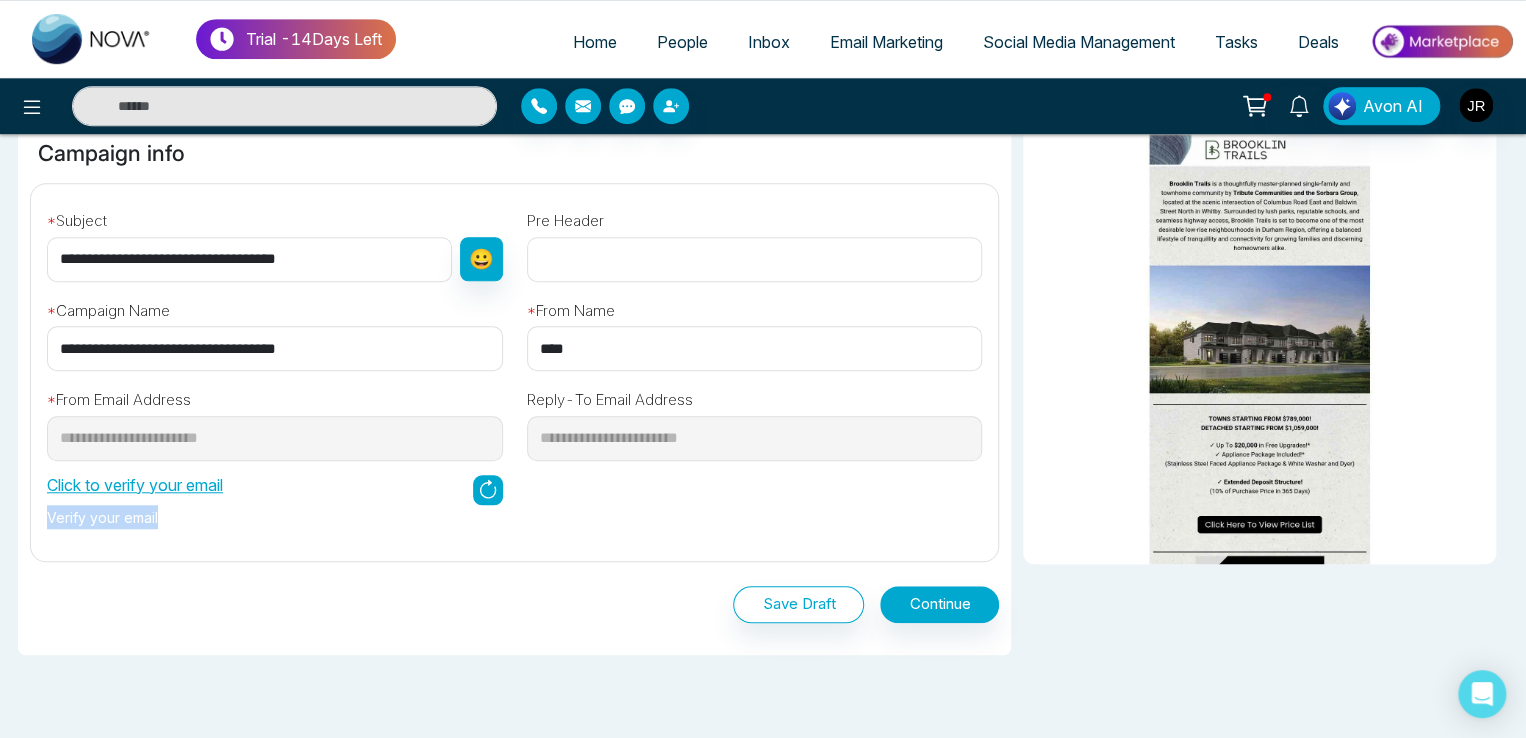 drag, startPoint x: 43, startPoint y: 510, endPoint x: 188, endPoint y: 512, distance: 145.0138 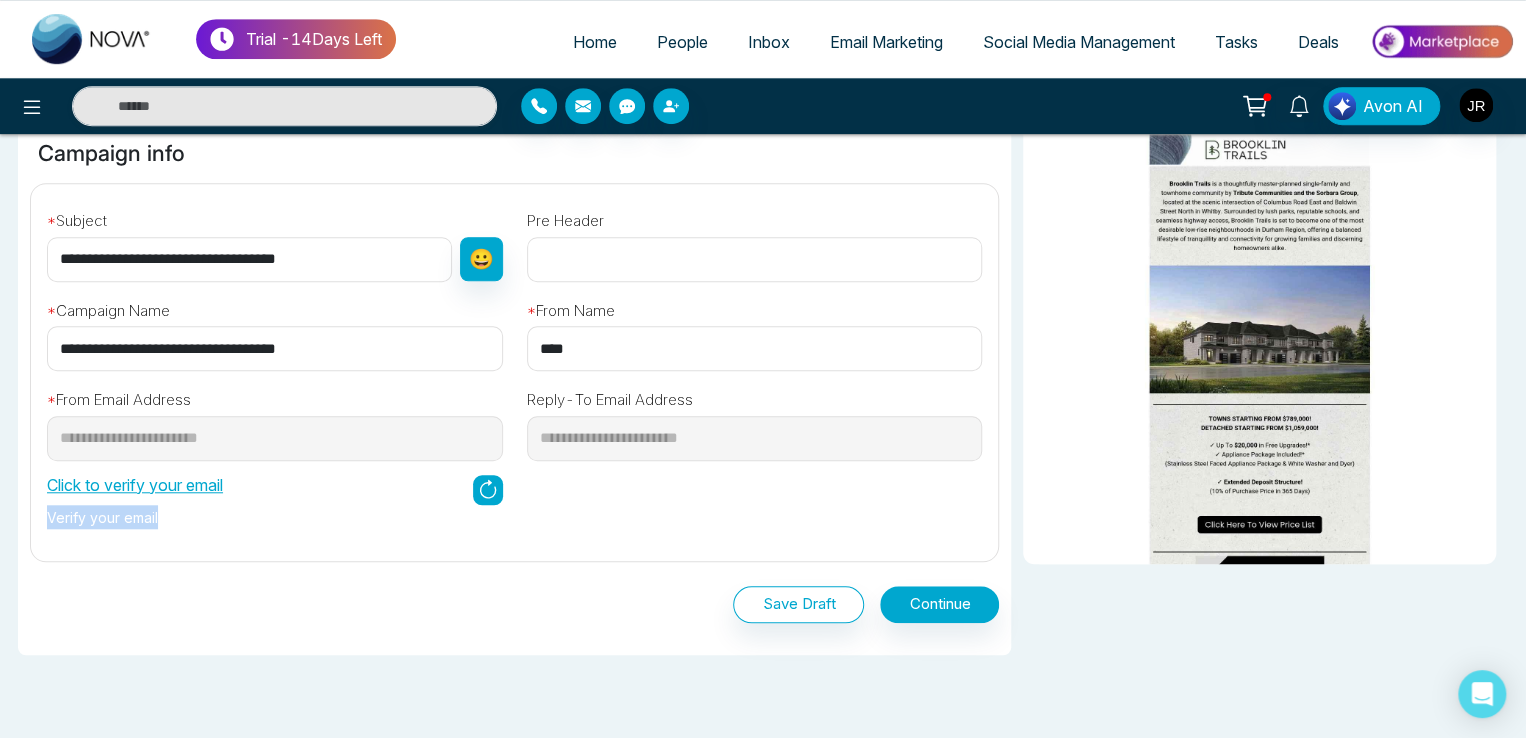 click on "**********" at bounding box center [275, 450] 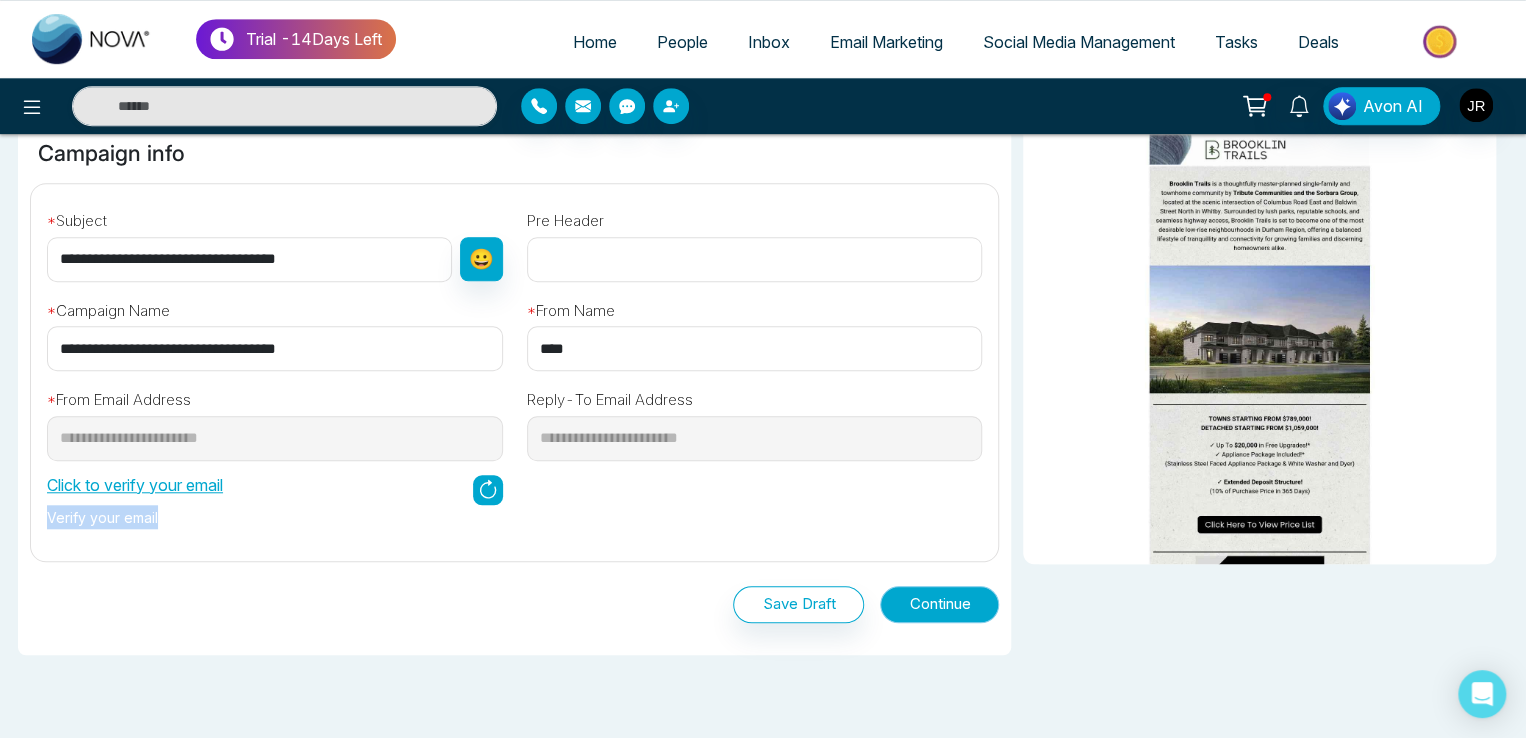 click on "Continue" at bounding box center (939, 604) 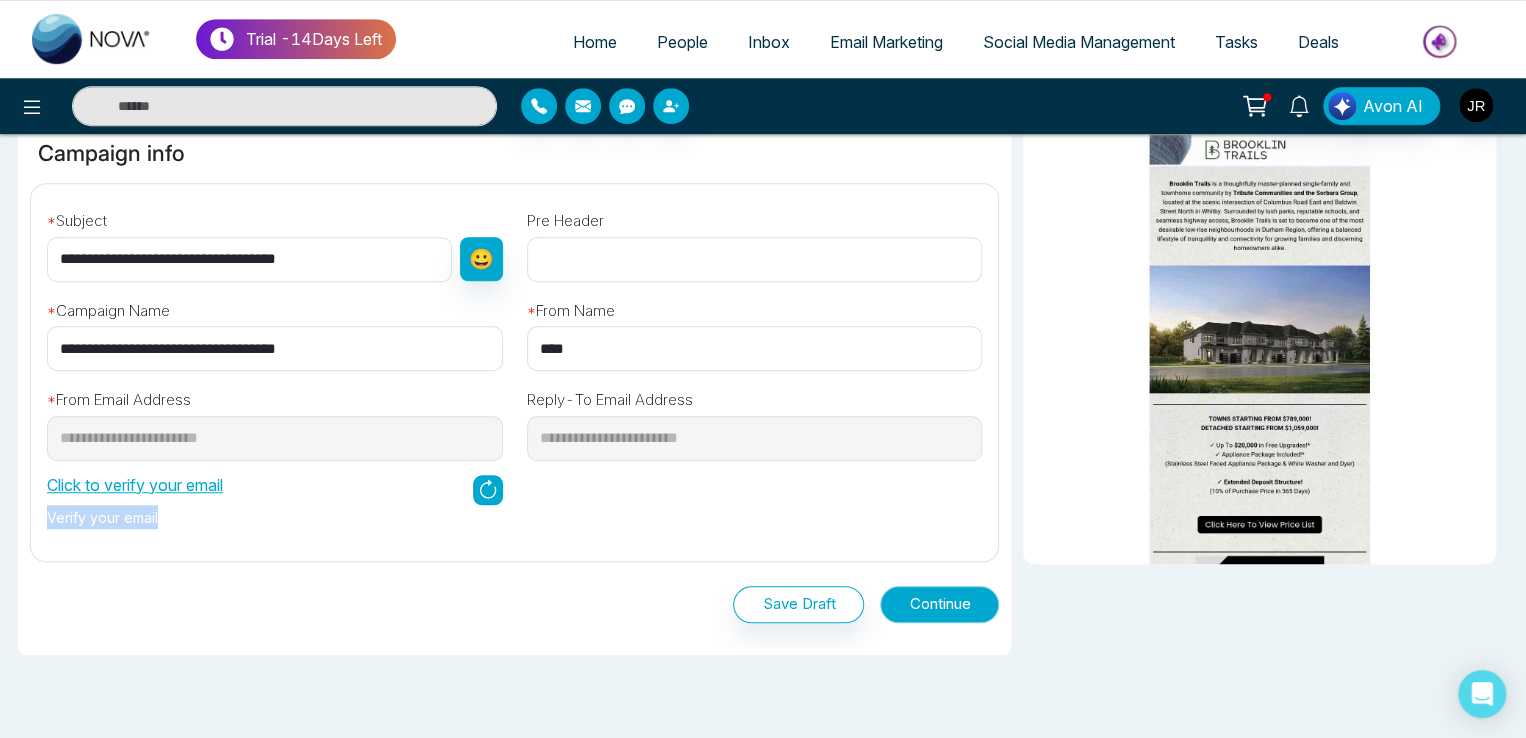 click on "Continue" at bounding box center (939, 604) 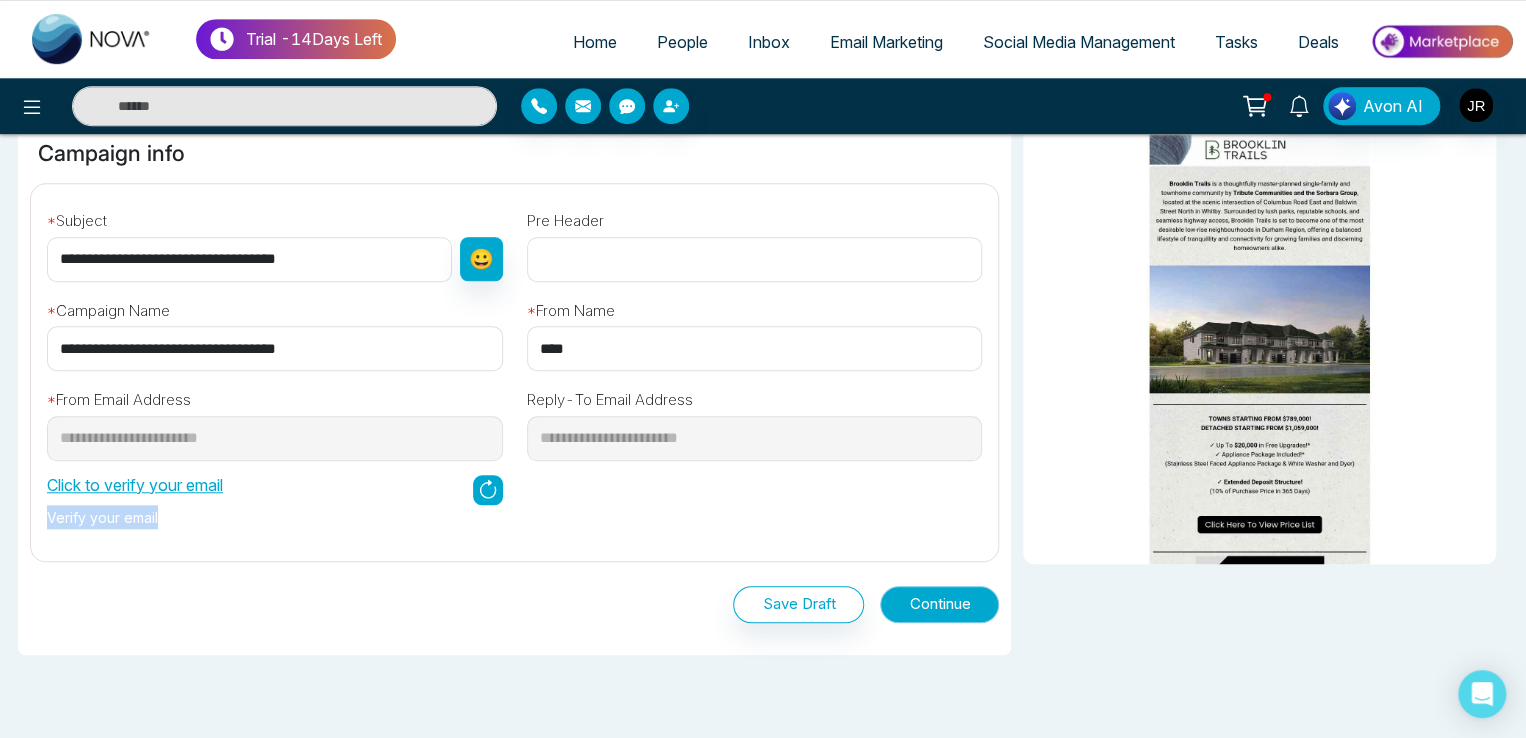 click on "Continue" at bounding box center [939, 604] 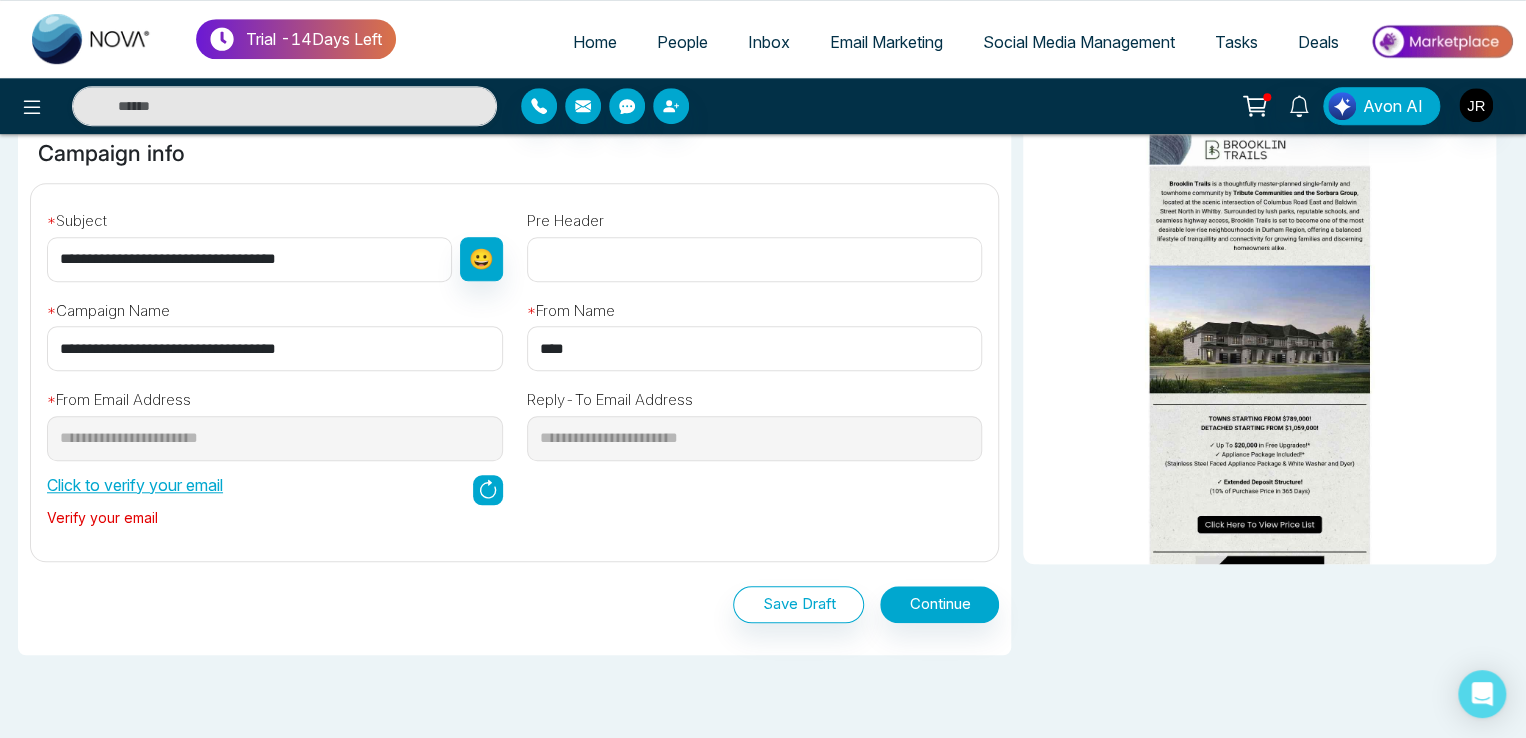 click on "Save Draft Continue" at bounding box center [514, 600] 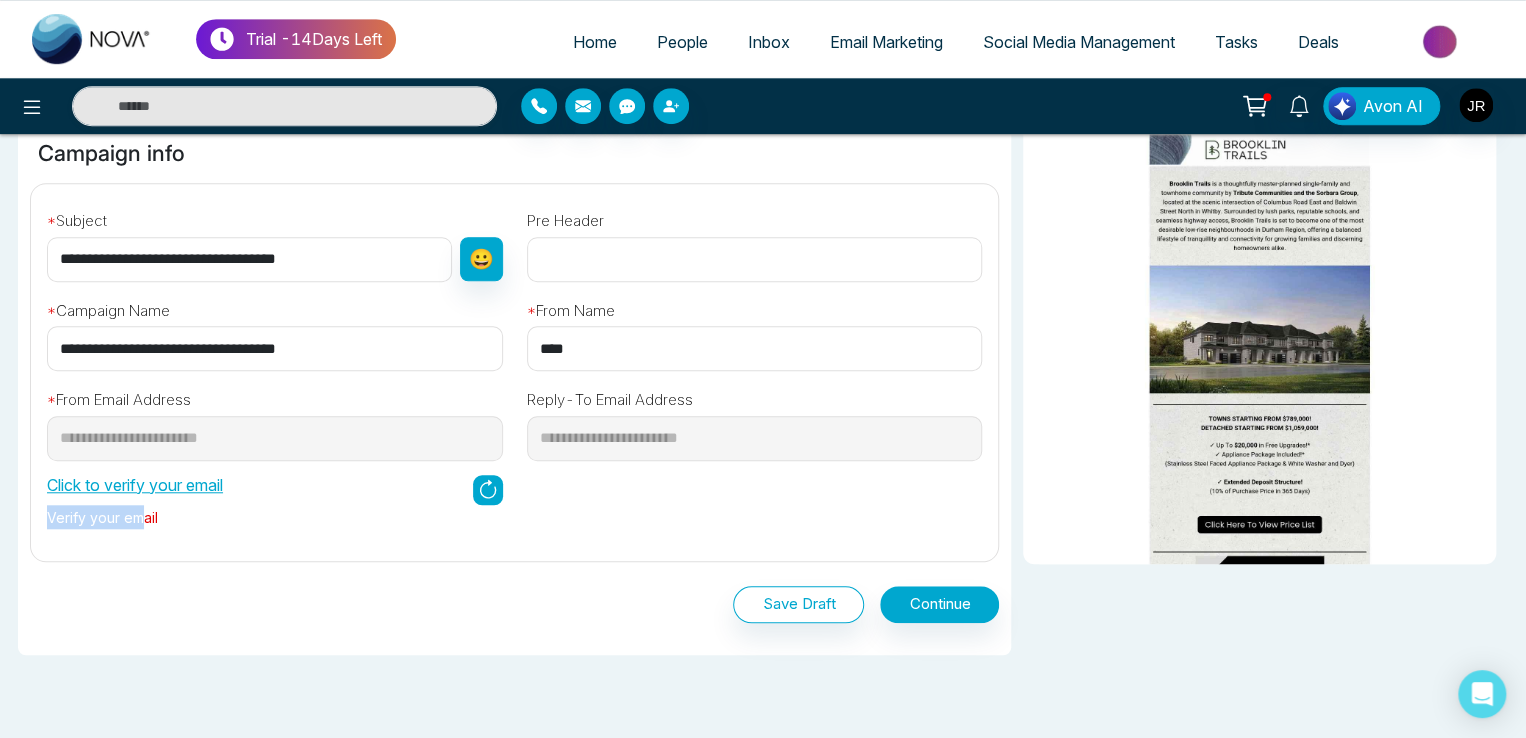 drag, startPoint x: 45, startPoint y: 517, endPoint x: 140, endPoint y: 517, distance: 95 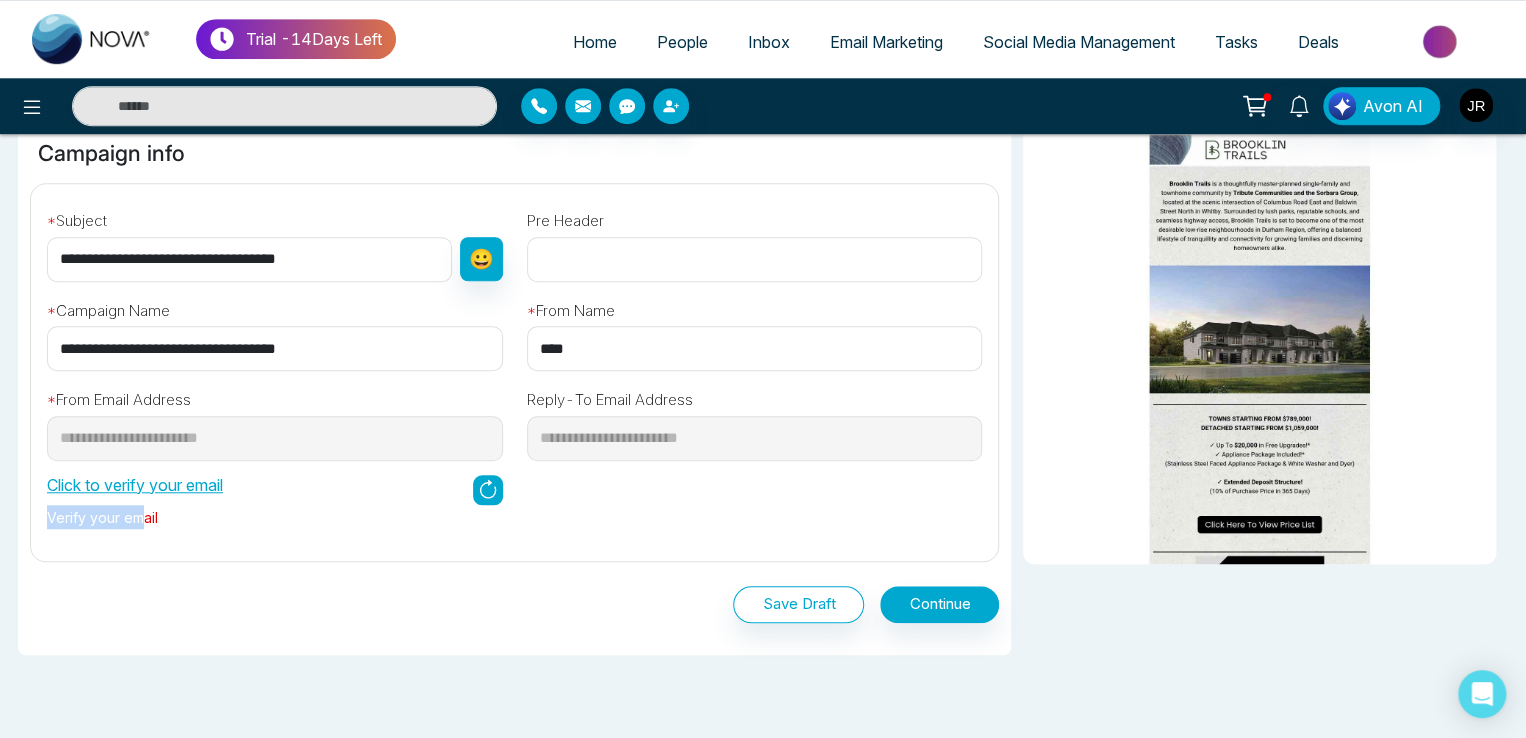 click on "**********" at bounding box center [275, 450] 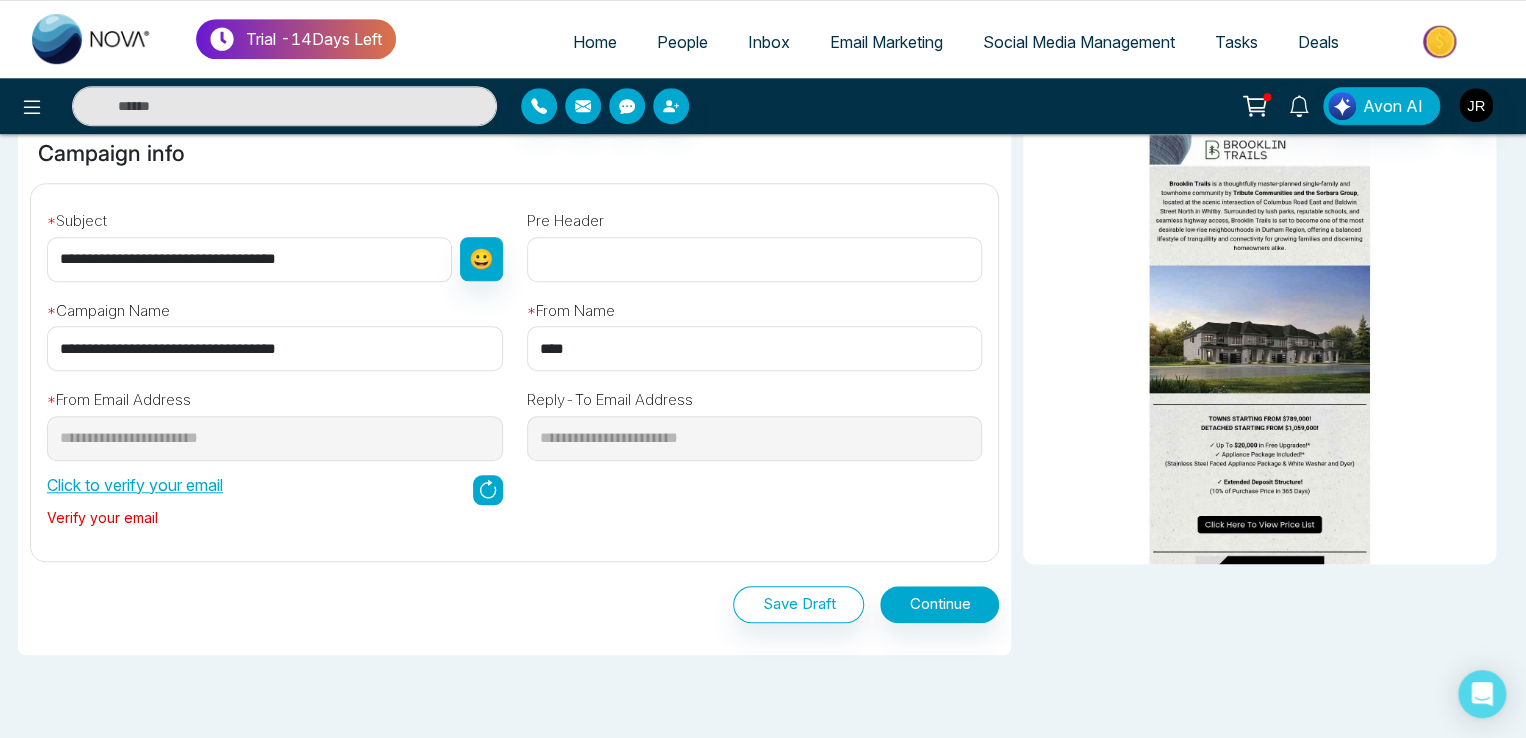 click on "Save Draft Continue" at bounding box center (514, 600) 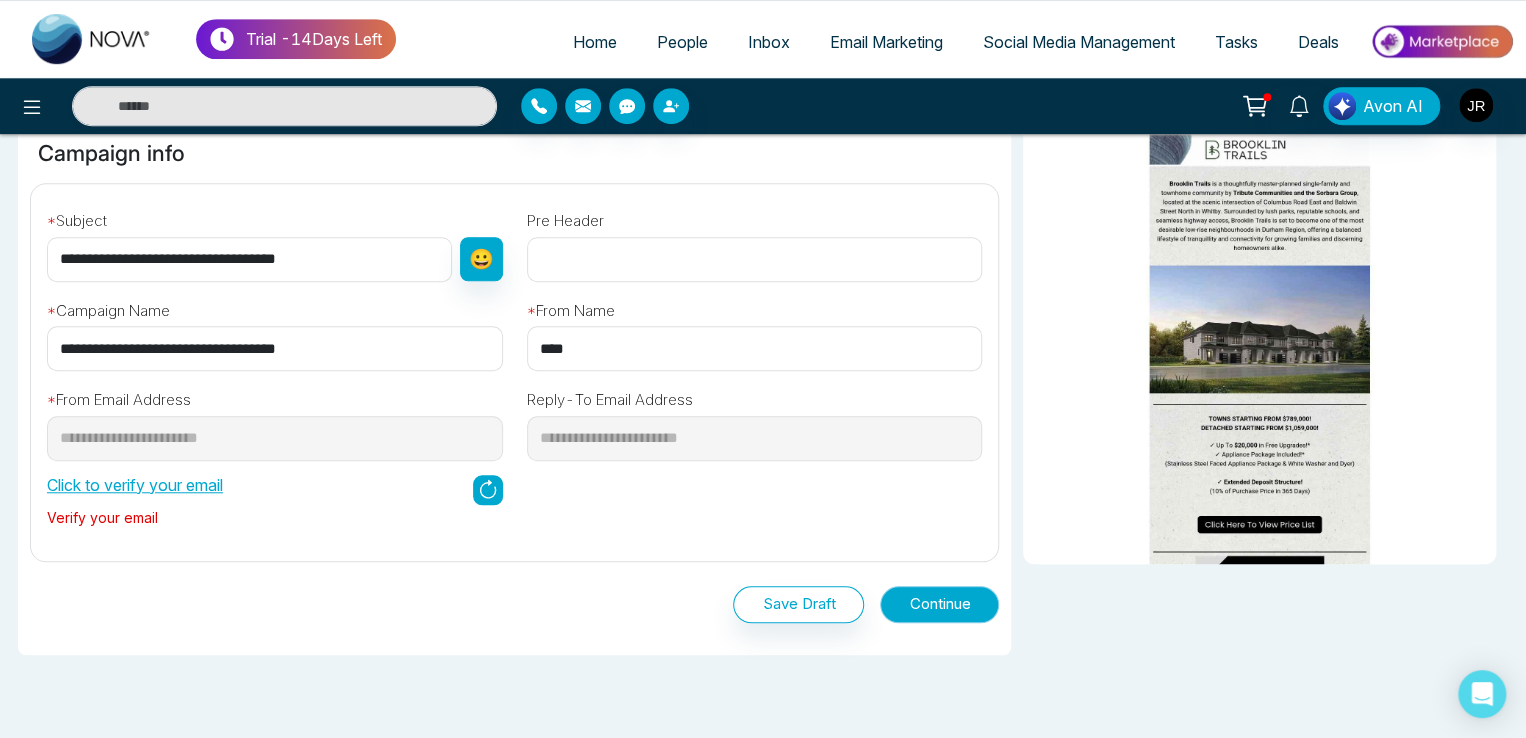 click on "Continue" at bounding box center [939, 604] 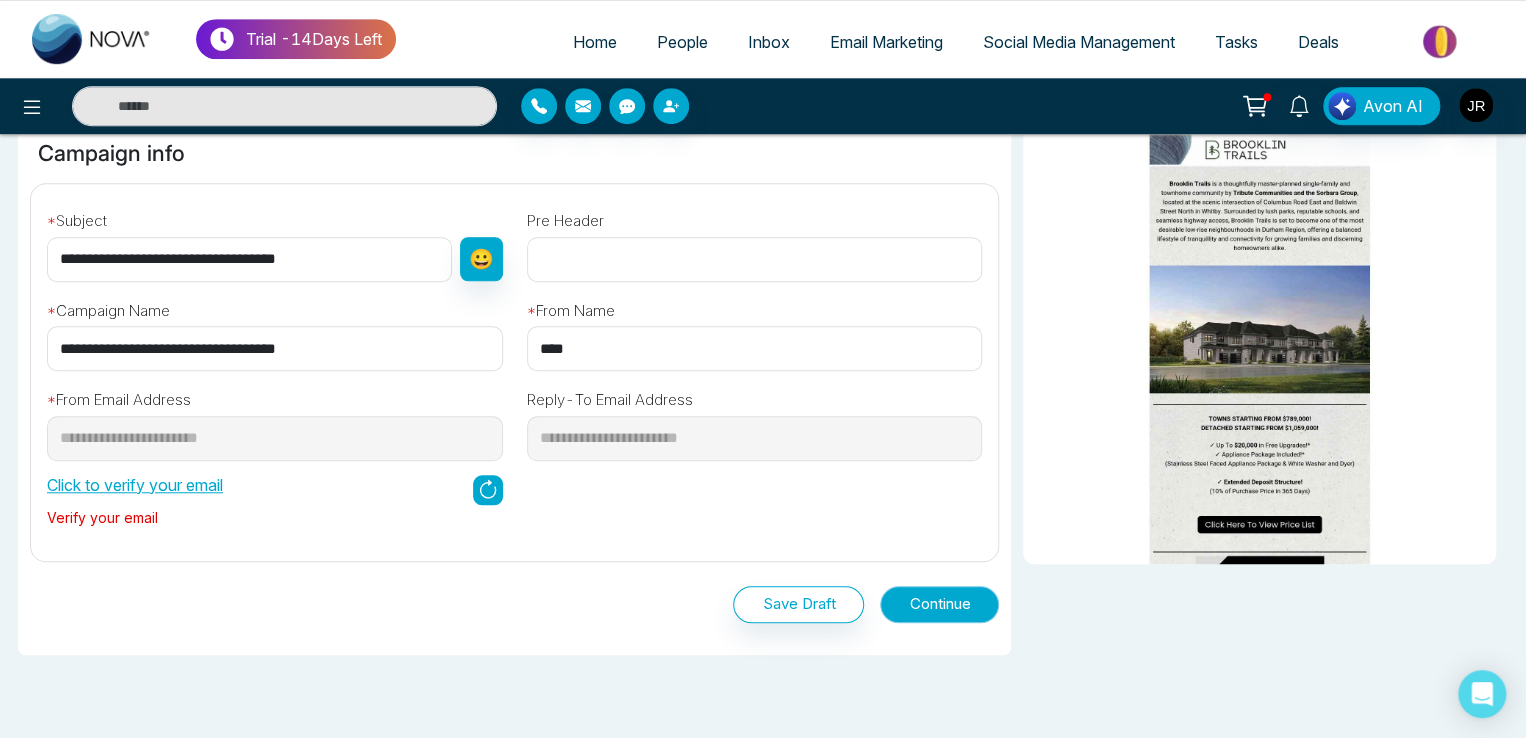 click on "Continue" at bounding box center [939, 604] 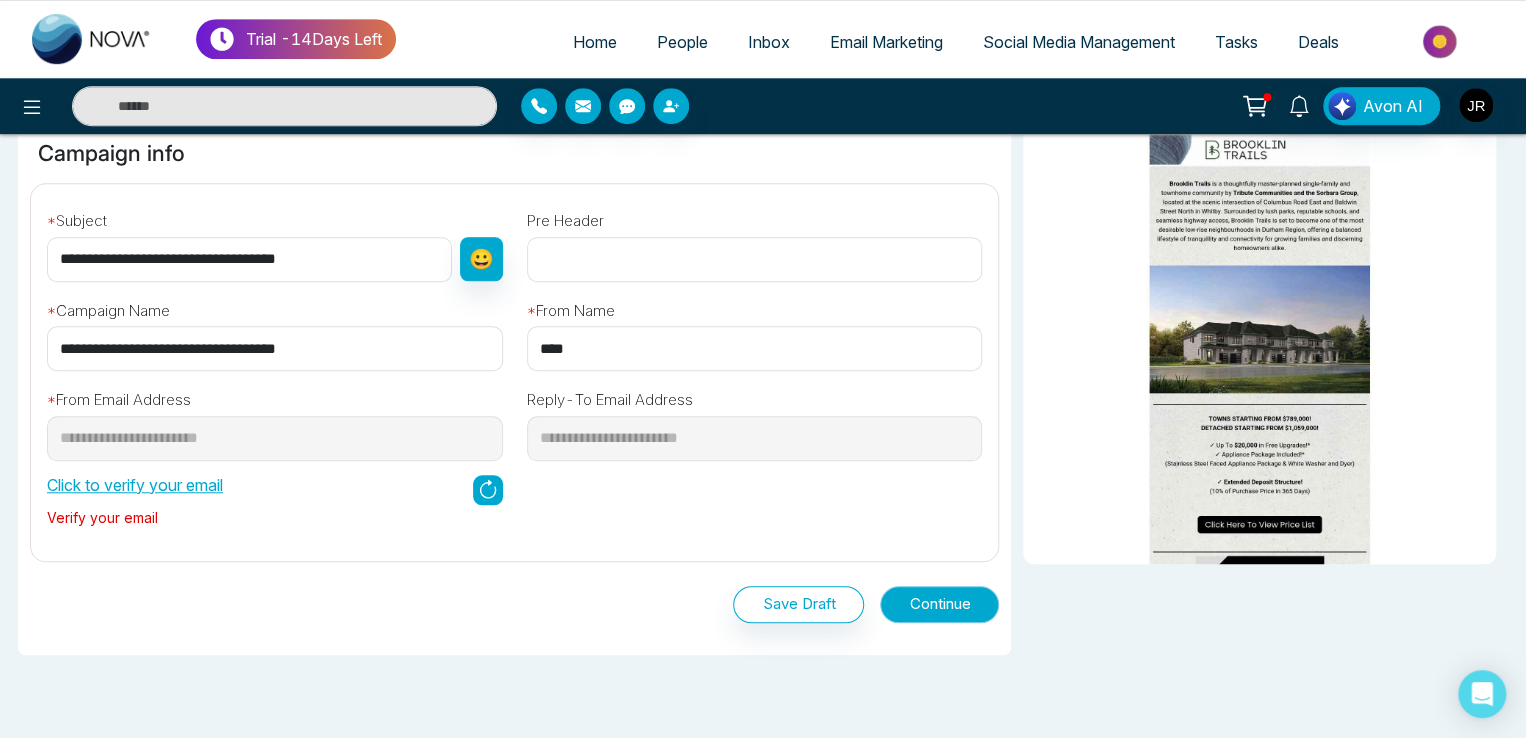 click on "Continue" at bounding box center (939, 604) 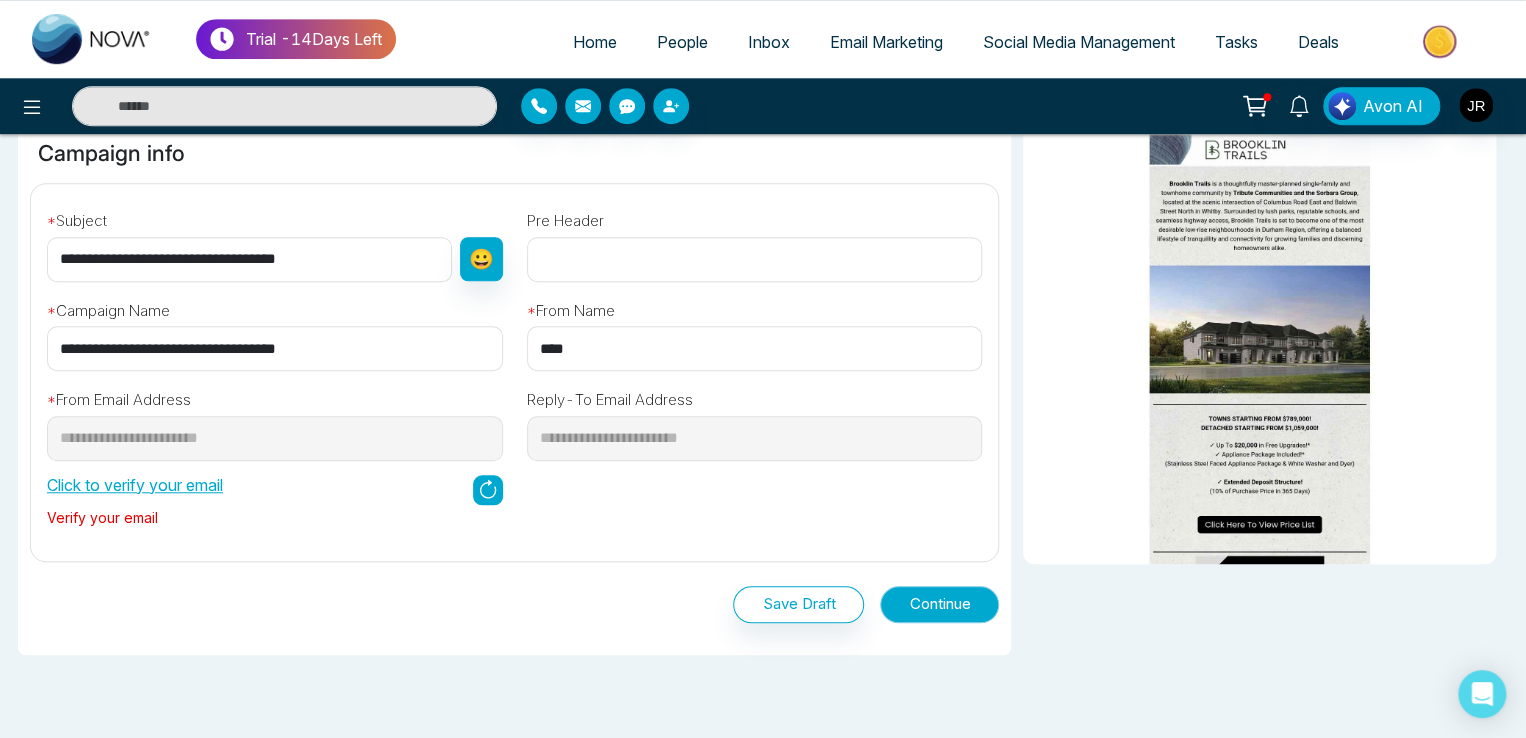 click on "Continue" at bounding box center [939, 604] 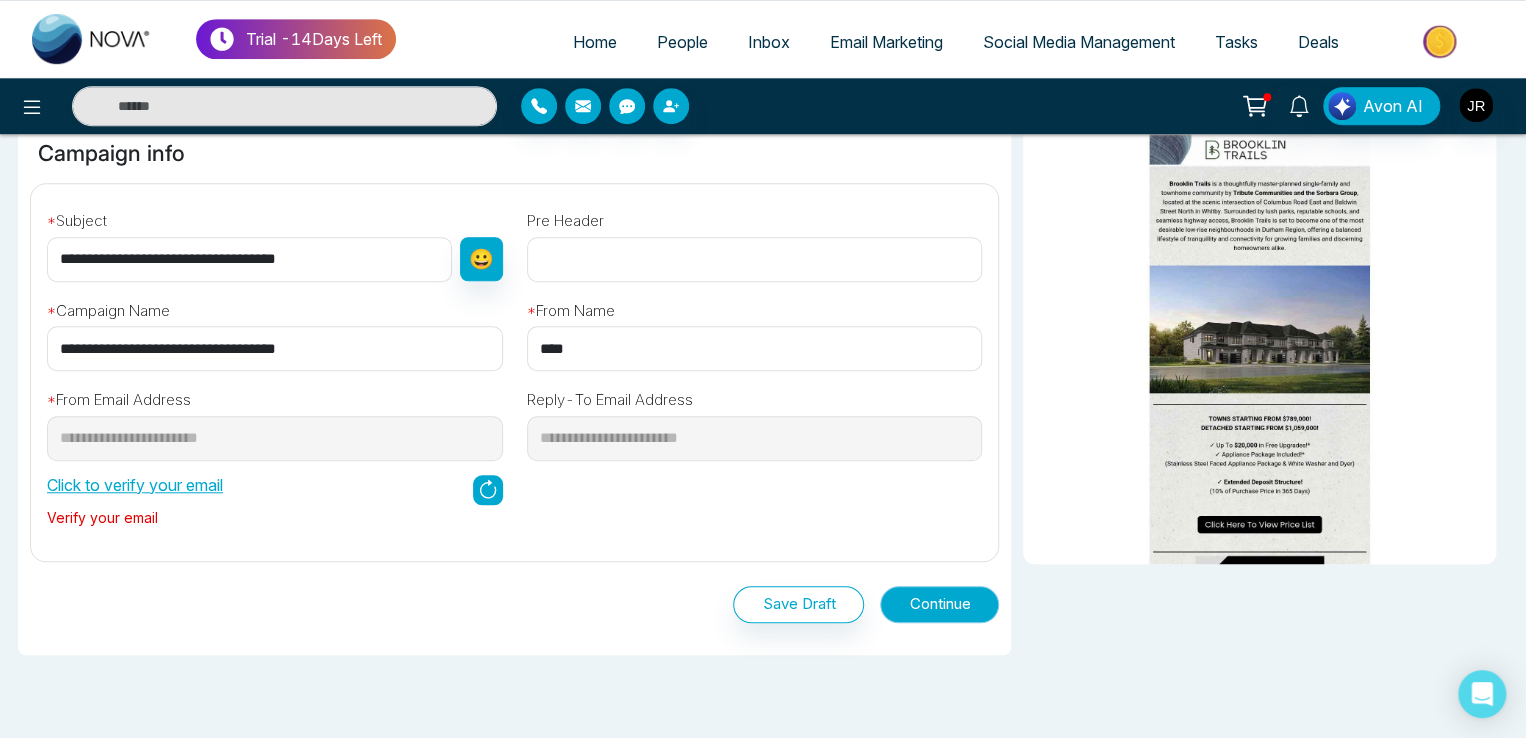 click on "Continue" at bounding box center (939, 604) 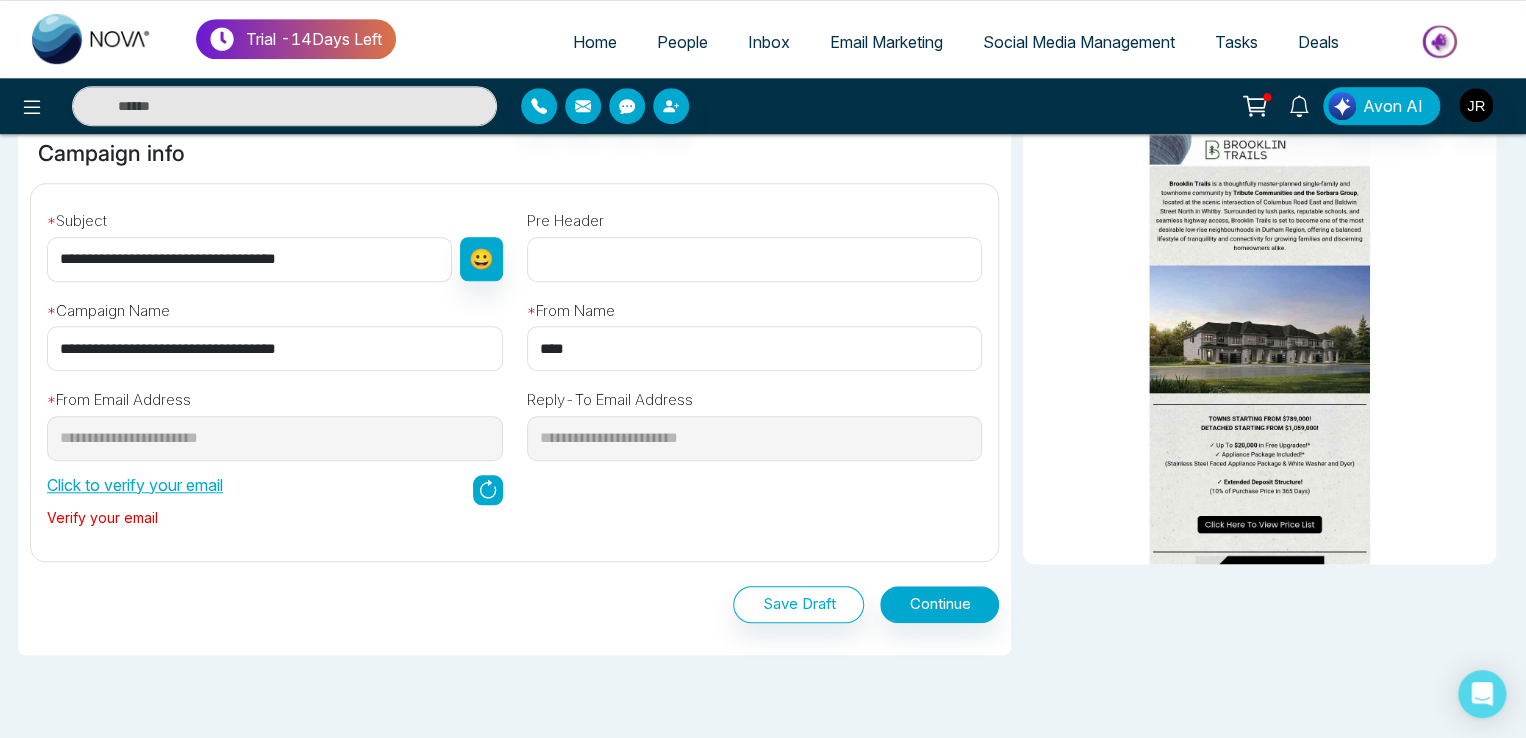 click on "People" at bounding box center (682, 42) 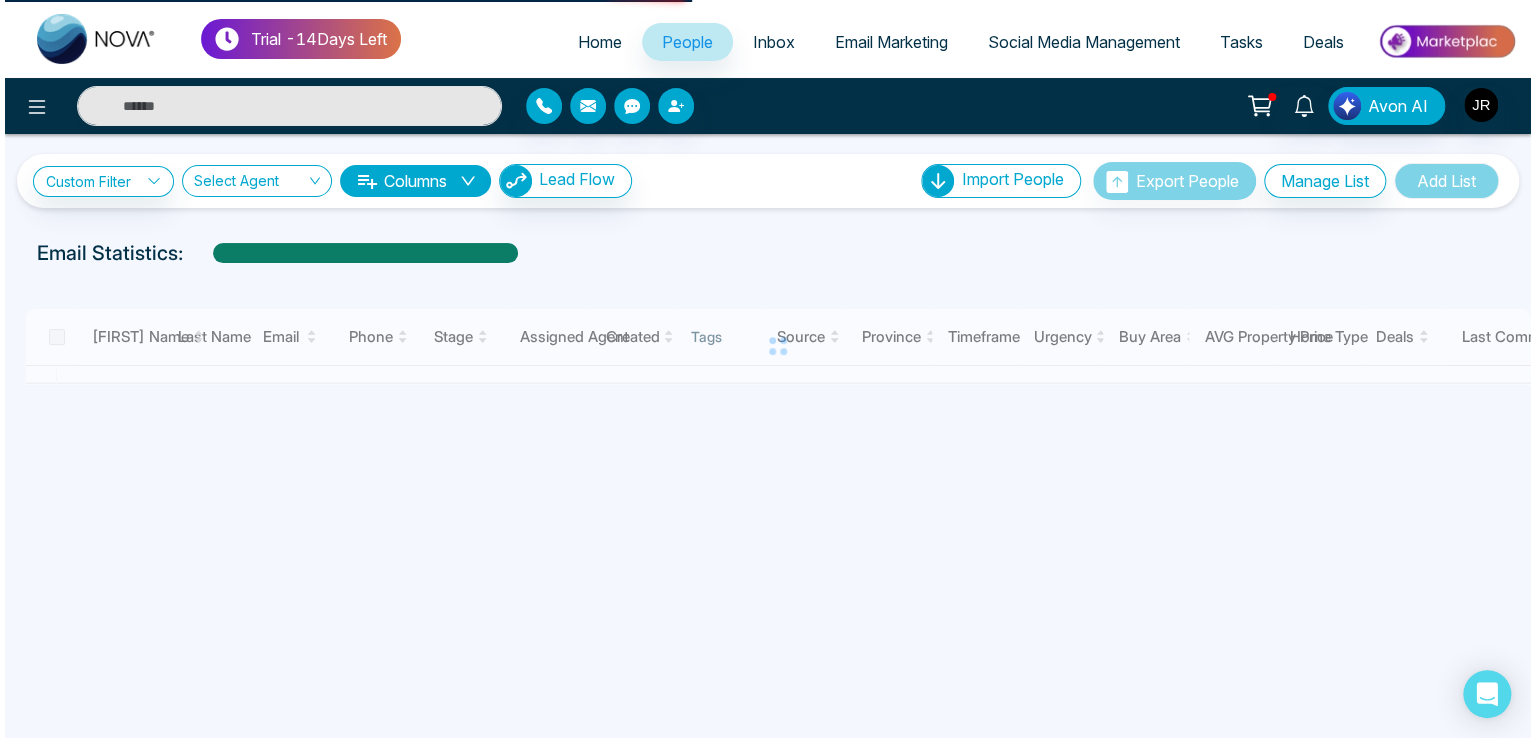 scroll, scrollTop: 0, scrollLeft: 0, axis: both 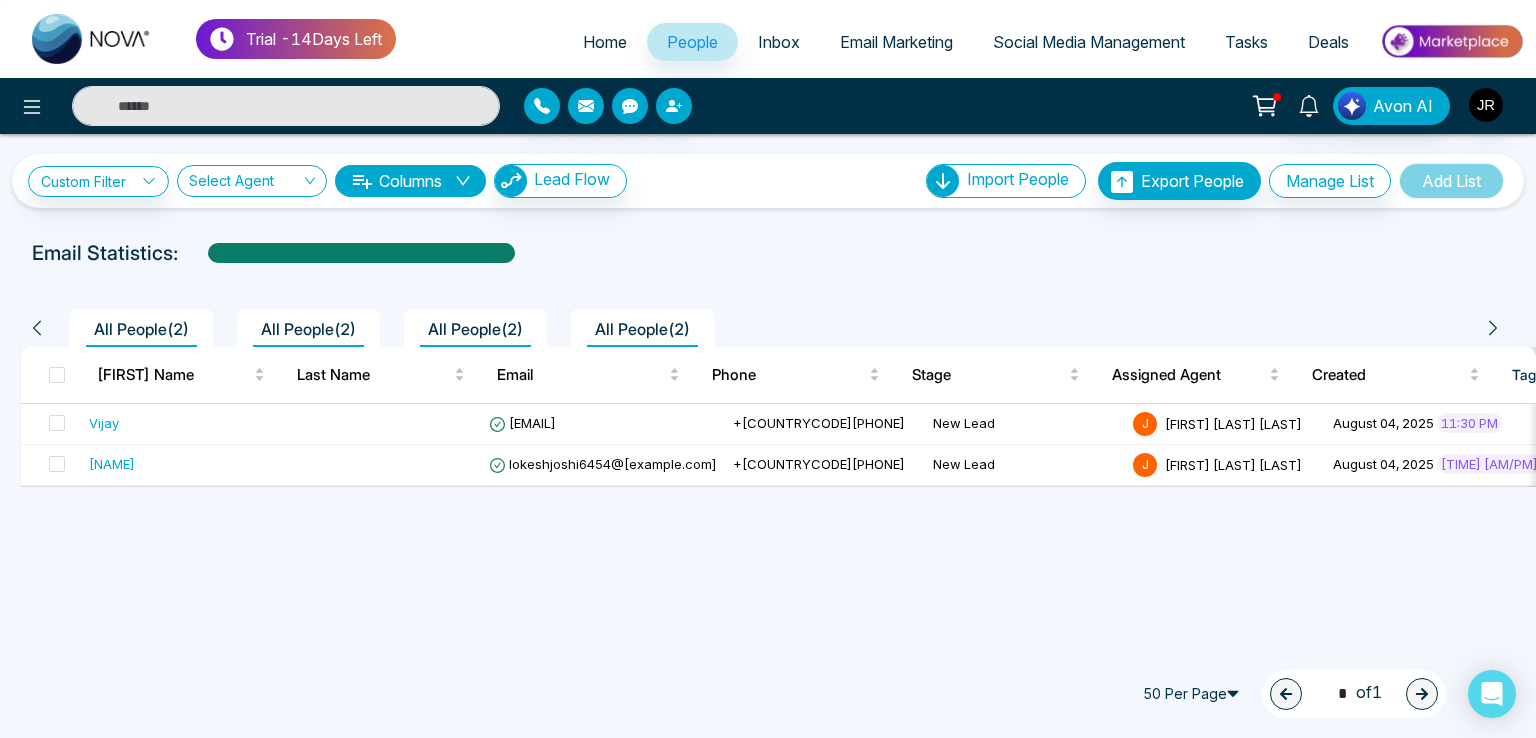 click at bounding box center (57, 375) 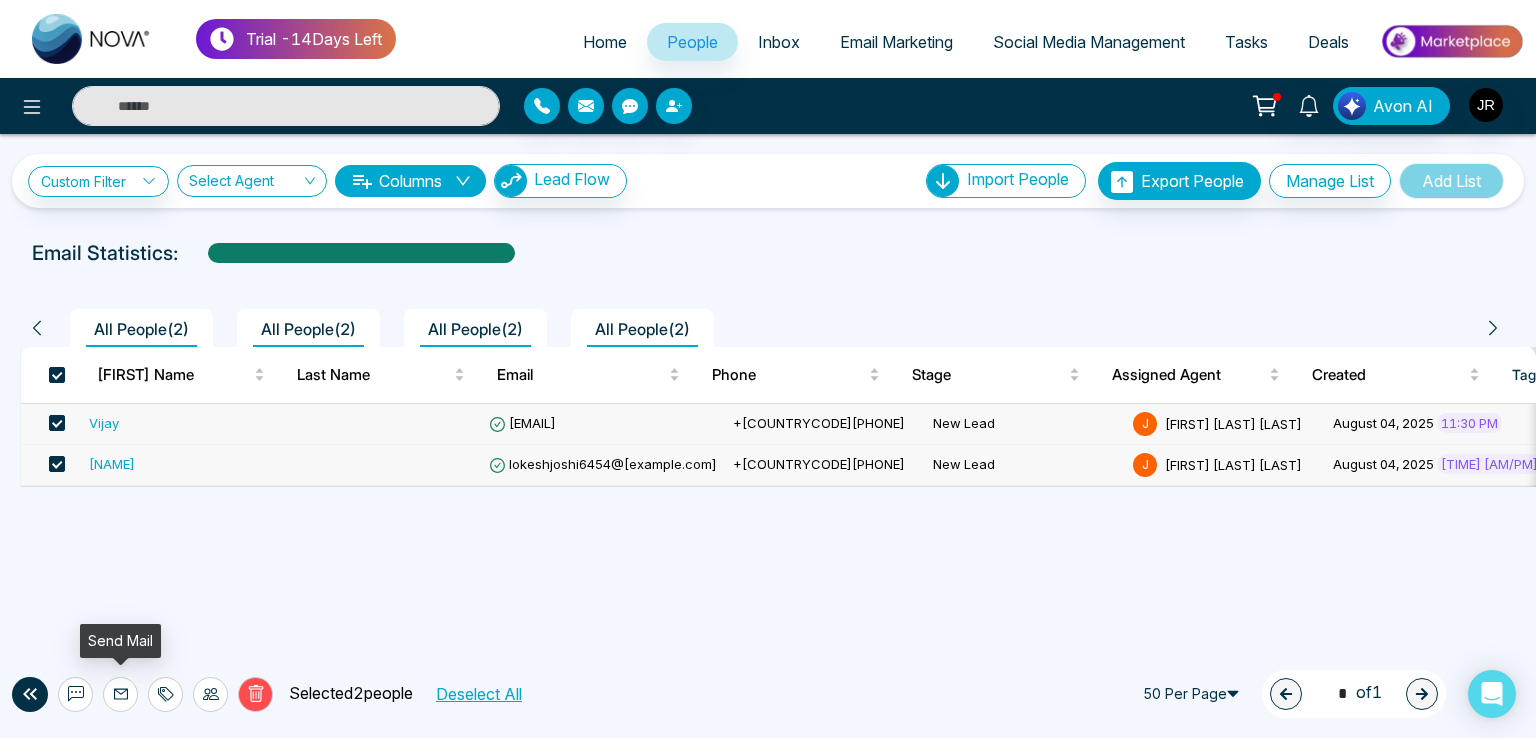 click 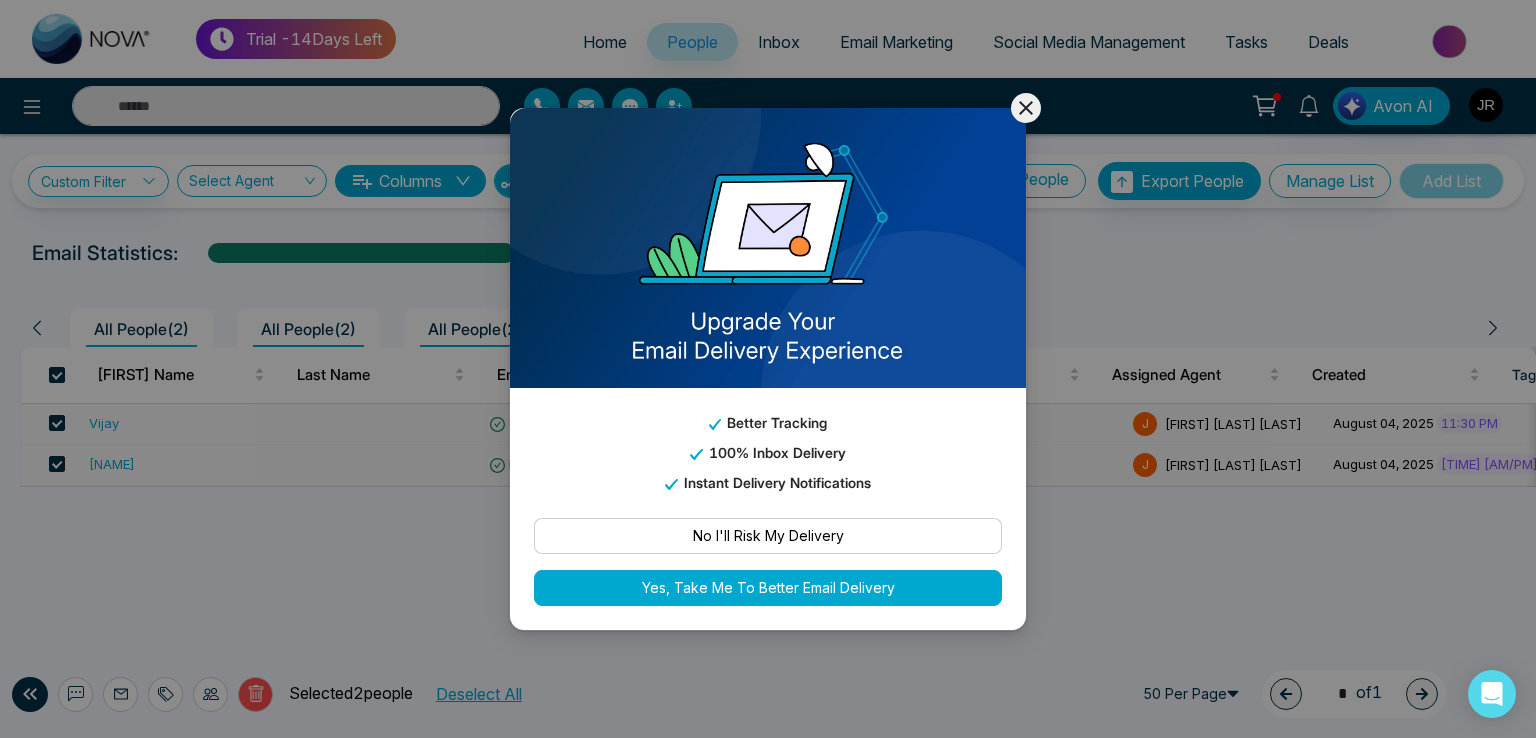 click on "No I'll Risk My Delivery" at bounding box center (768, 536) 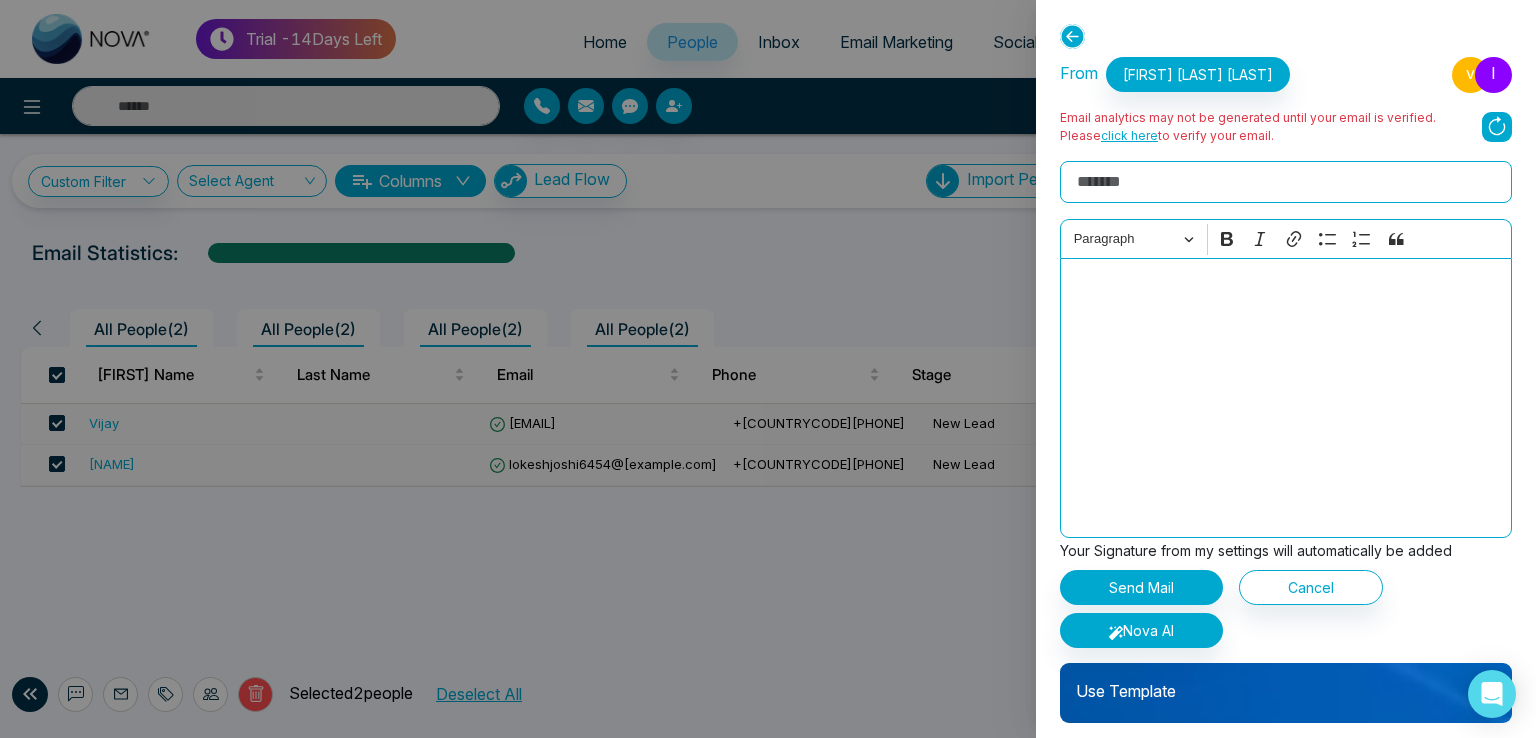 click on "Use Template" at bounding box center [1286, 683] 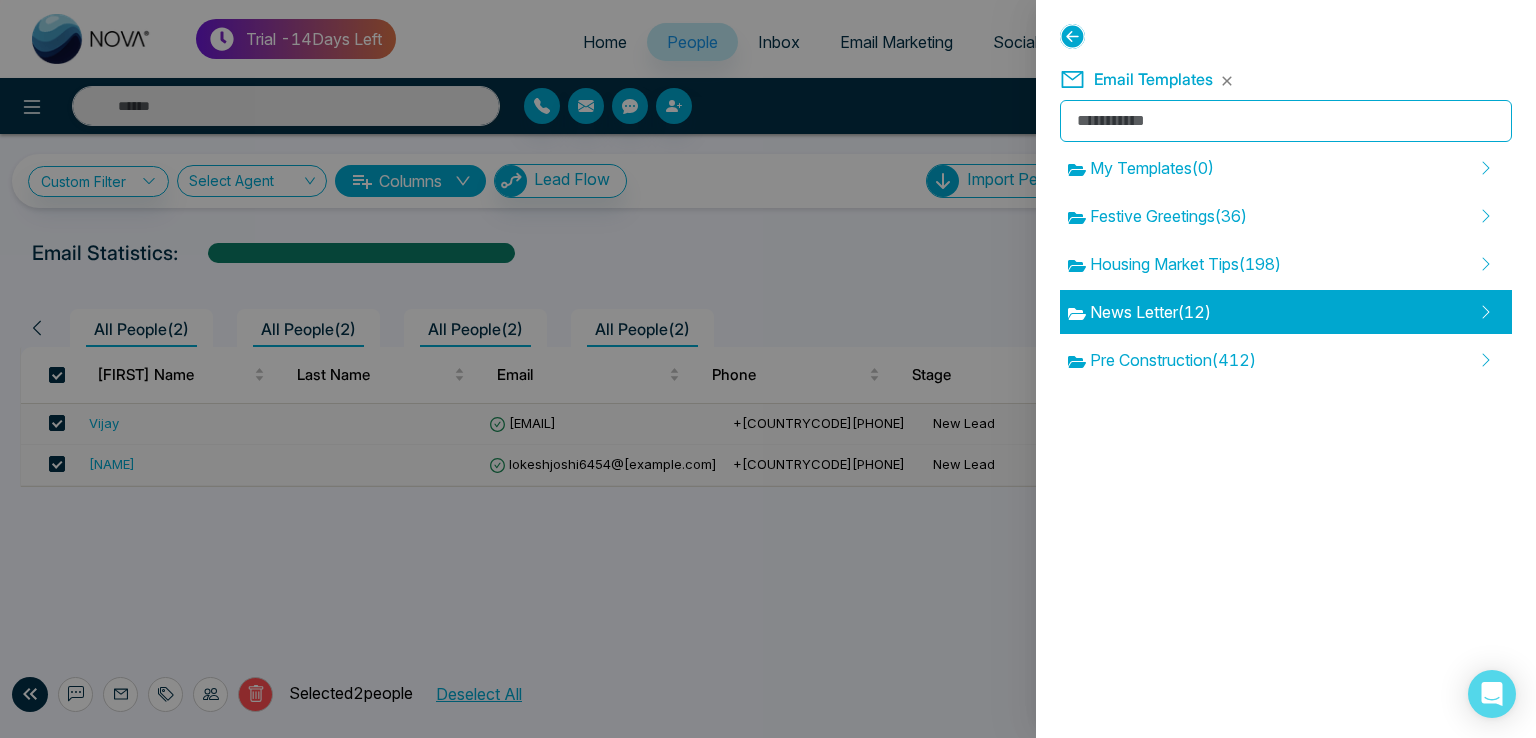 click on "News Letter  ( 12 )" at bounding box center [1139, 312] 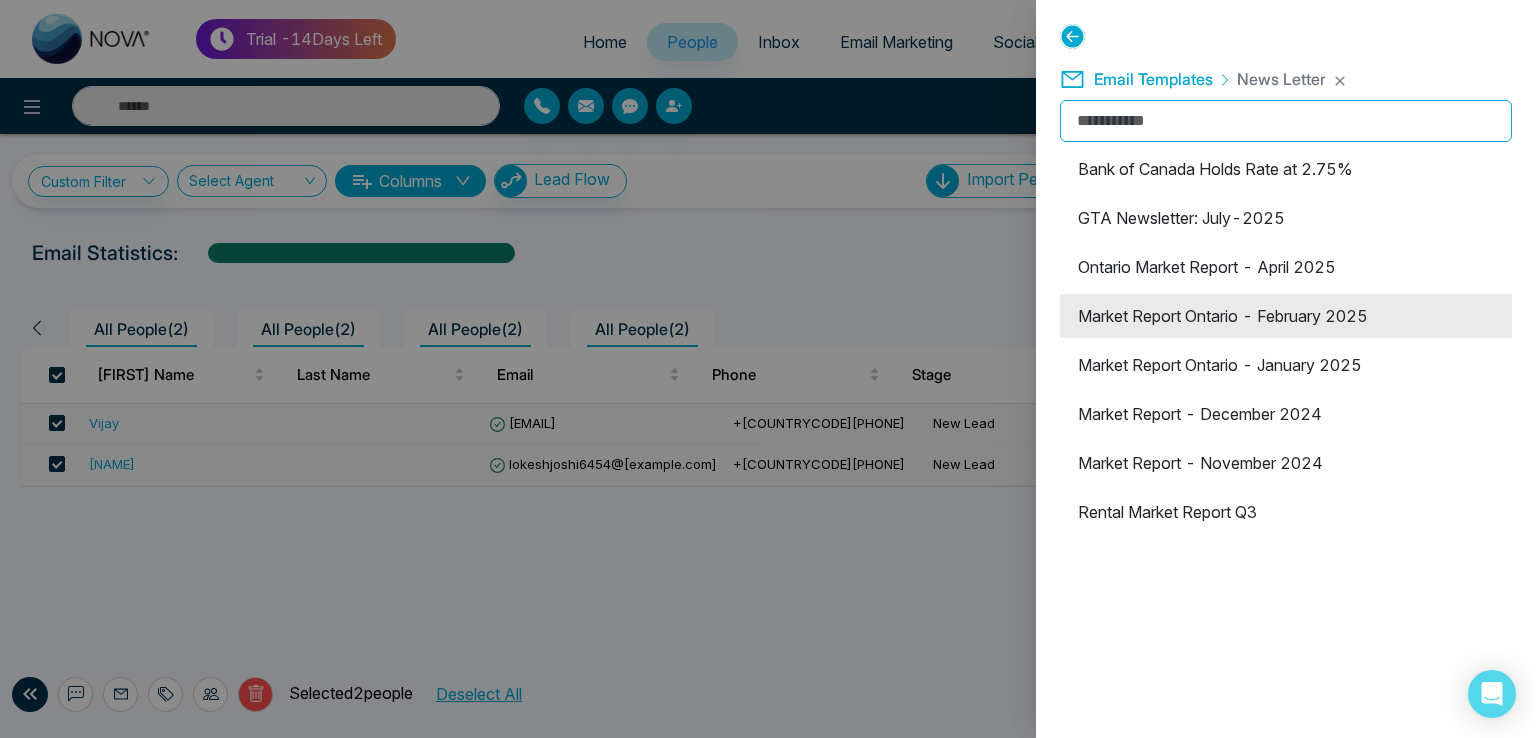 click on "Market Report Ontario - February 2025" at bounding box center [1286, 316] 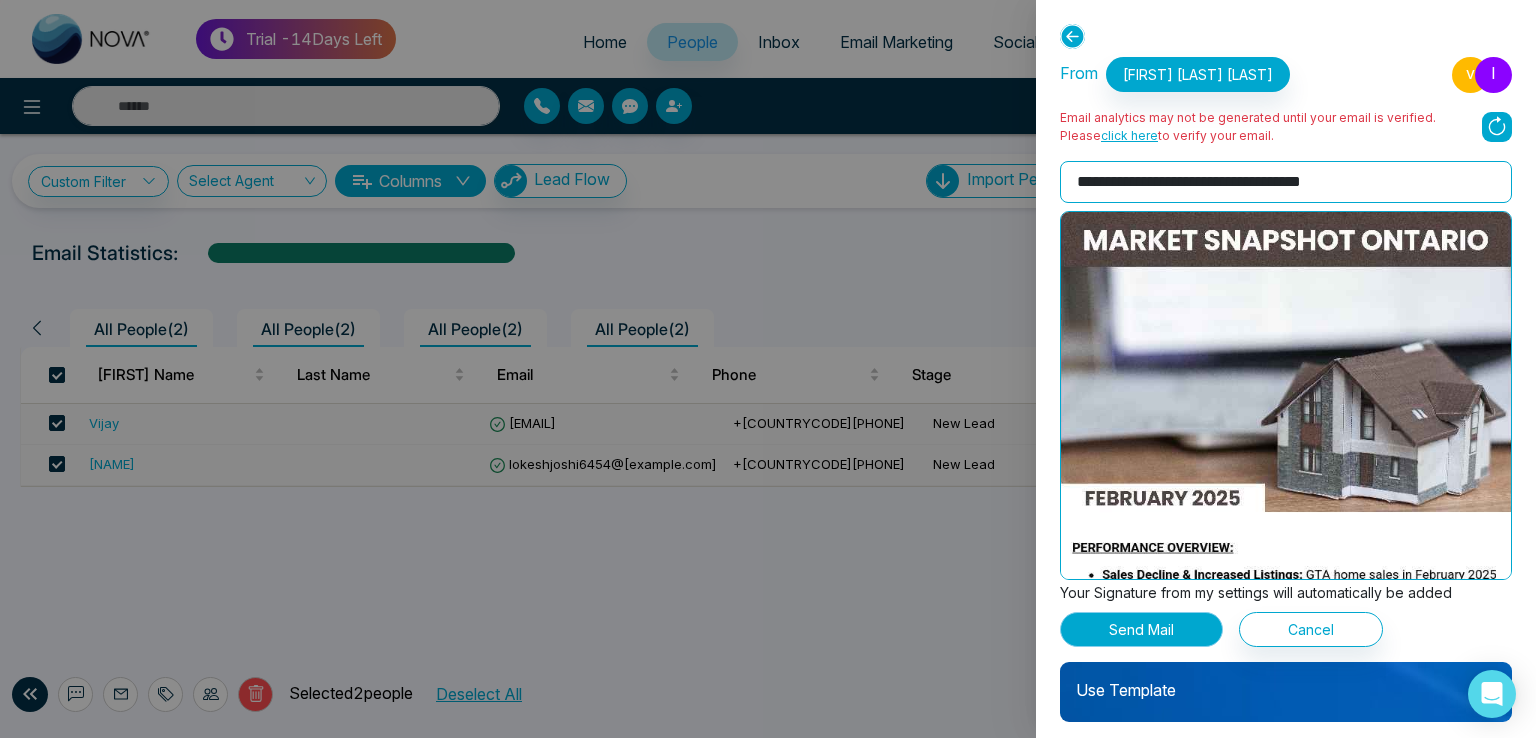 click on "Send Mail" at bounding box center (1141, 629) 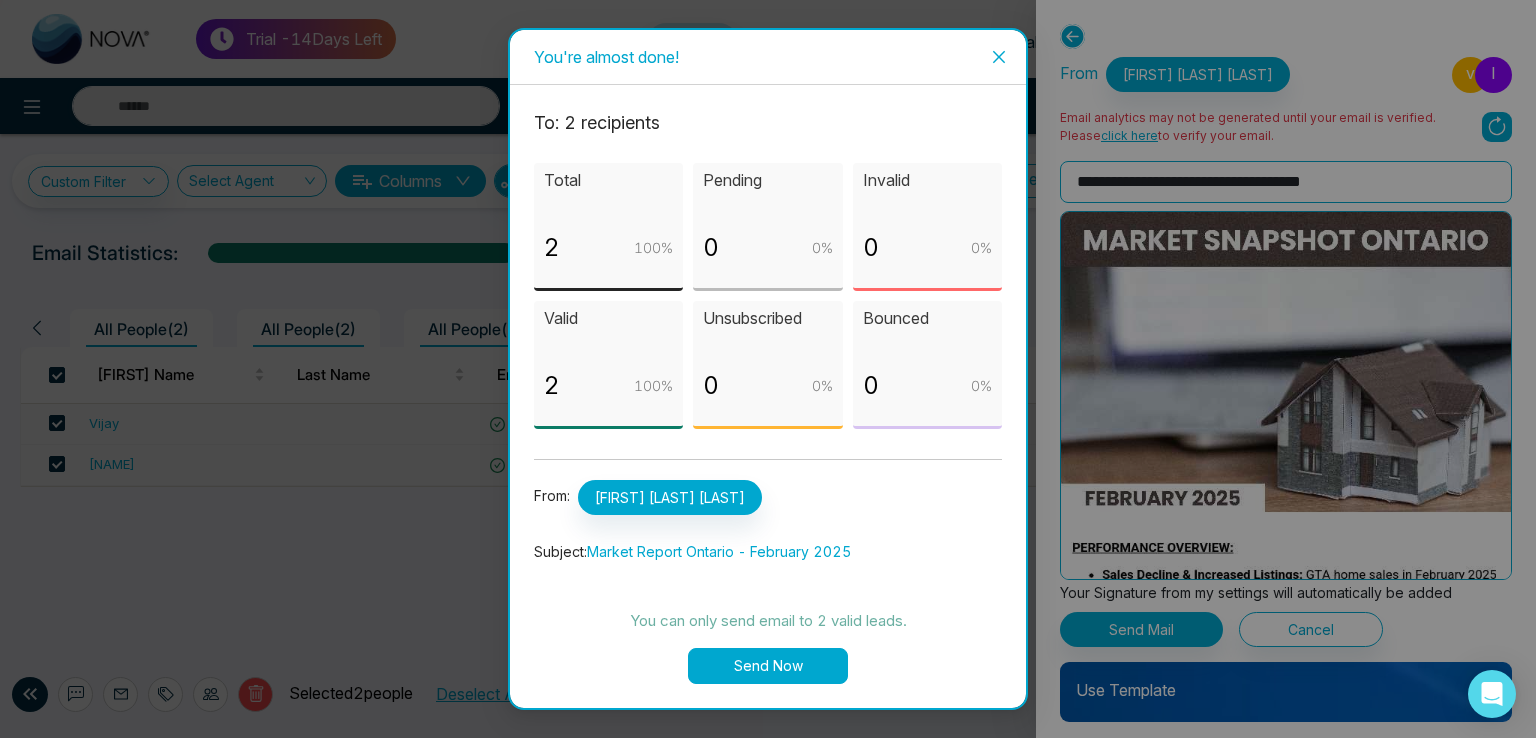click on "Send Now" at bounding box center [768, 666] 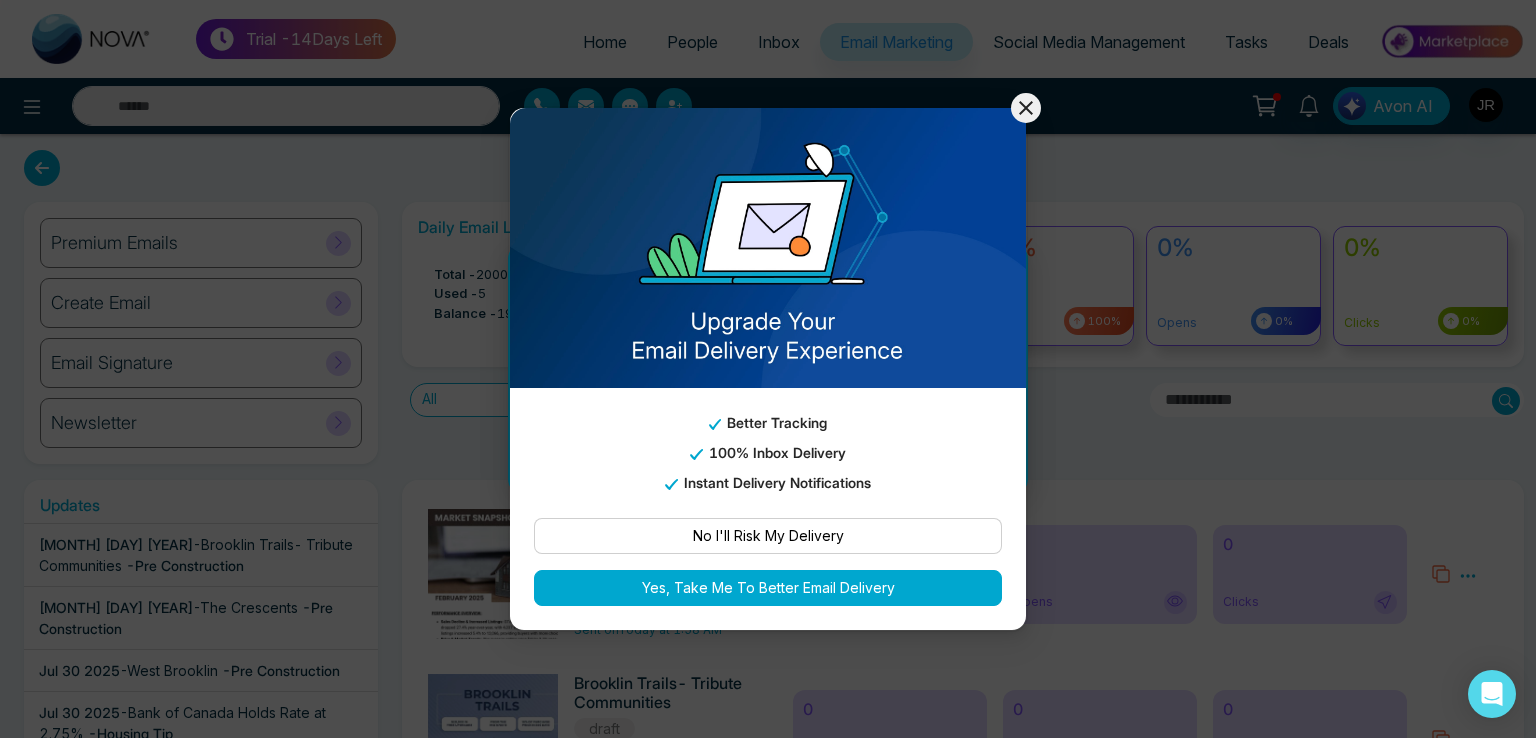 click 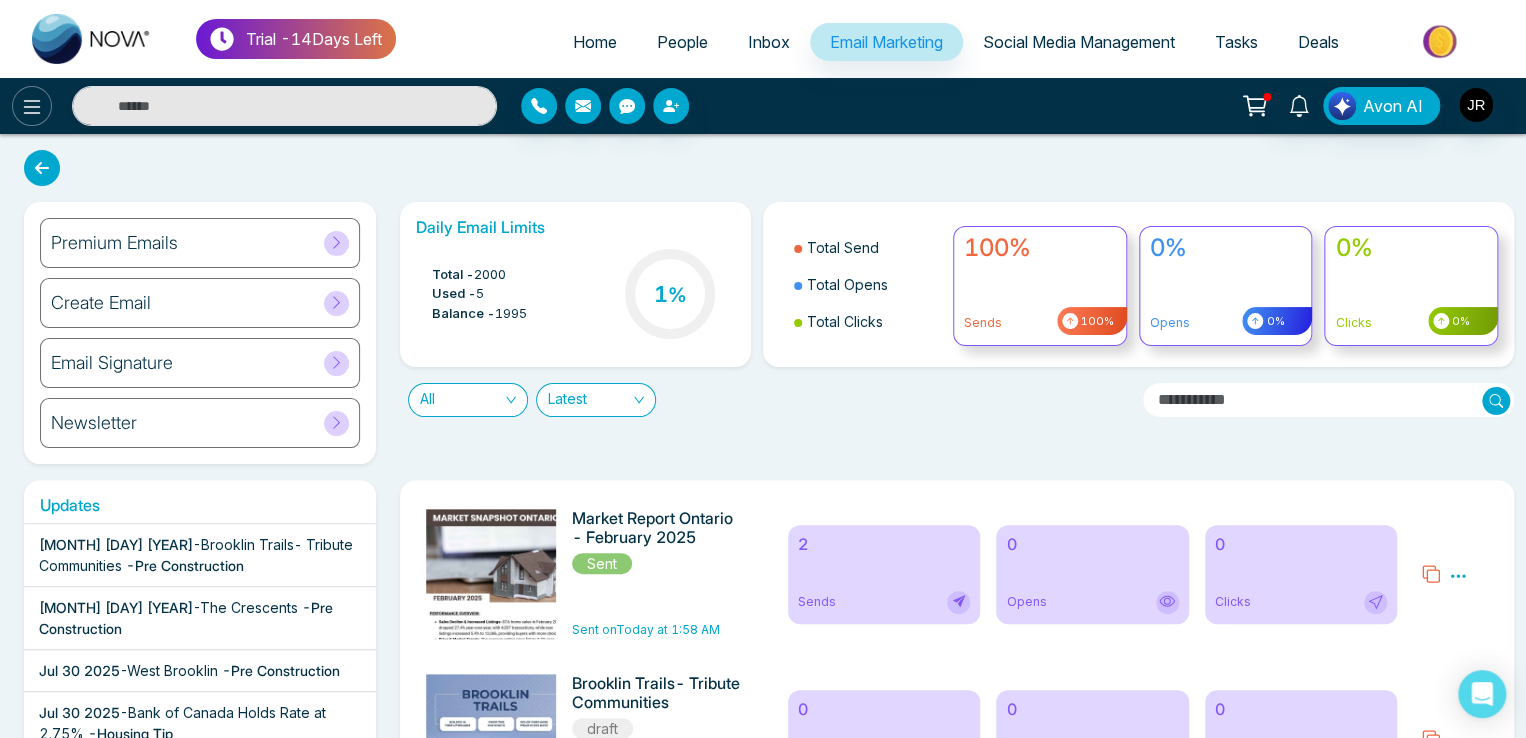 click 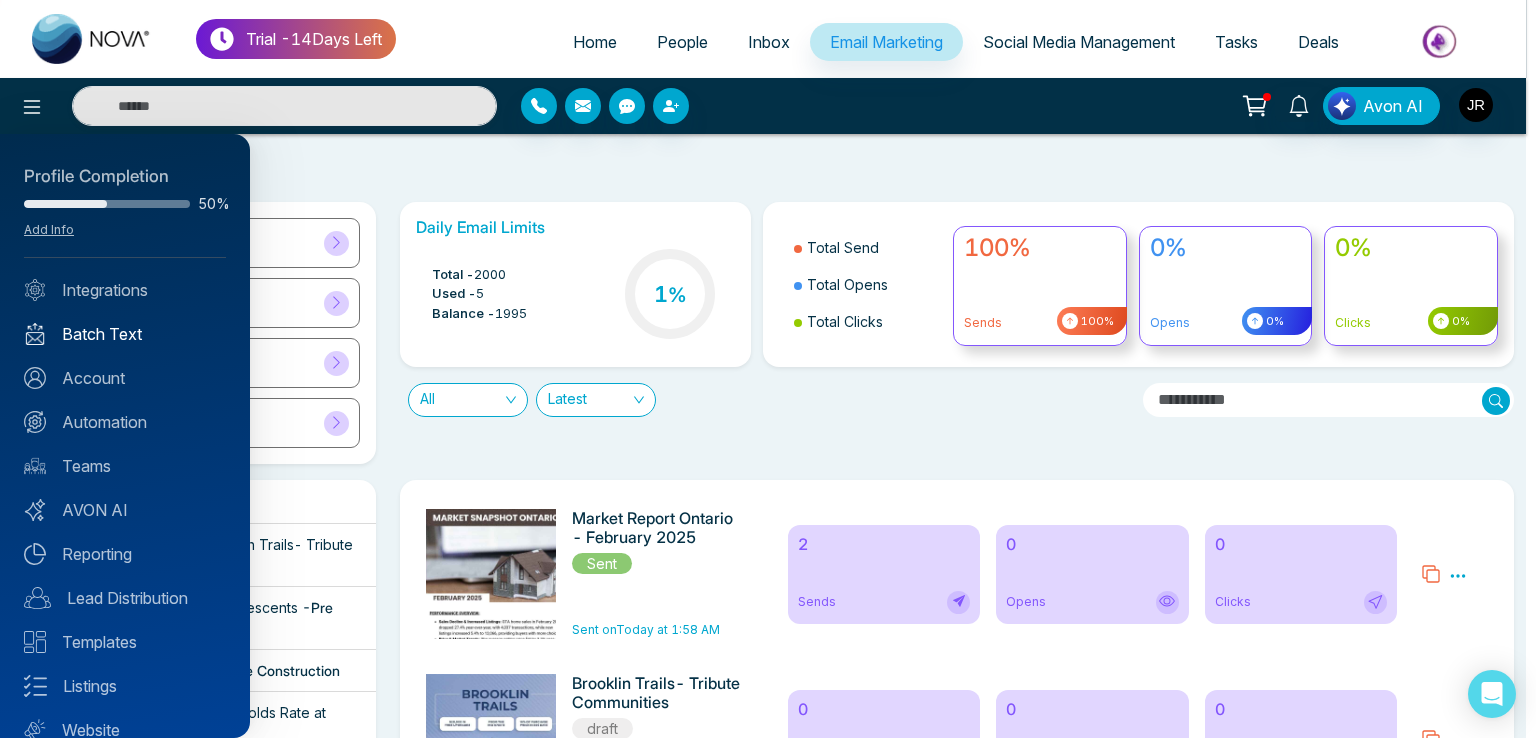 click on "Batch Text" at bounding box center (125, 334) 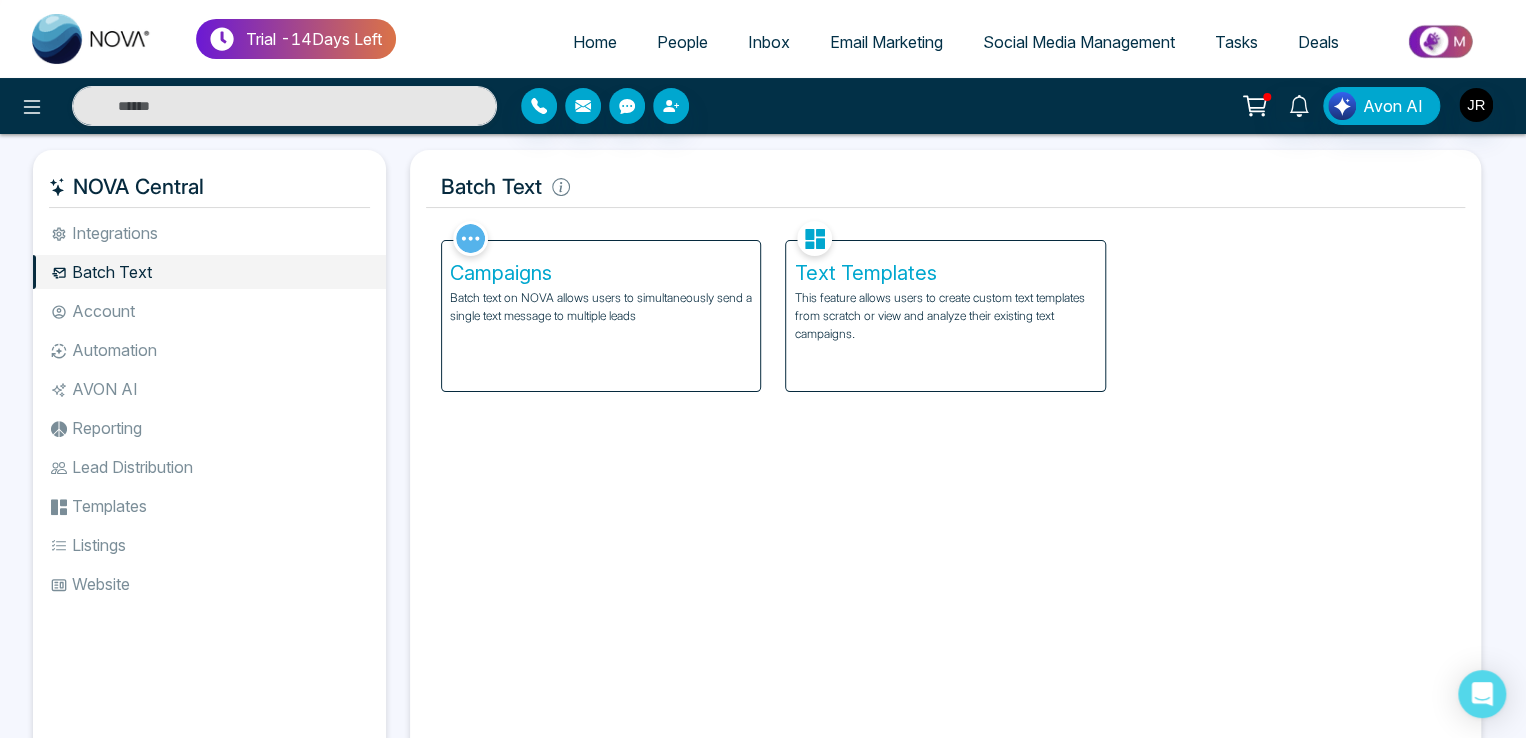 click on "Campaigns Batch text on NOVA allows users to simultaneously send a single text message to multiple leads" at bounding box center (601, 316) 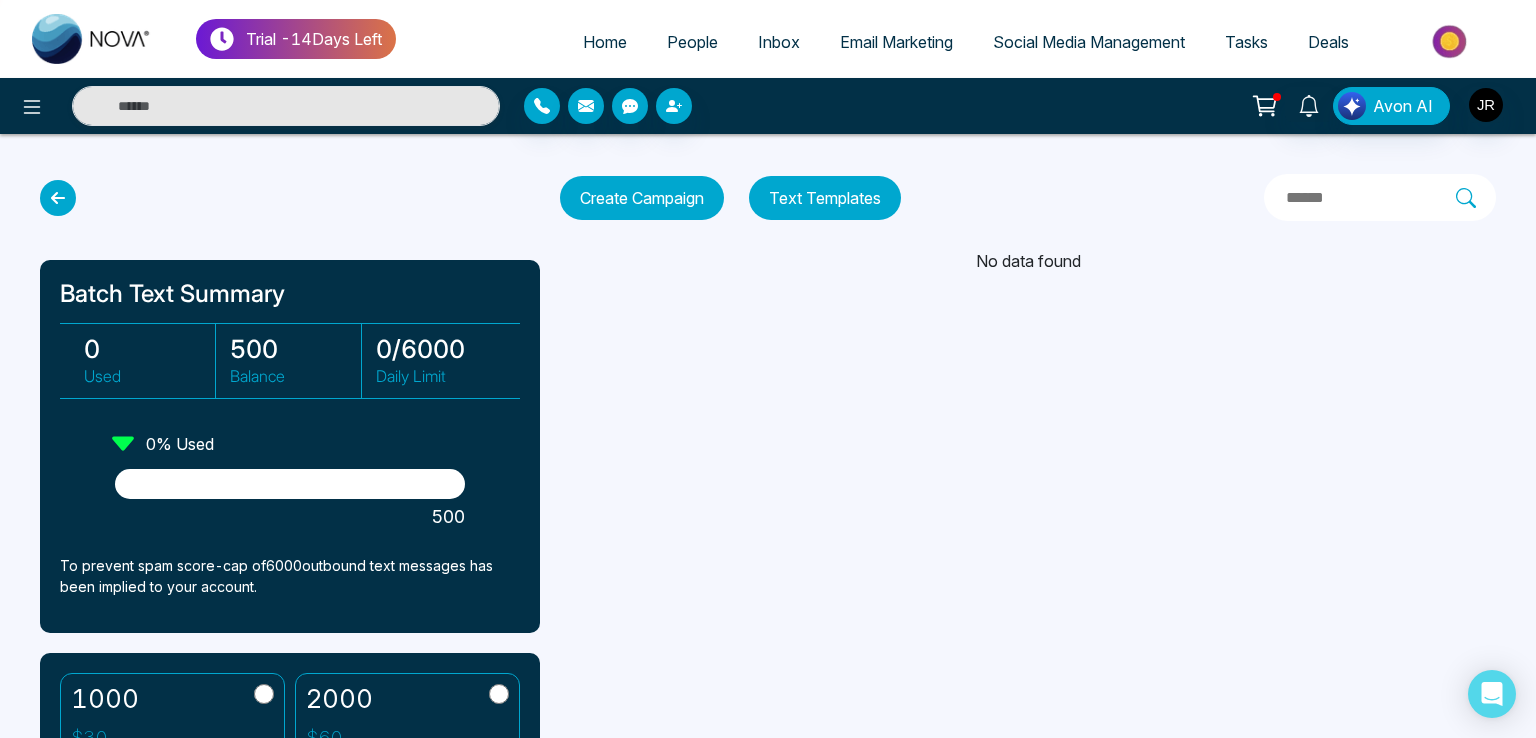 click on "Create Campaign" at bounding box center (642, 198) 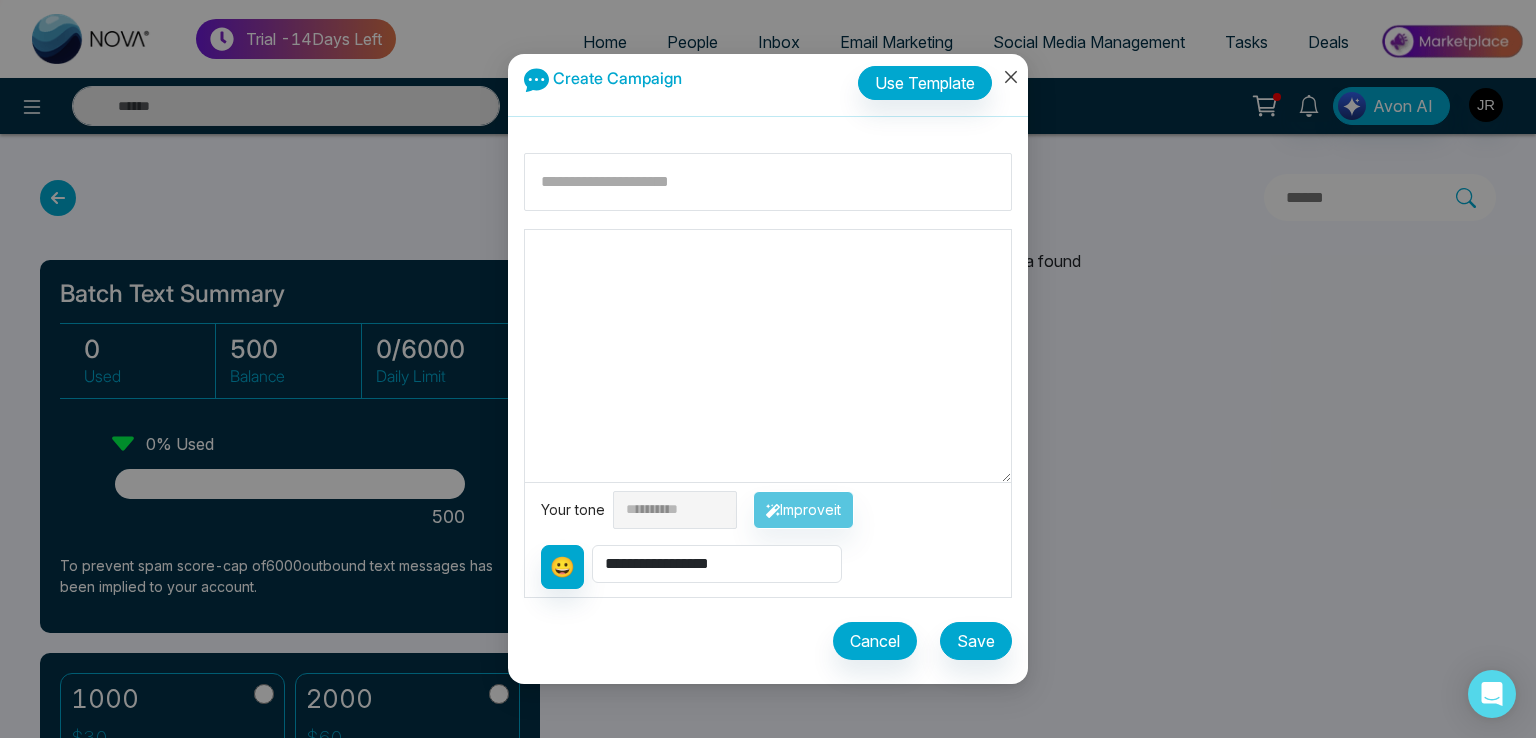 click 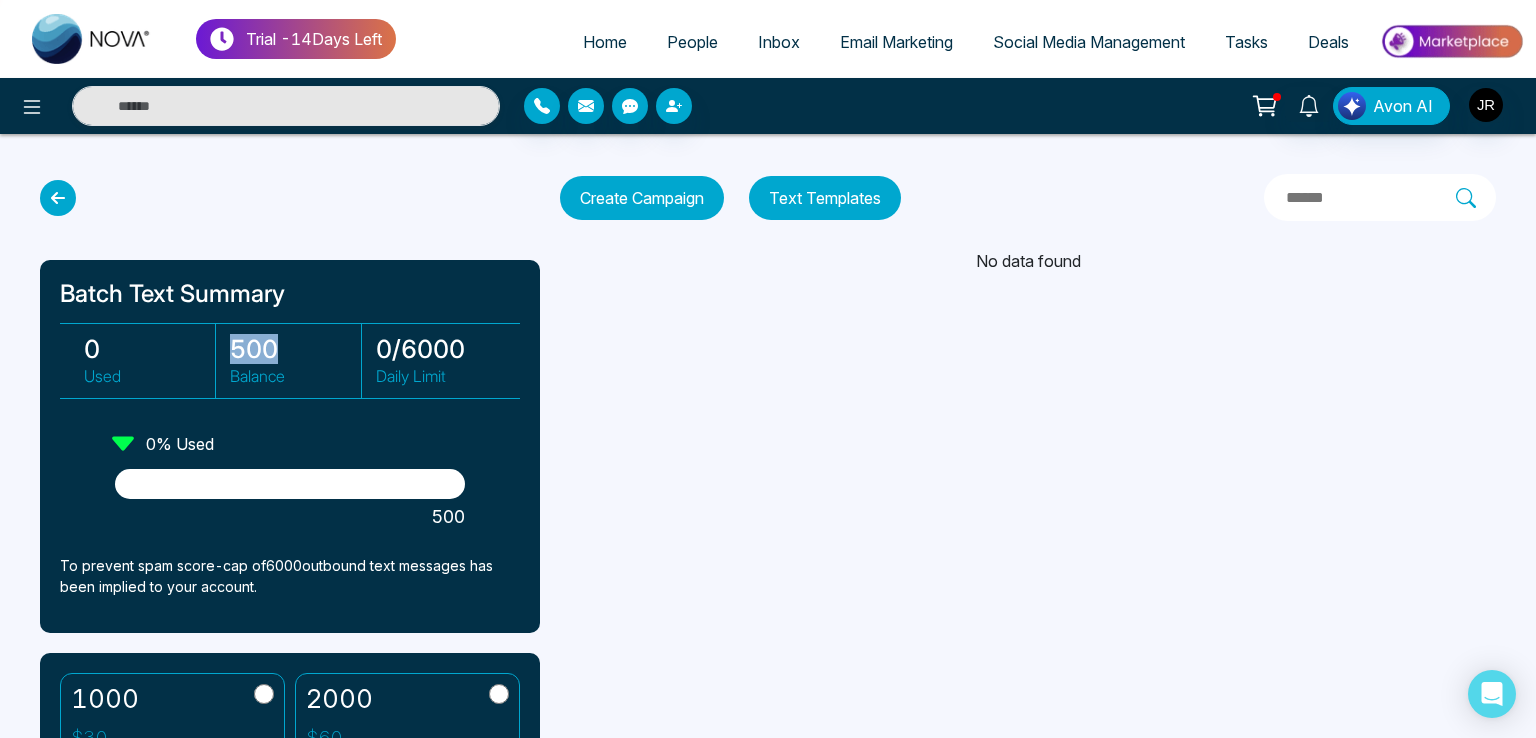 drag, startPoint x: 237, startPoint y: 349, endPoint x: 290, endPoint y: 346, distance: 53.08484 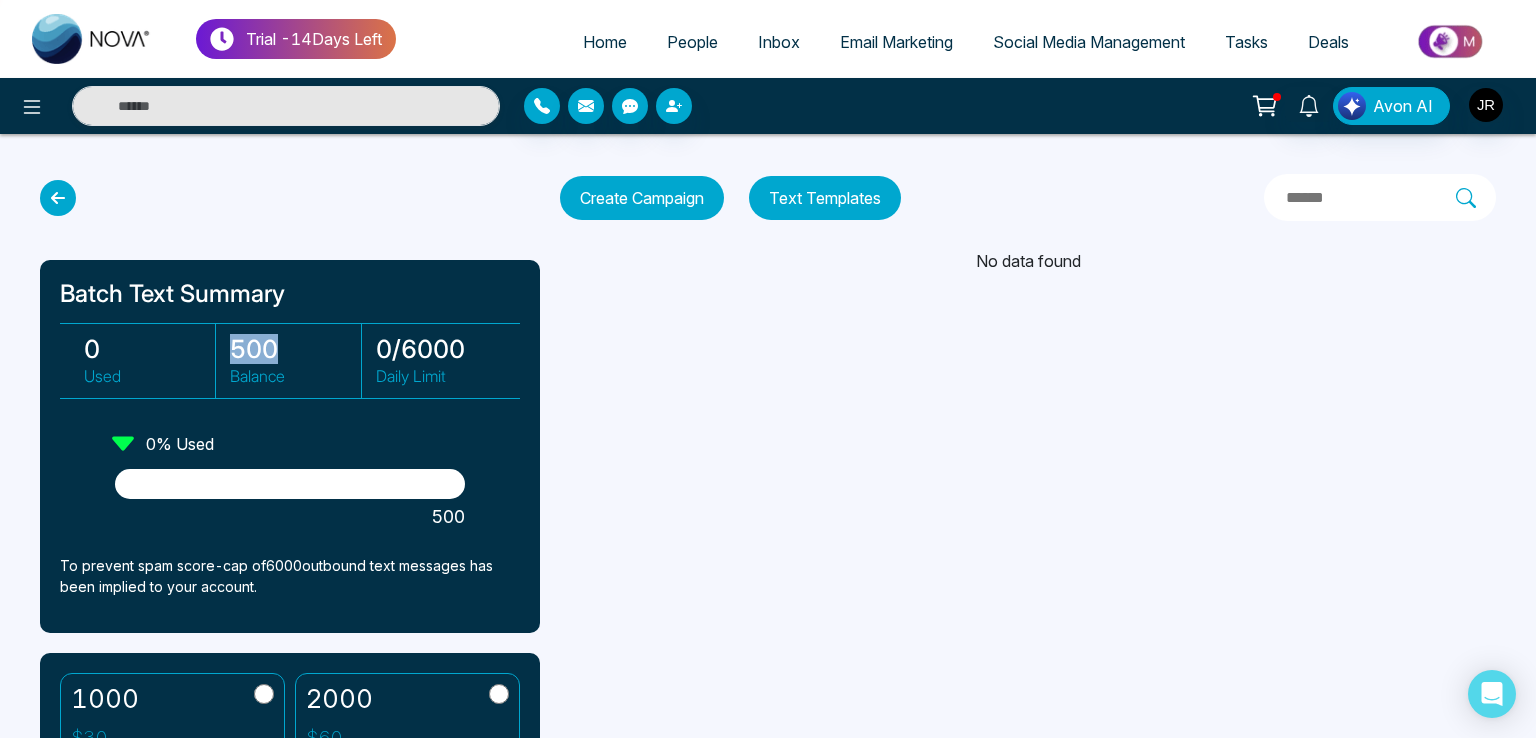 click on "500" at bounding box center (295, 349) 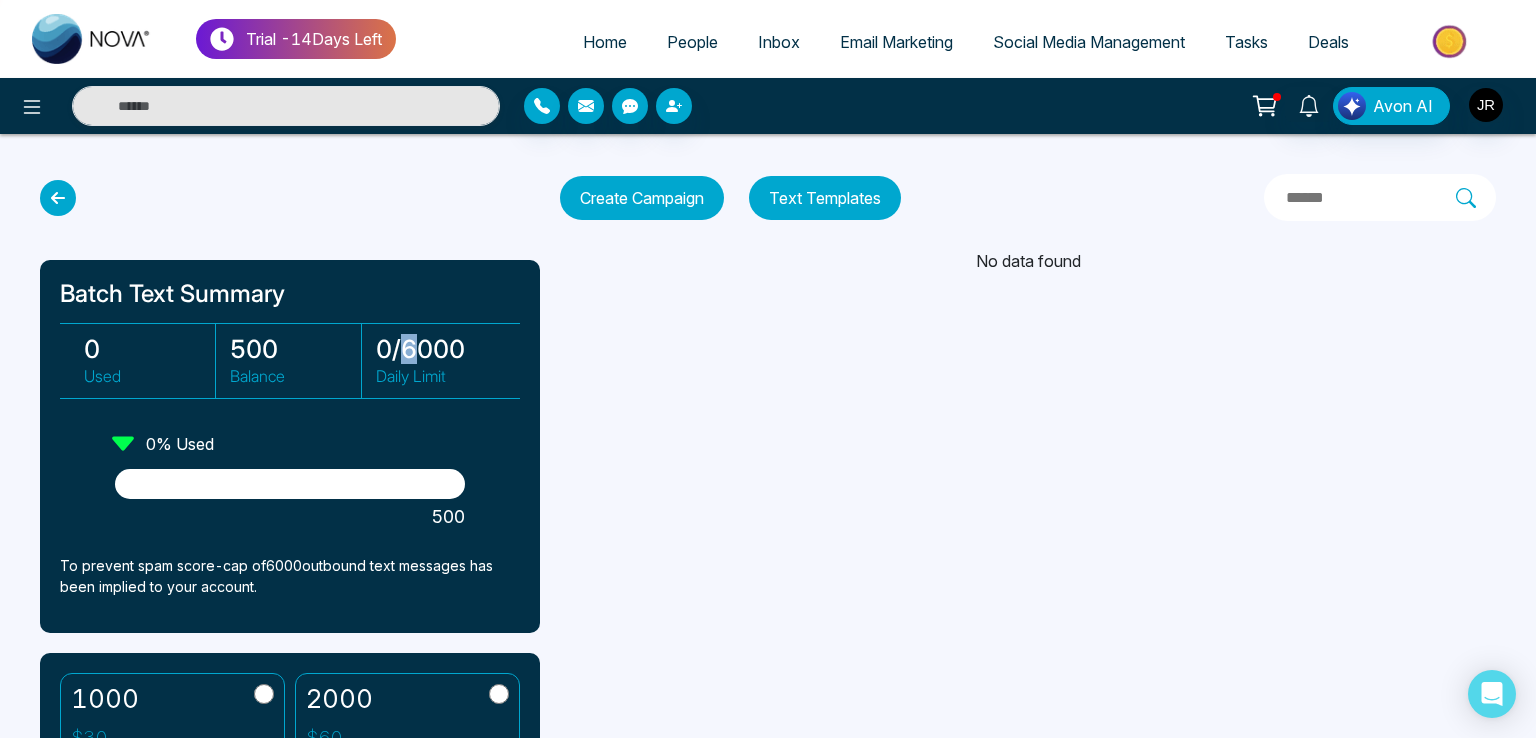 drag, startPoint x: 407, startPoint y: 348, endPoint x: 422, endPoint y: 348, distance: 15 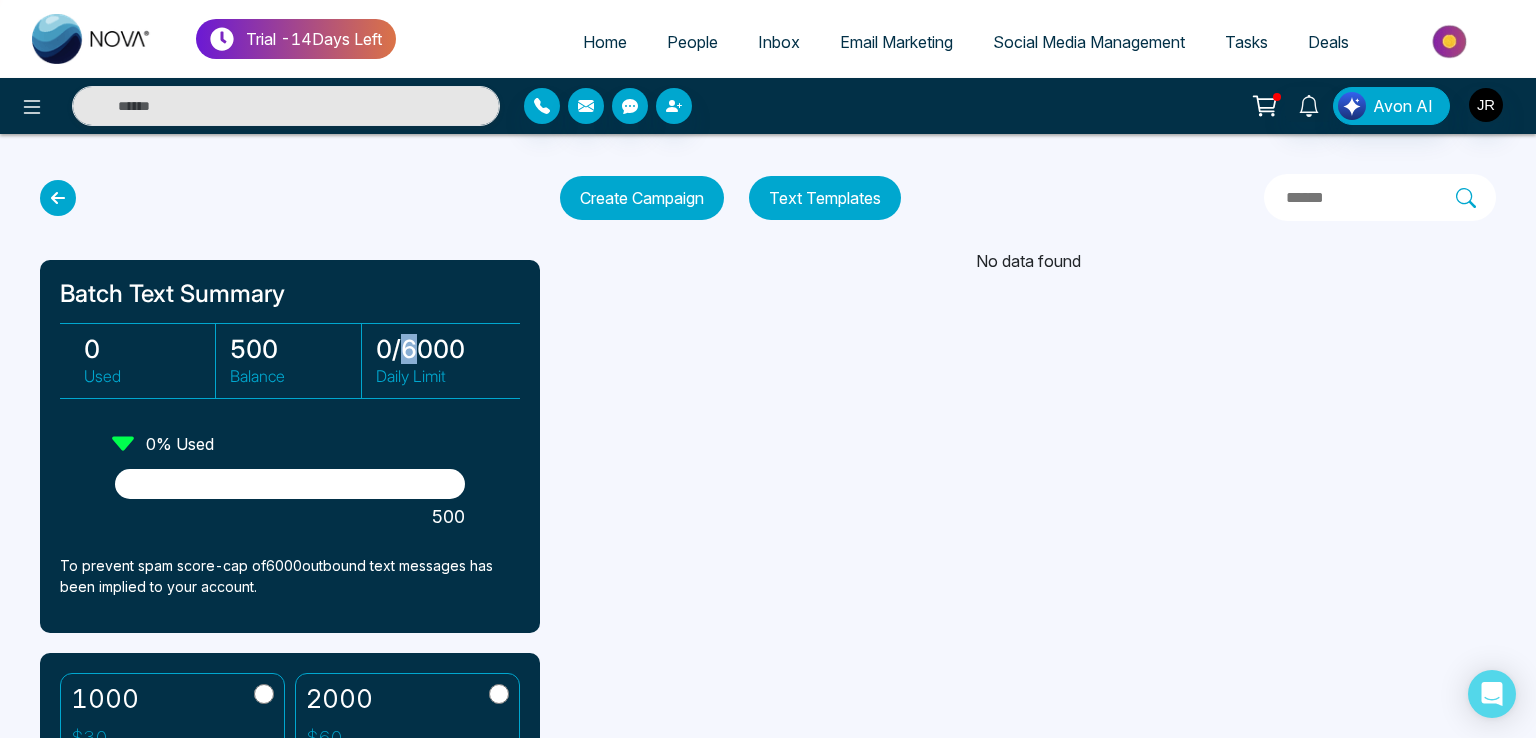 click on "0 / 6000" at bounding box center [442, 349] 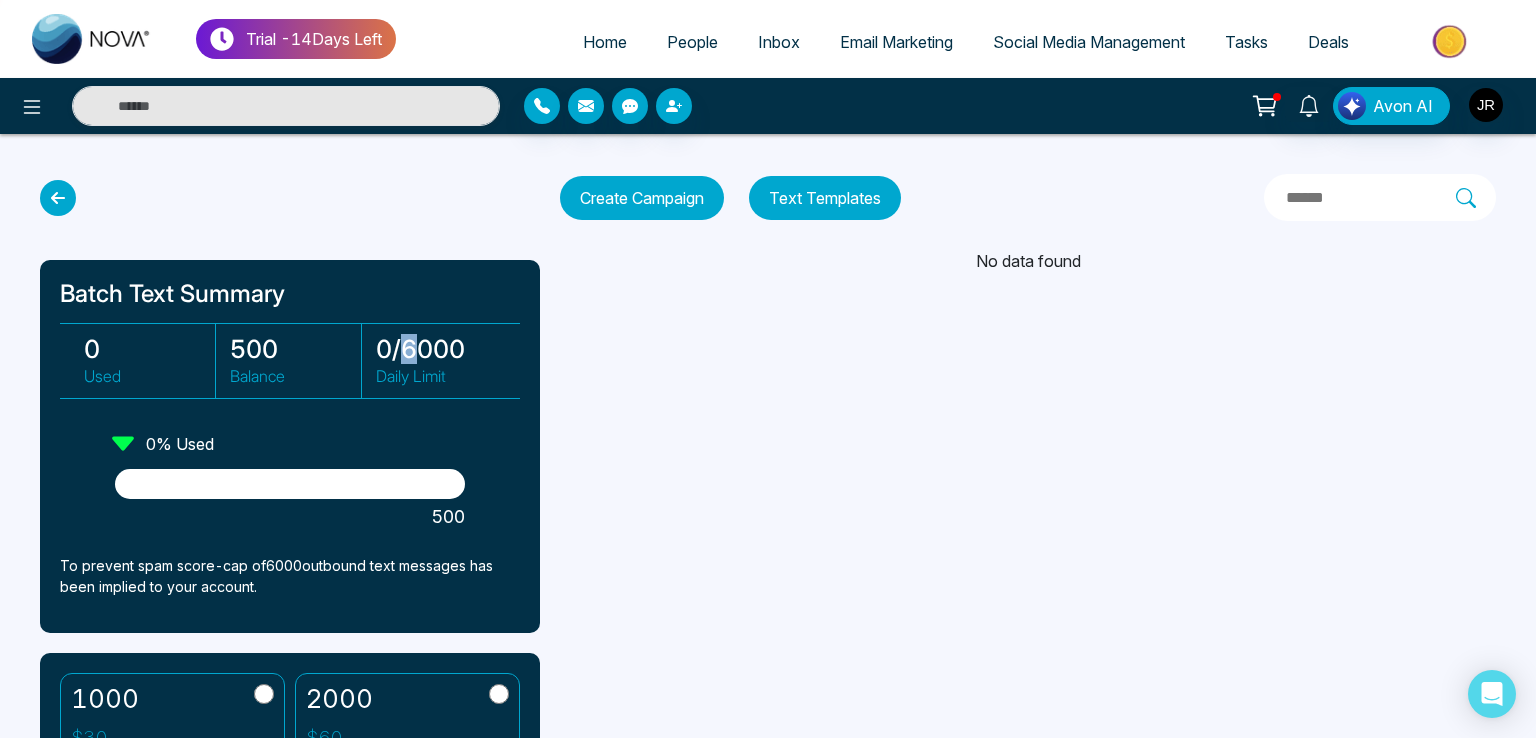 click on "0 / 6000" at bounding box center [442, 349] 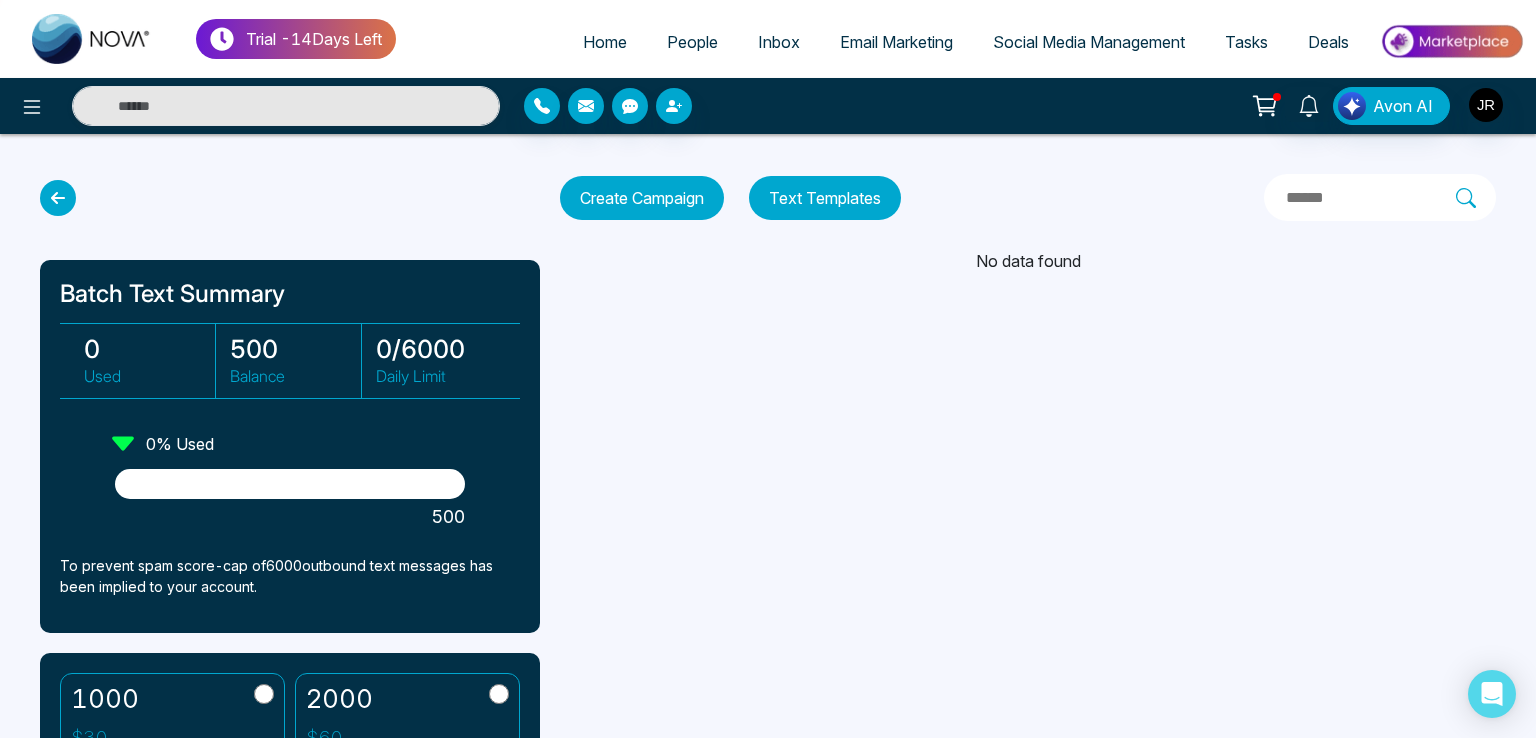 click on "People" at bounding box center (692, 42) 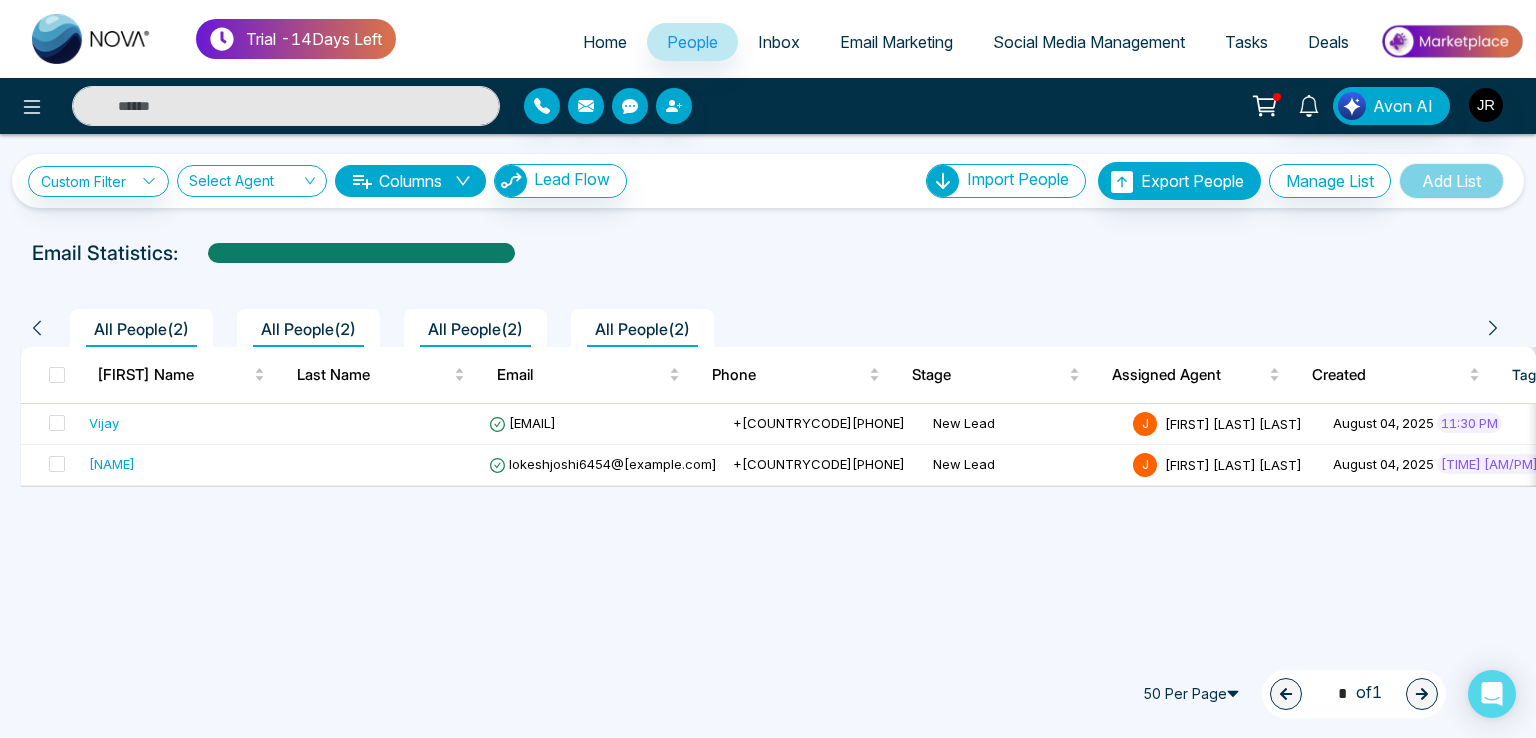 scroll, scrollTop: 0, scrollLeft: 259, axis: horizontal 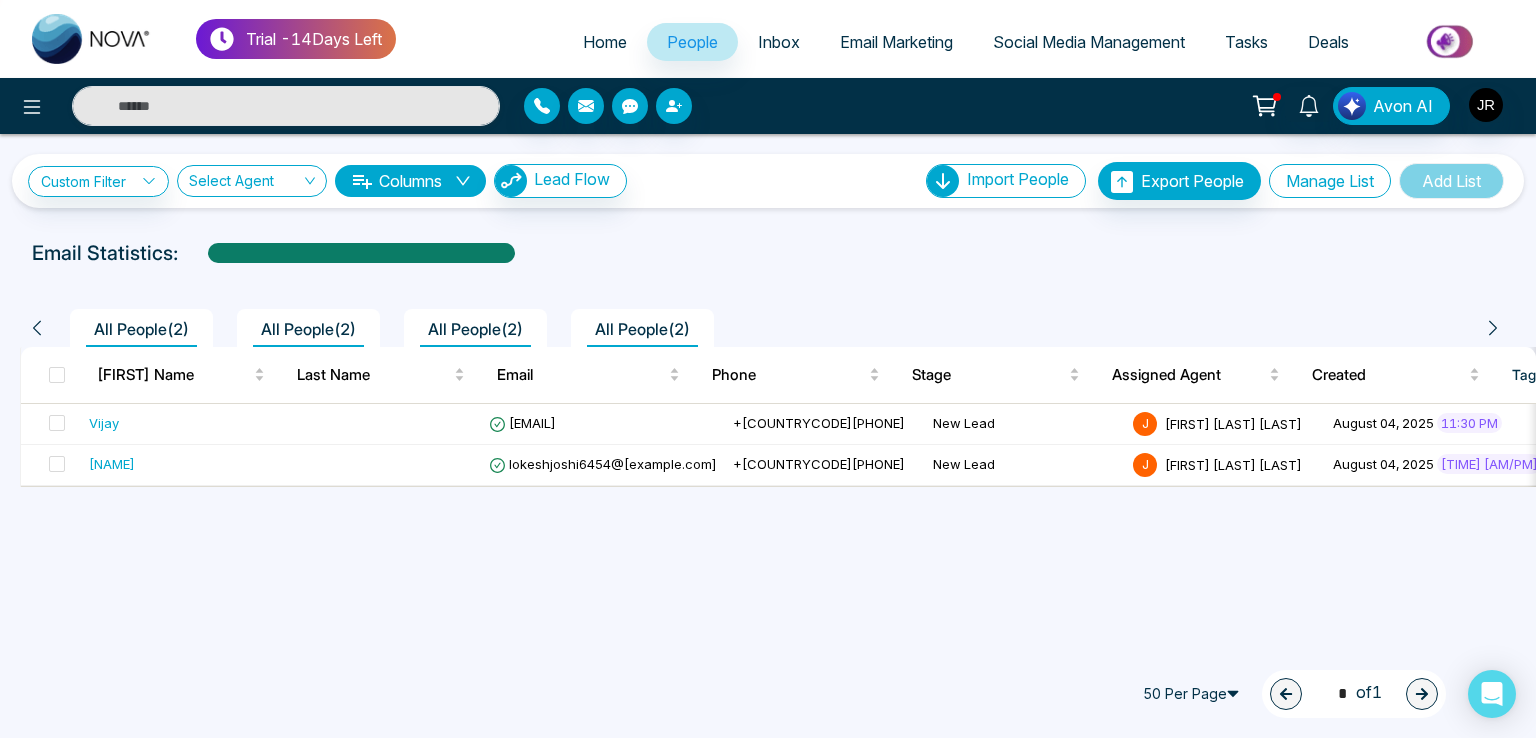 click on "Manage List" at bounding box center (1330, 181) 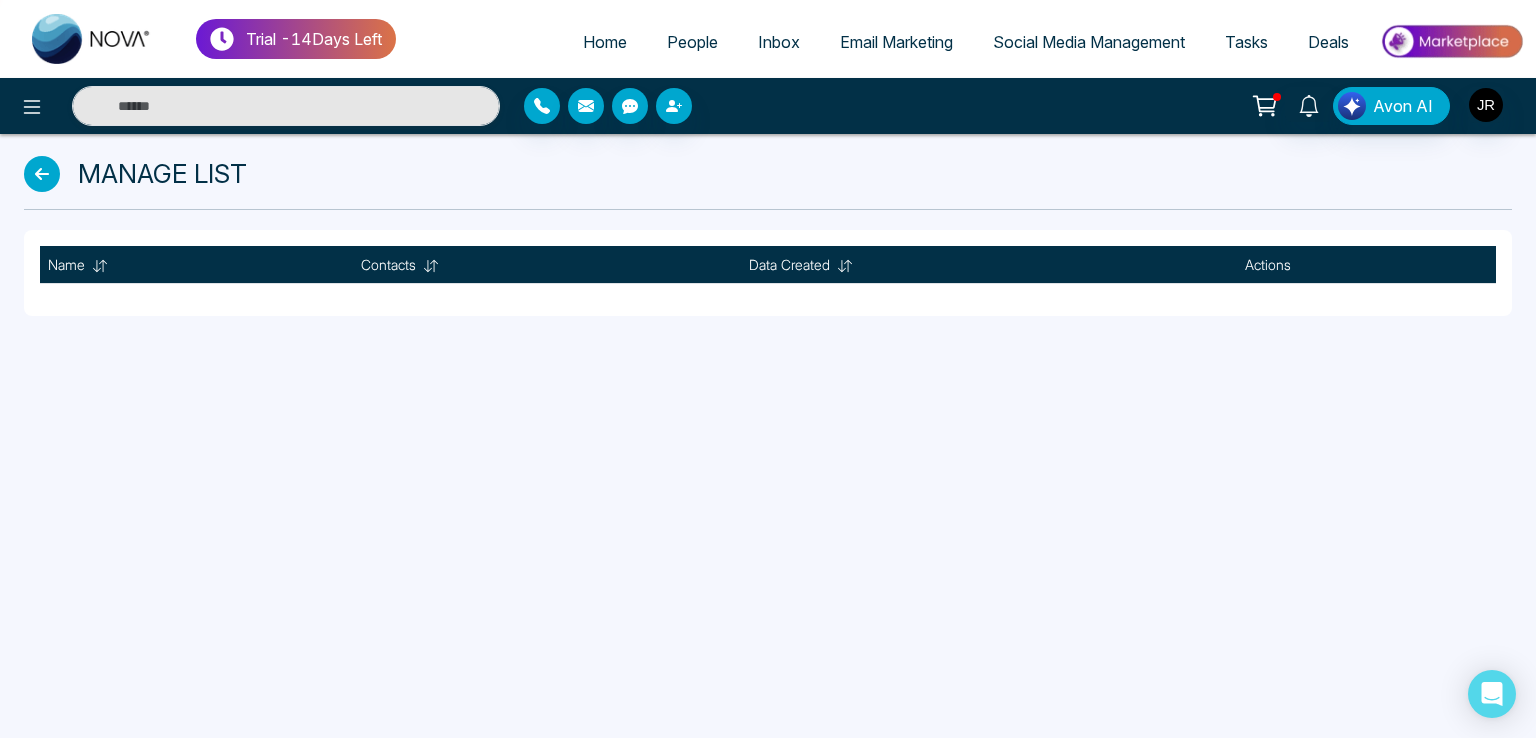 click on "Email Marketing" at bounding box center [896, 42] 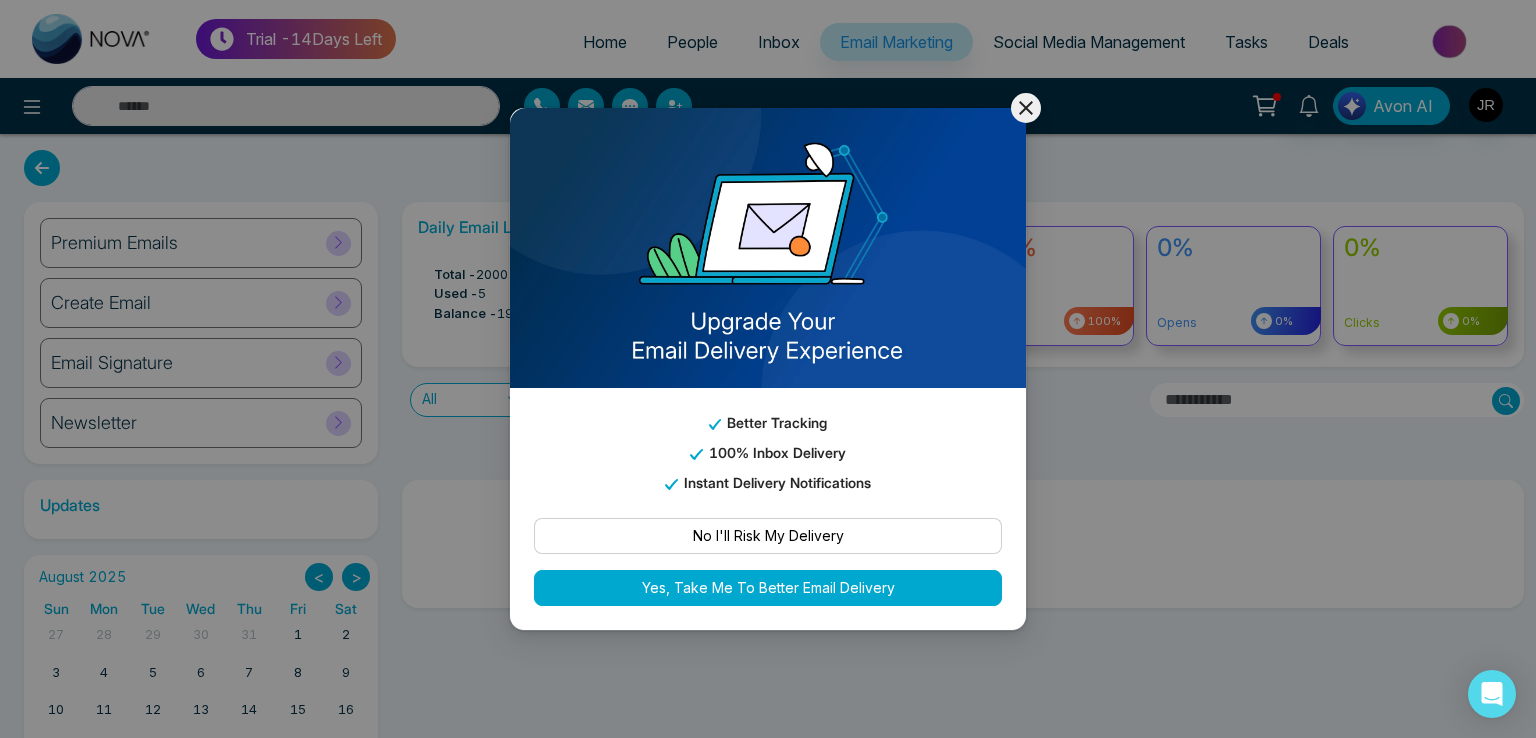 click on "No I'll Risk My Delivery" at bounding box center [768, 536] 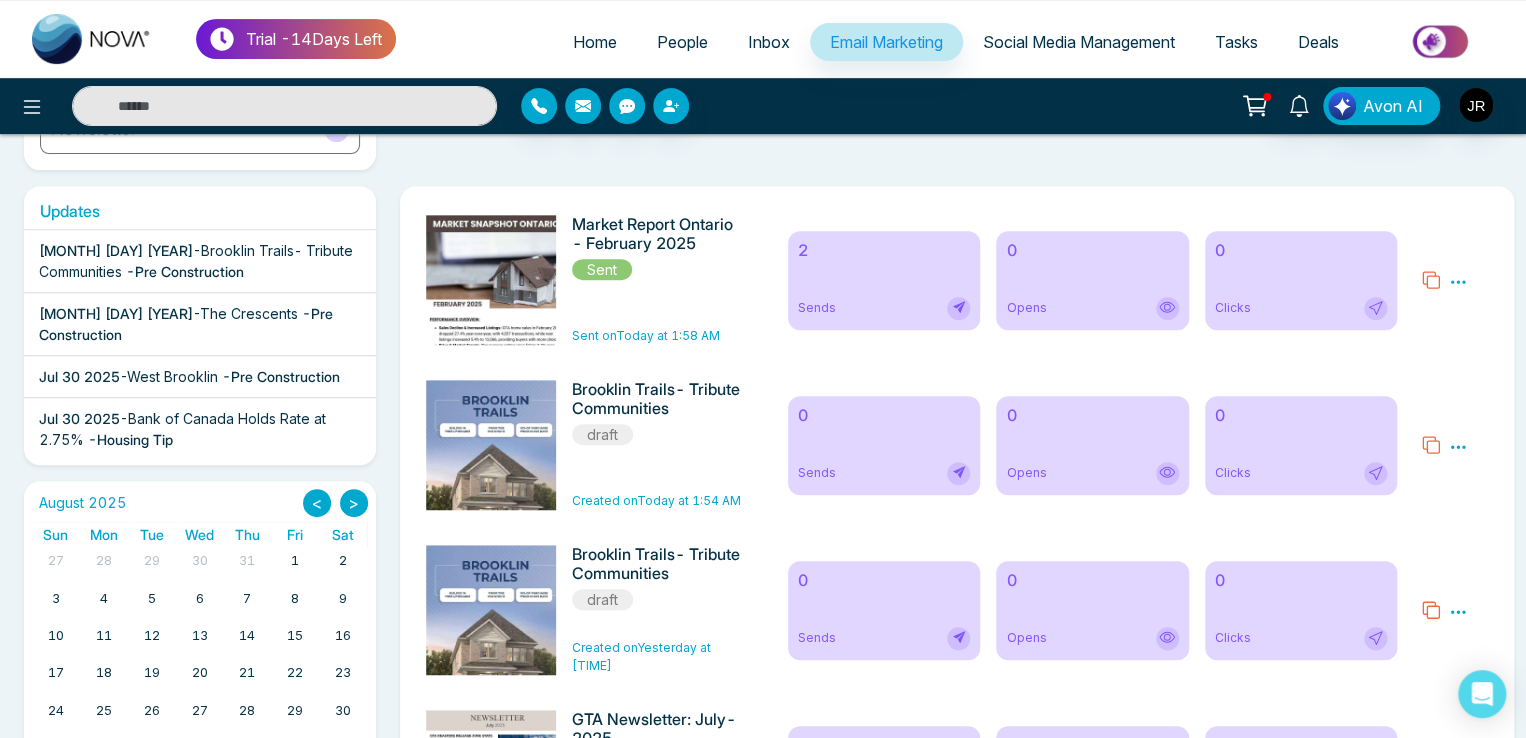 scroll, scrollTop: 400, scrollLeft: 0, axis: vertical 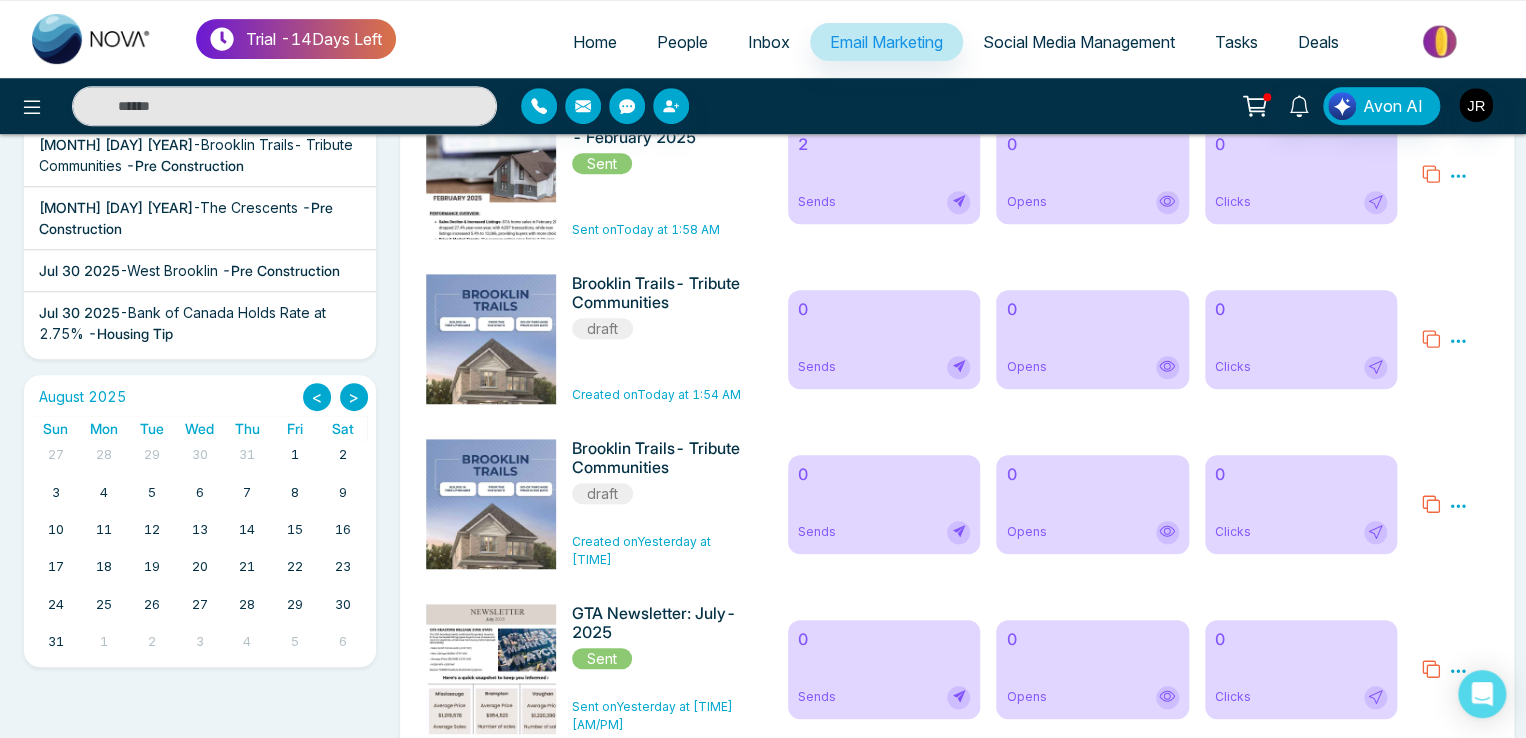 click 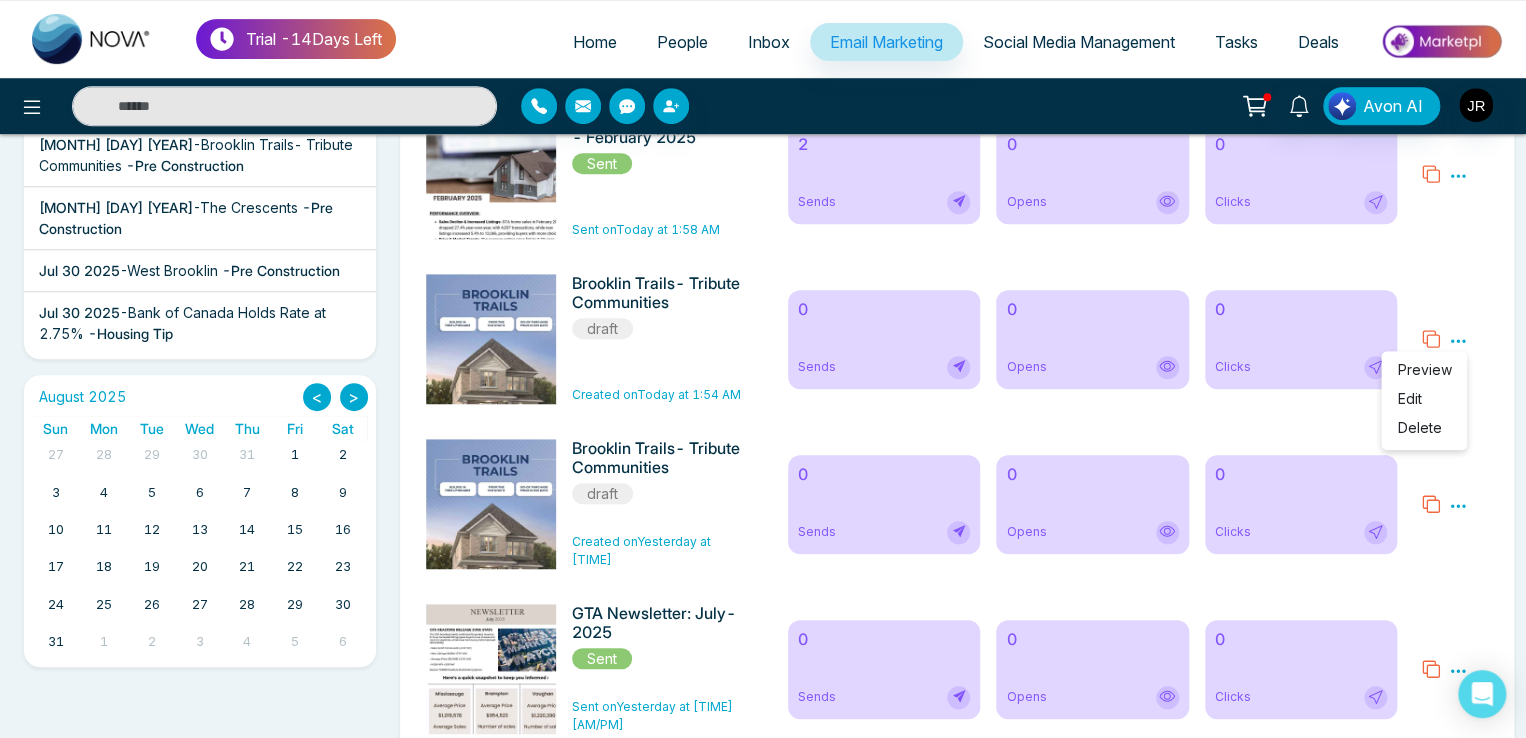 click on "Delete" at bounding box center [1419, 427] 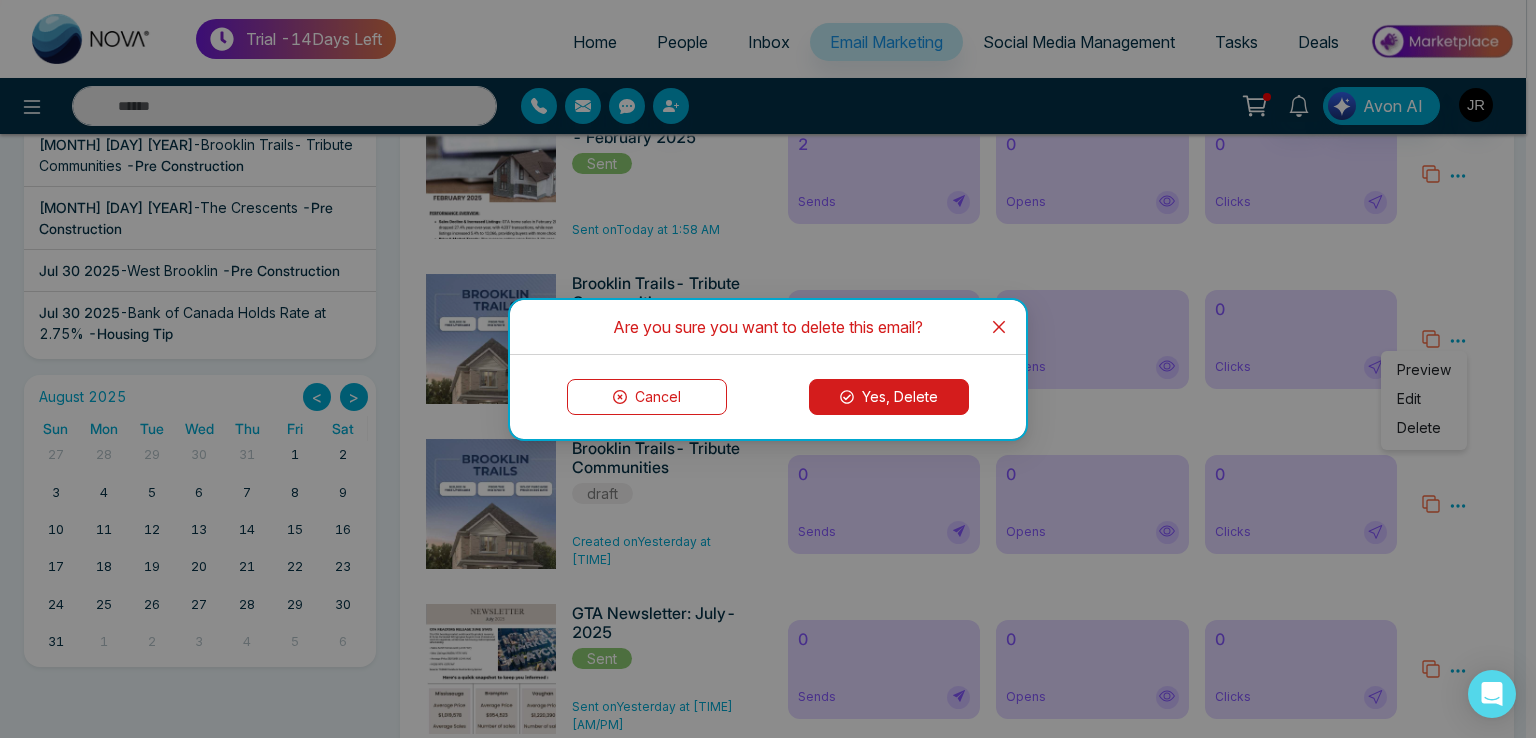 click on "Yes, Delete" at bounding box center (889, 397) 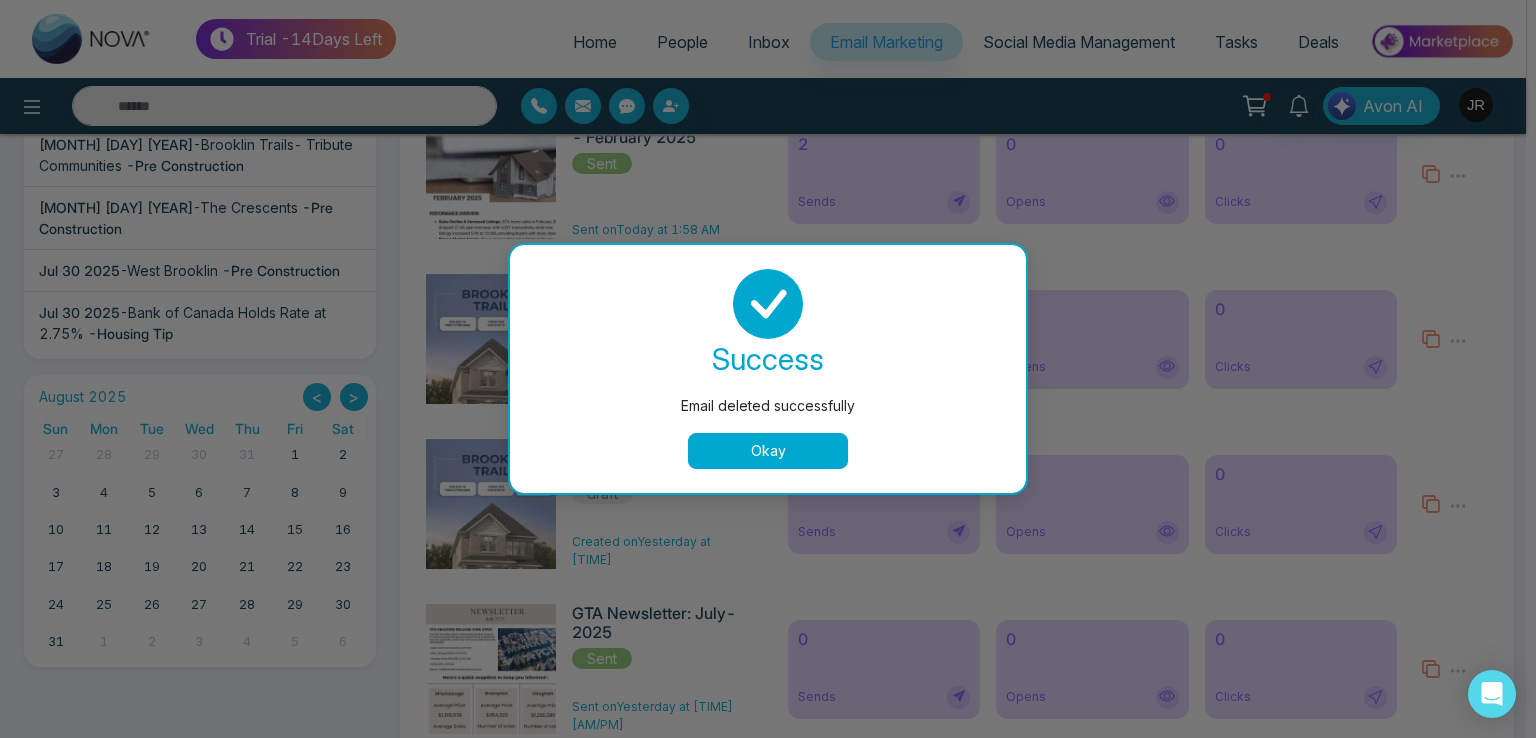 click on "Okay" at bounding box center [768, 451] 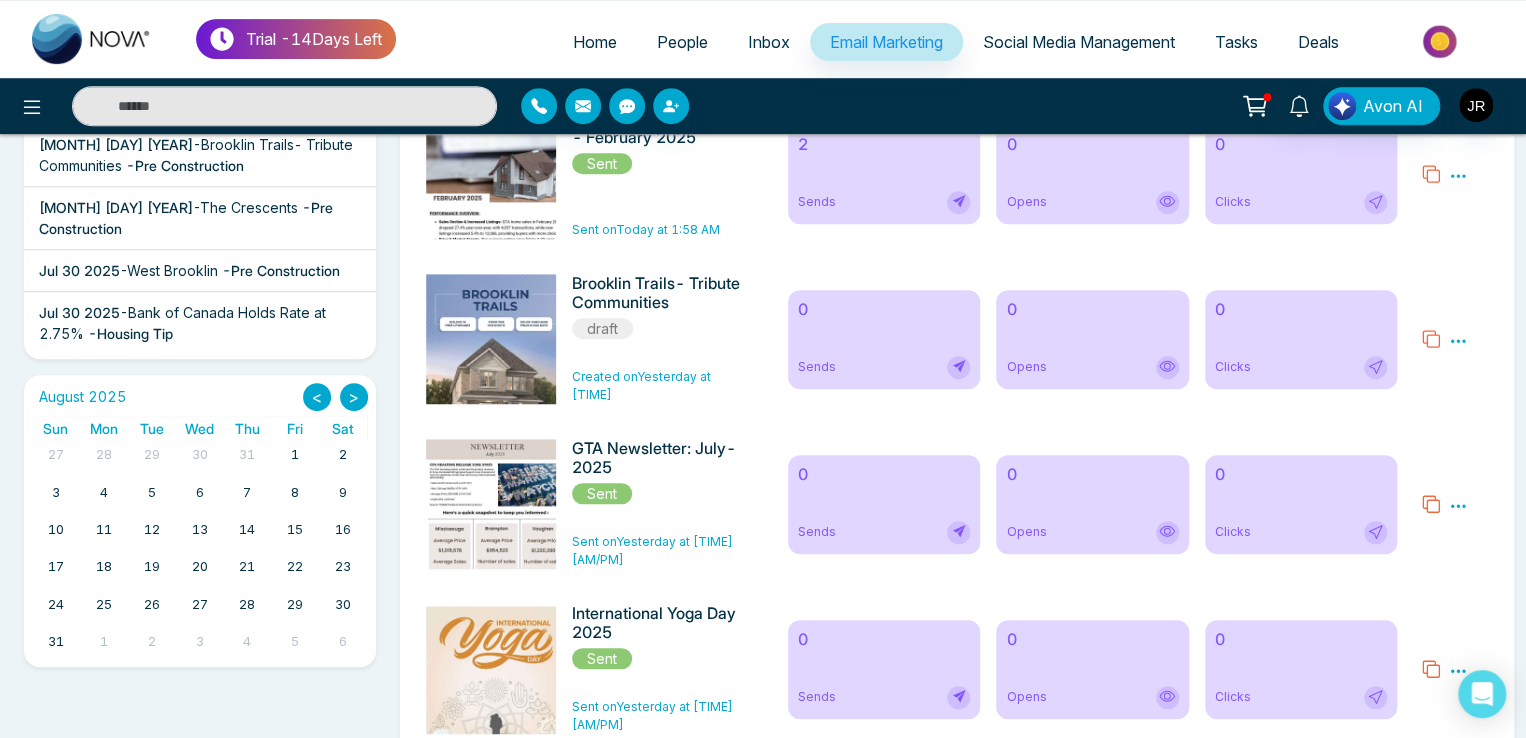 click 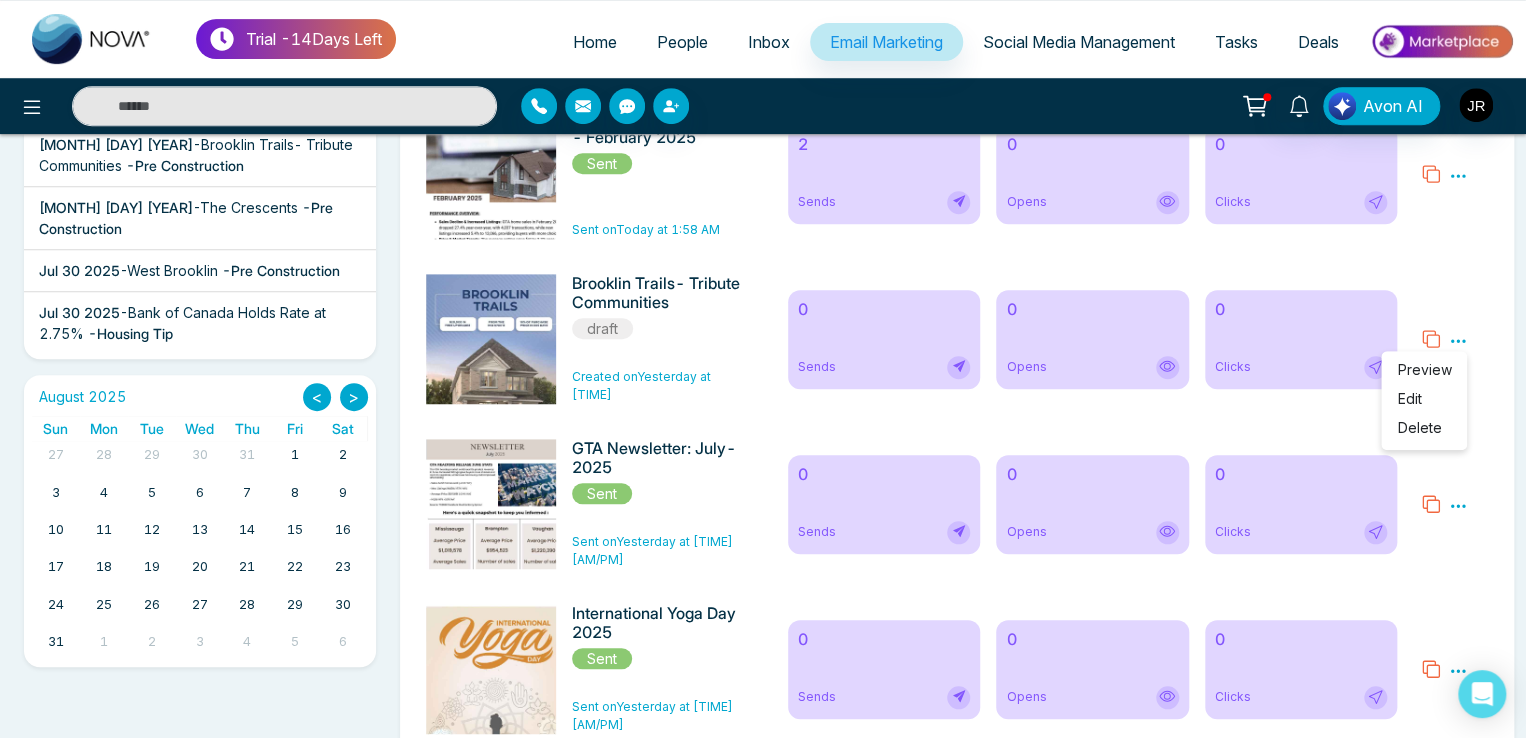 click on "Delete" at bounding box center [1419, 427] 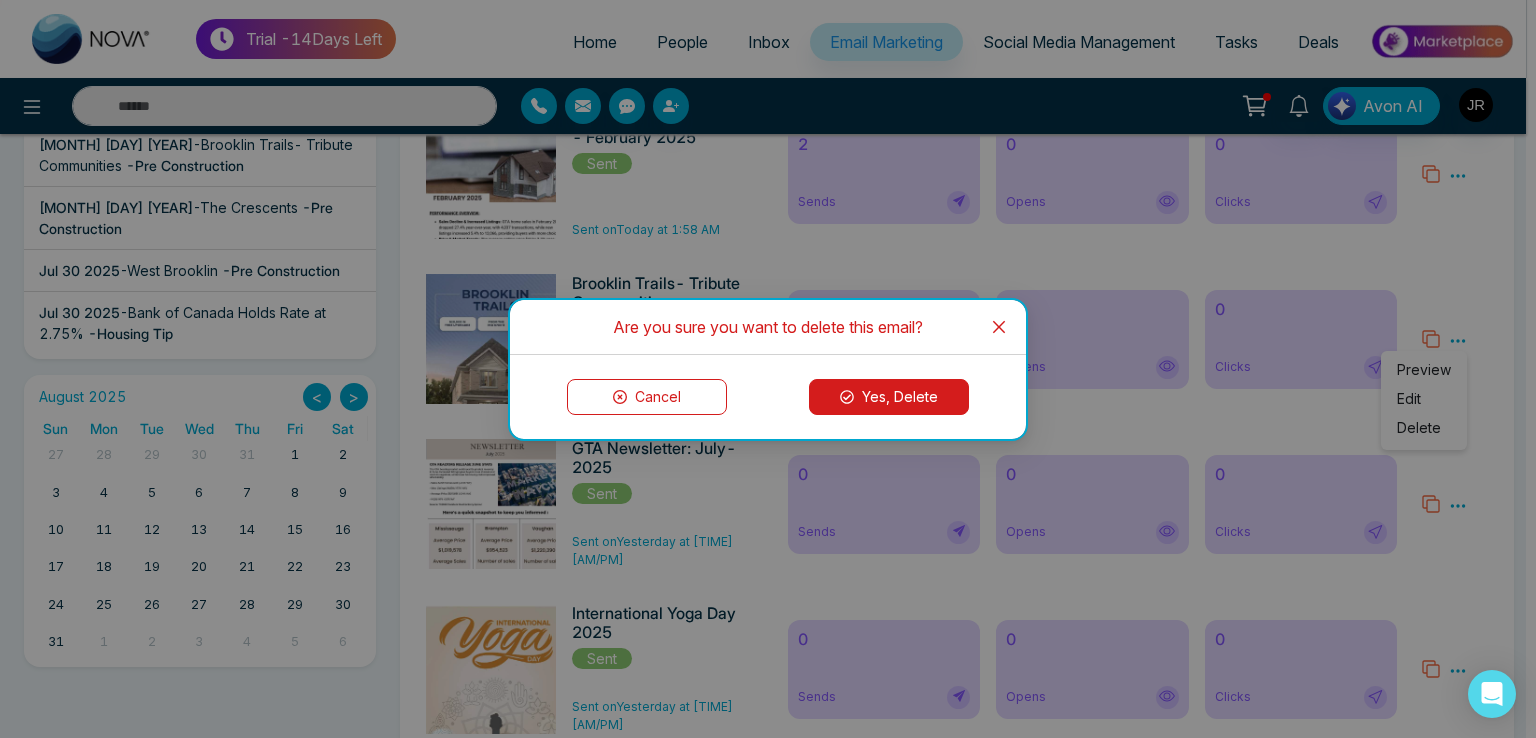 click on "Yes, Delete" at bounding box center (889, 397) 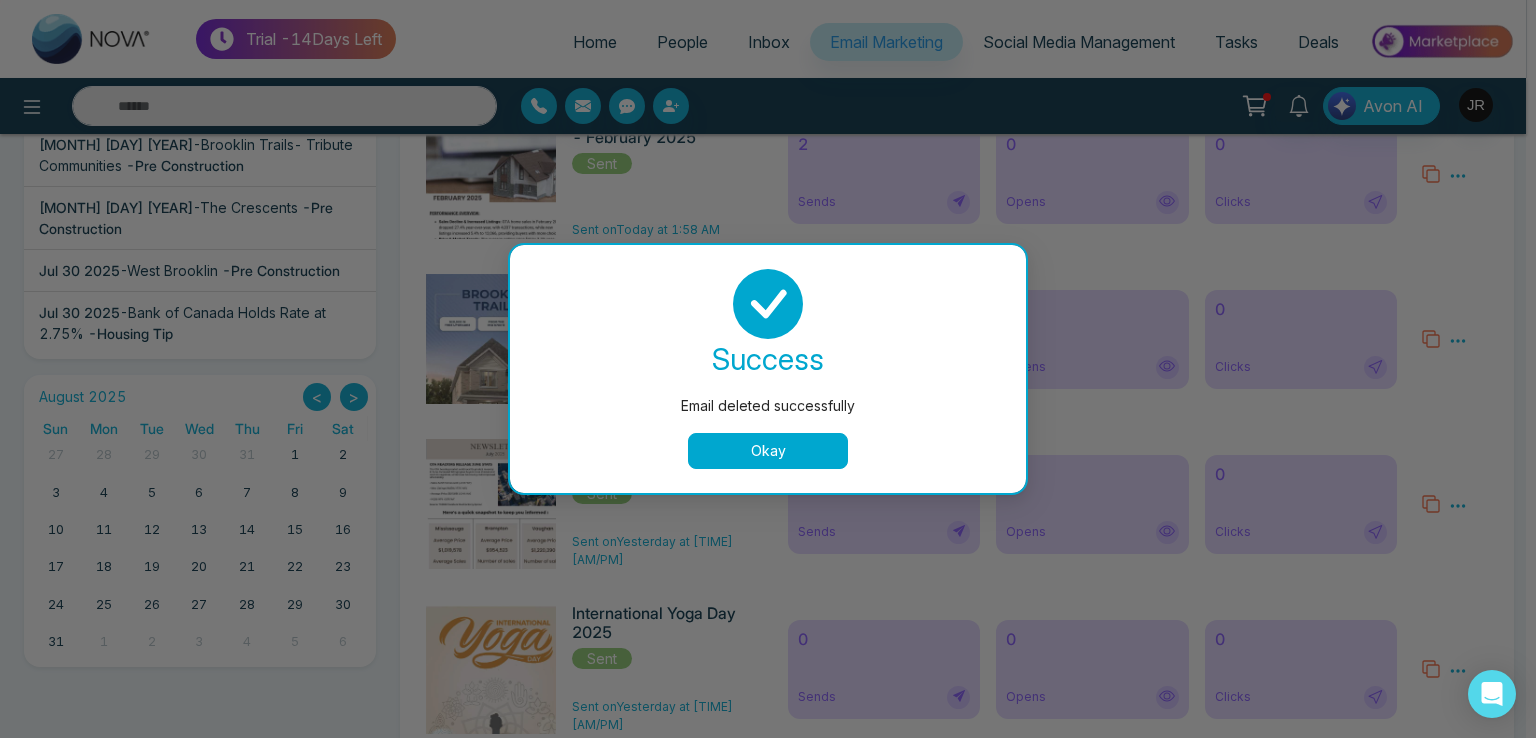 click on "success Email deleted successfully   Okay" at bounding box center [768, 369] 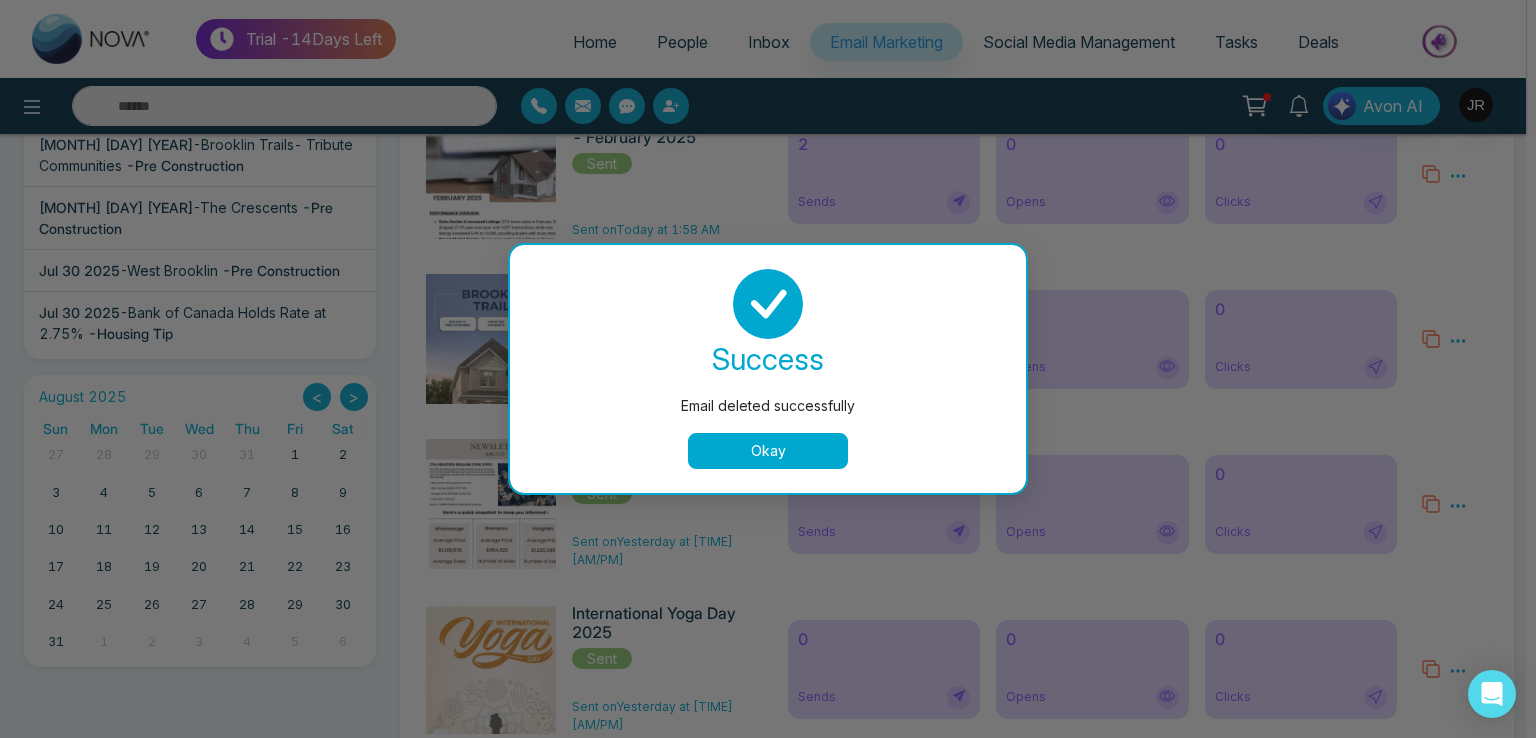 drag, startPoint x: 785, startPoint y: 460, endPoint x: 732, endPoint y: 490, distance: 60.90156 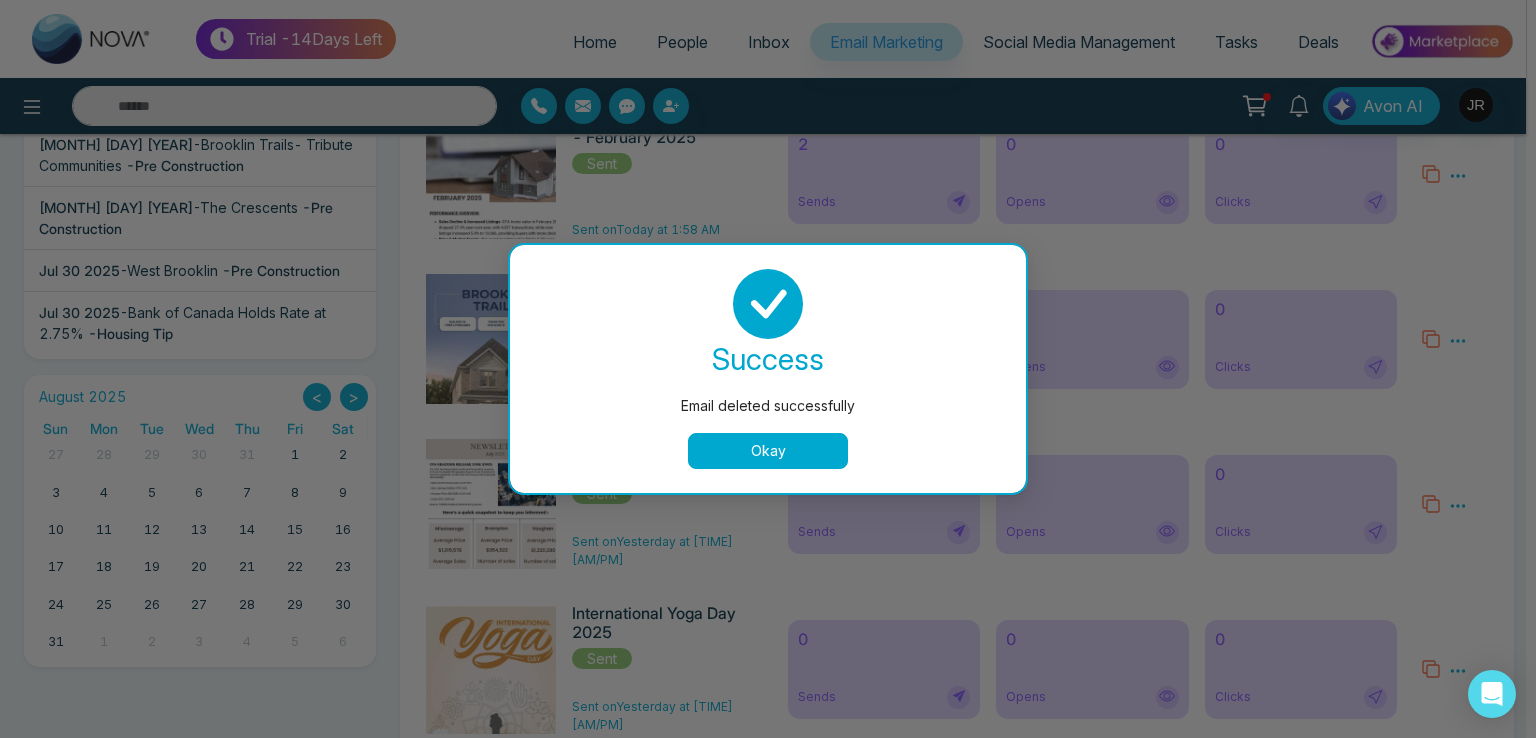 click on "Okay" at bounding box center [768, 451] 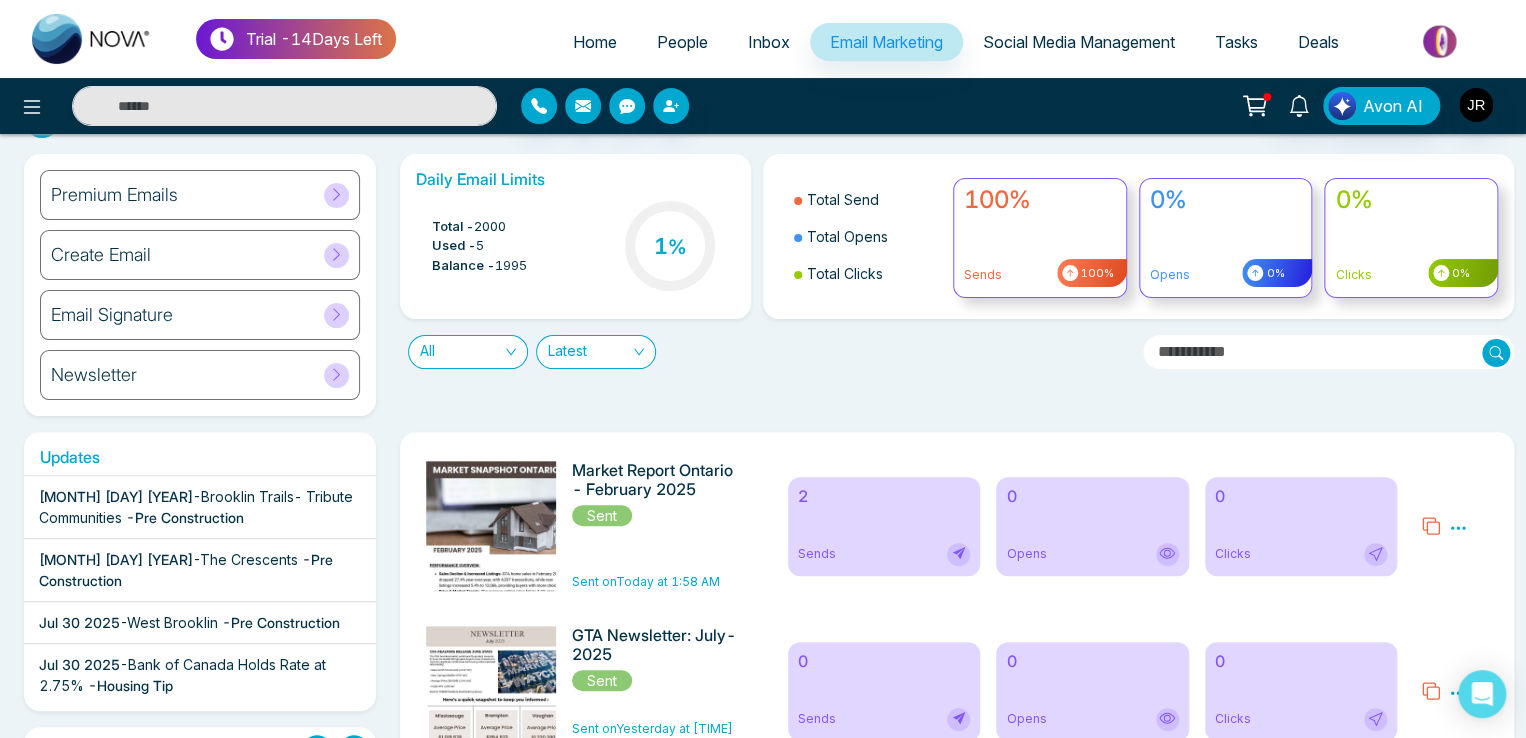 scroll, scrollTop: 0, scrollLeft: 0, axis: both 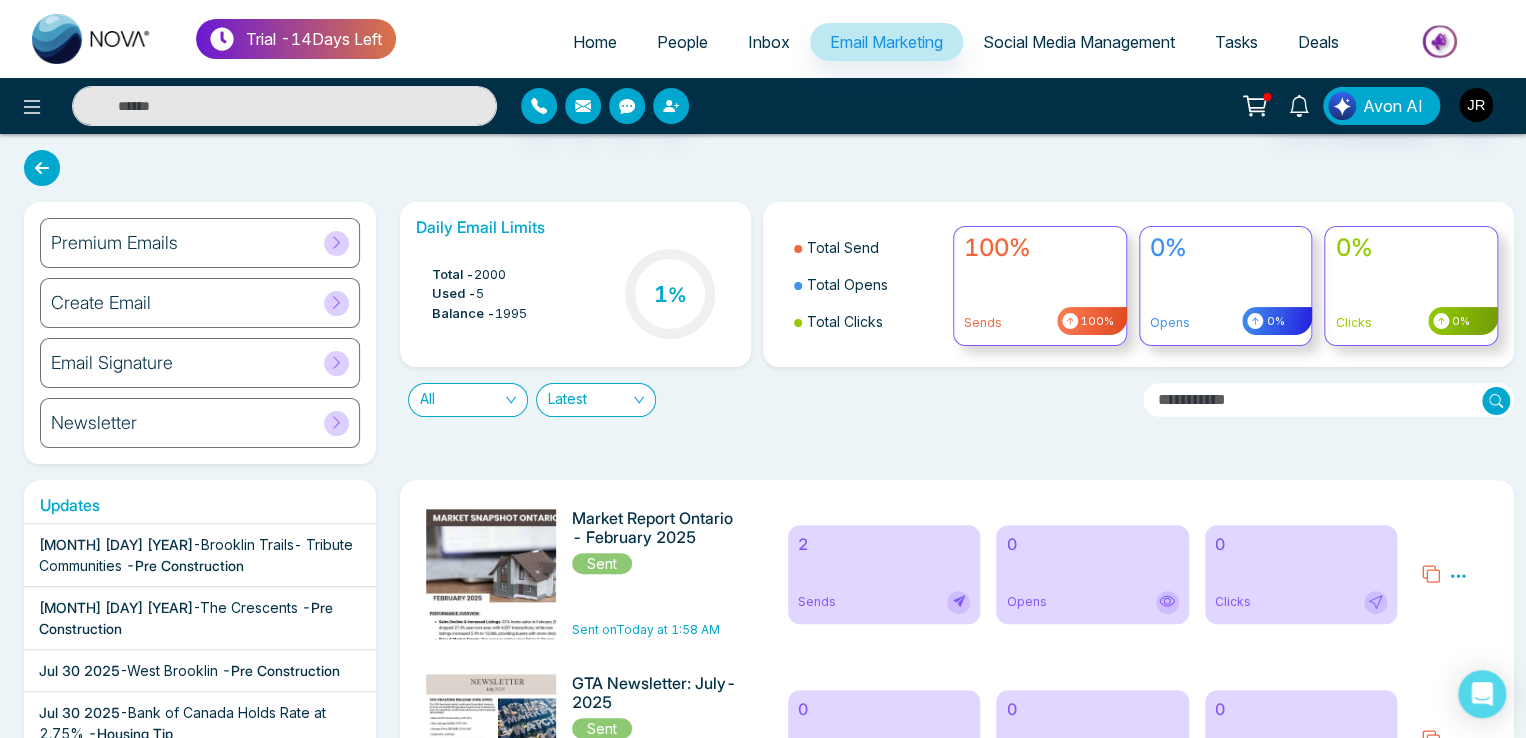 click on "Home People Inbox Email Marketing Social Media Management Tasks Deals" at bounding box center [955, 43] 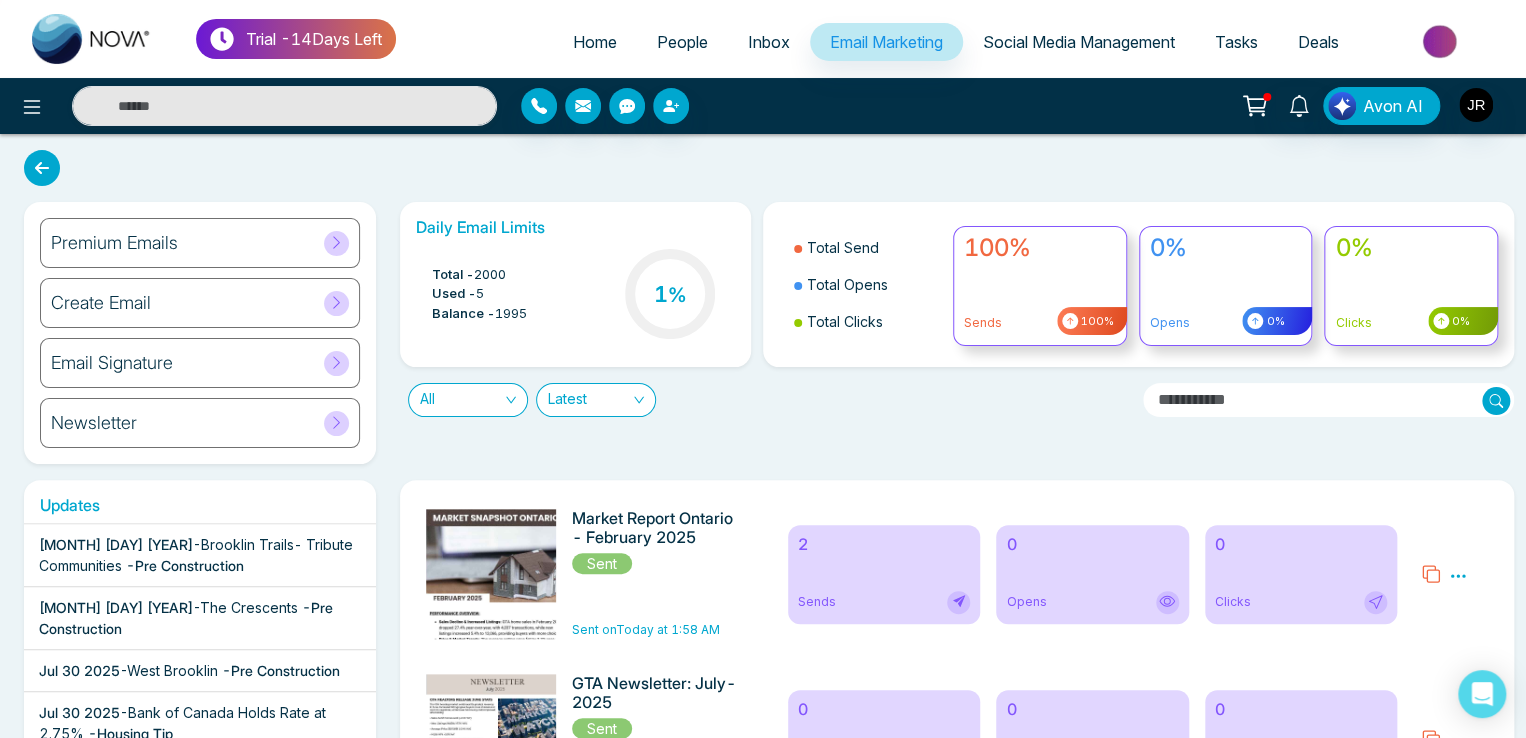 click on "People" at bounding box center (682, 42) 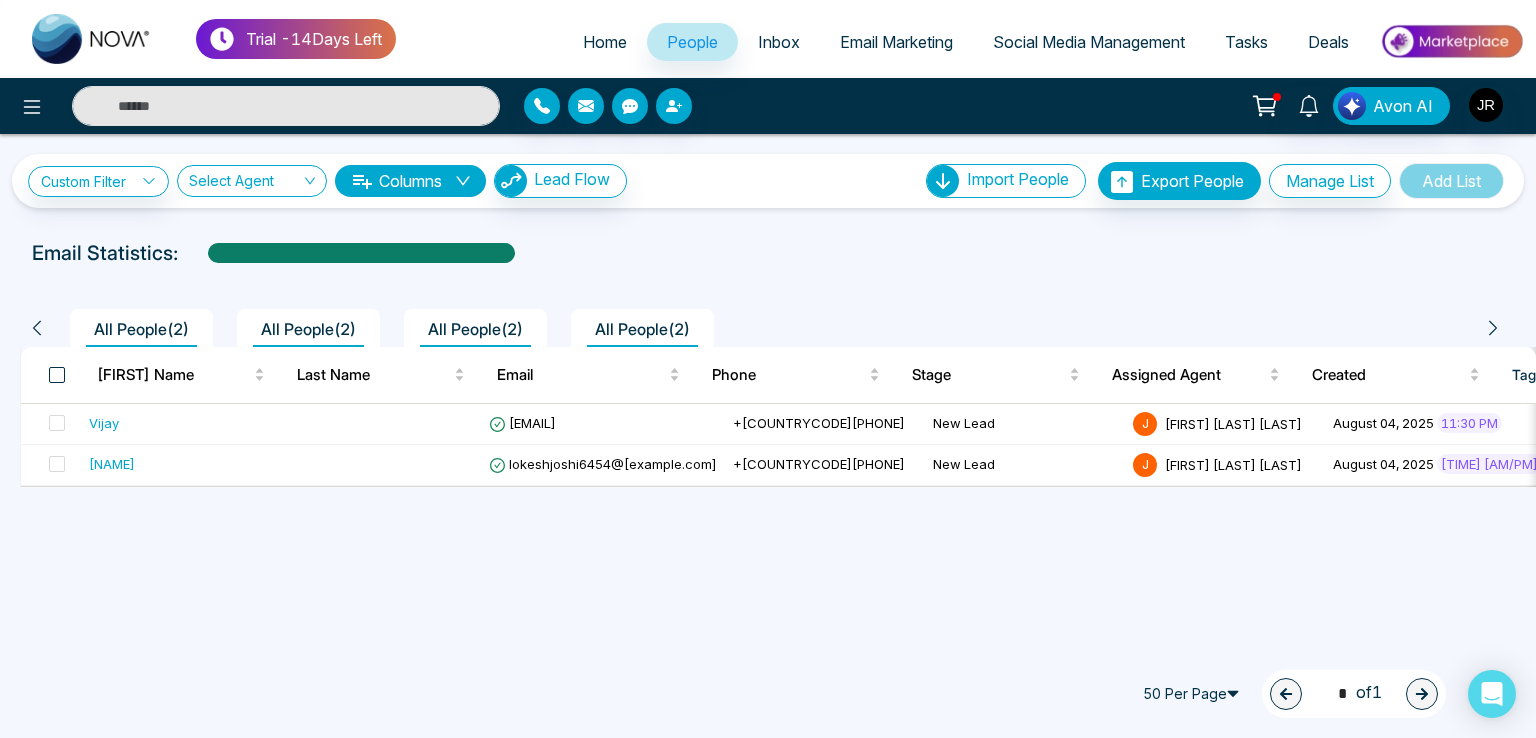 click at bounding box center [57, 375] 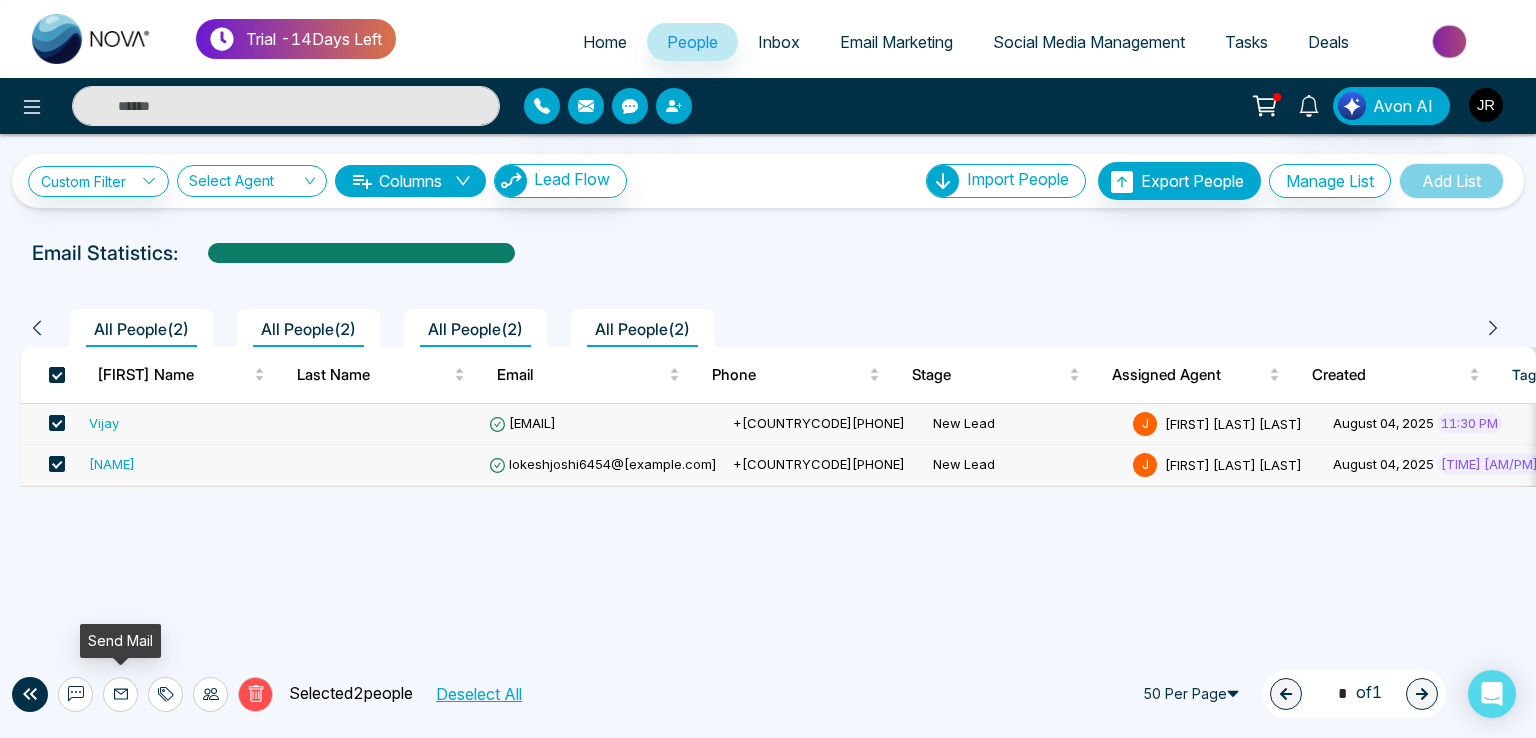 click at bounding box center [120, 694] 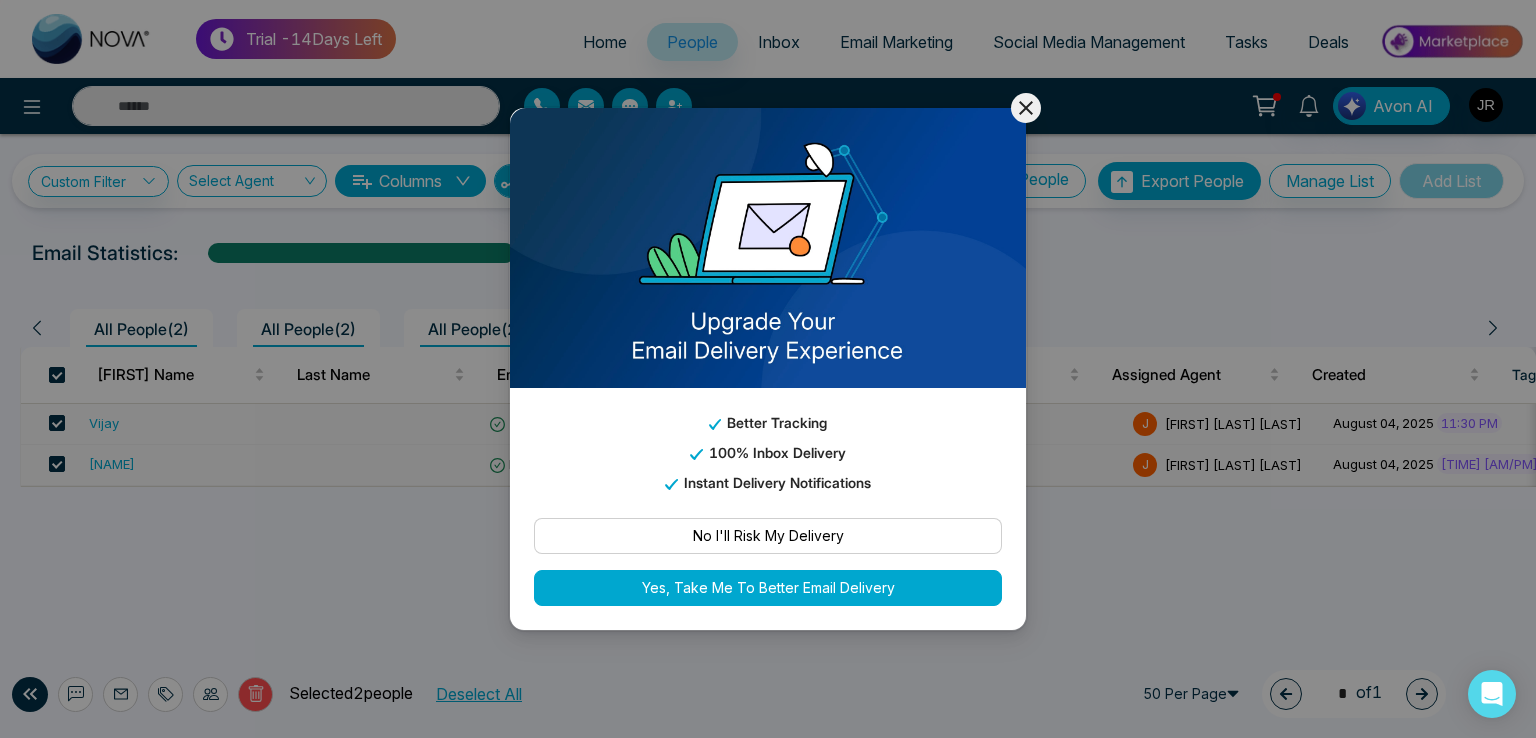 click on "No I'll Risk My Delivery" at bounding box center [768, 536] 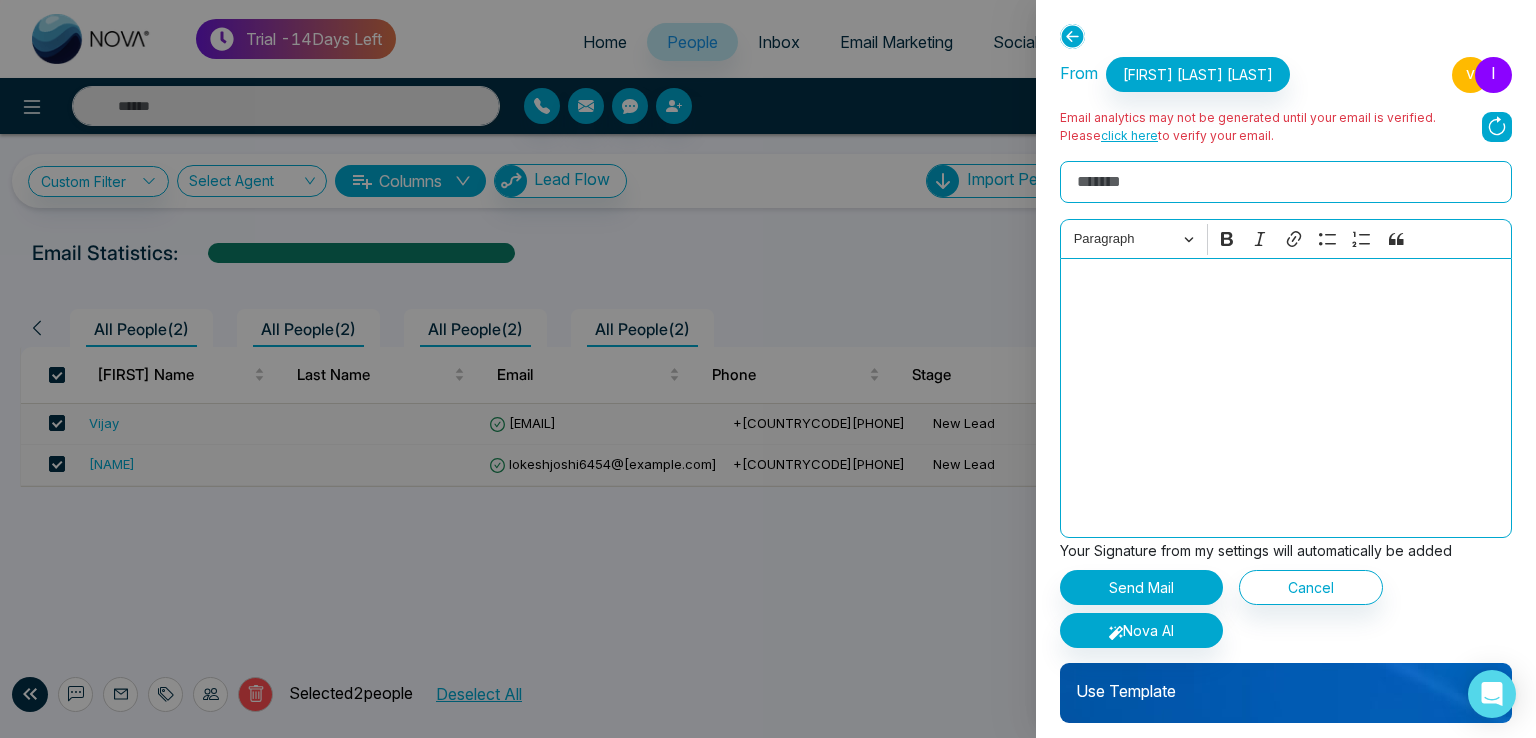 click on "Use Template" at bounding box center (1286, 683) 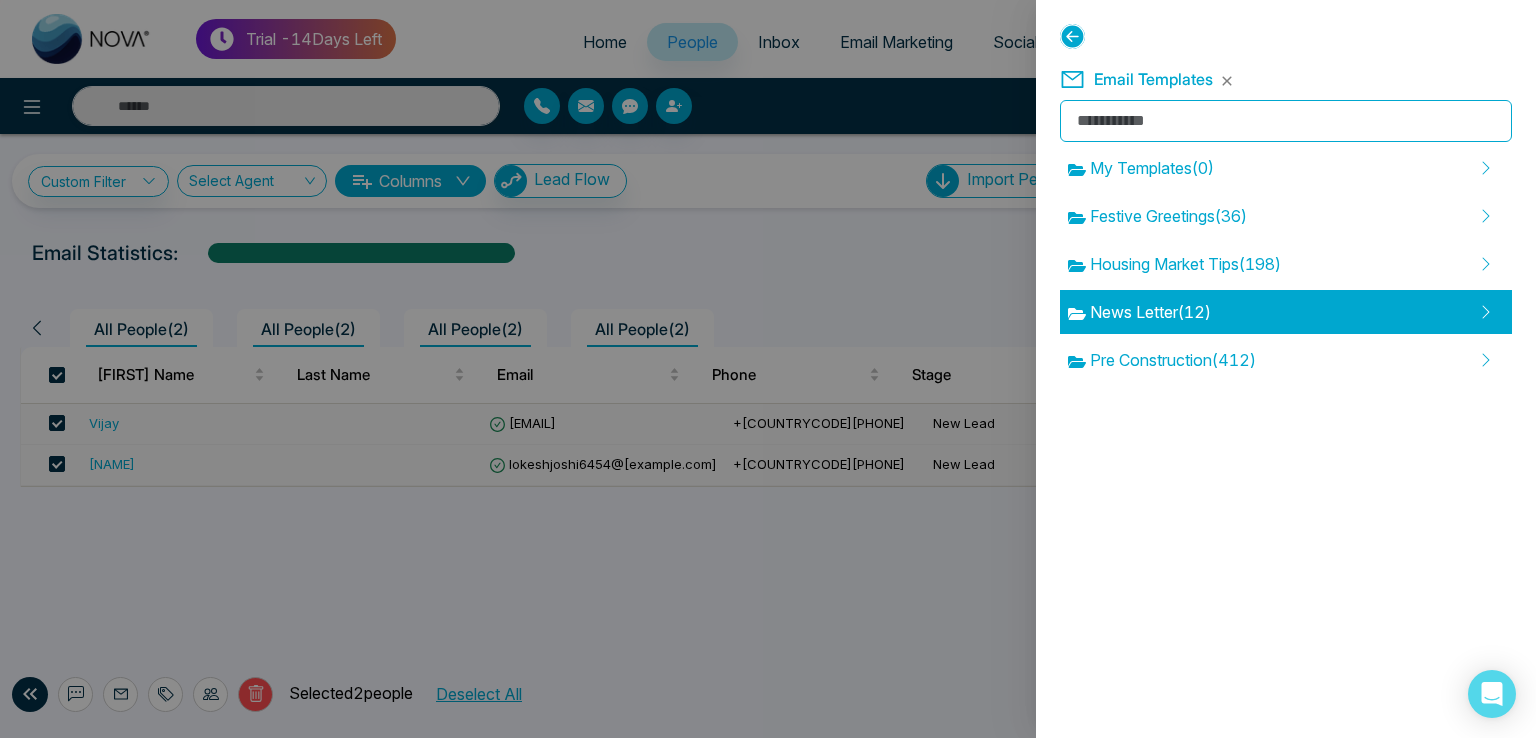 click on "News Letter  ( 12 )" at bounding box center [1139, 312] 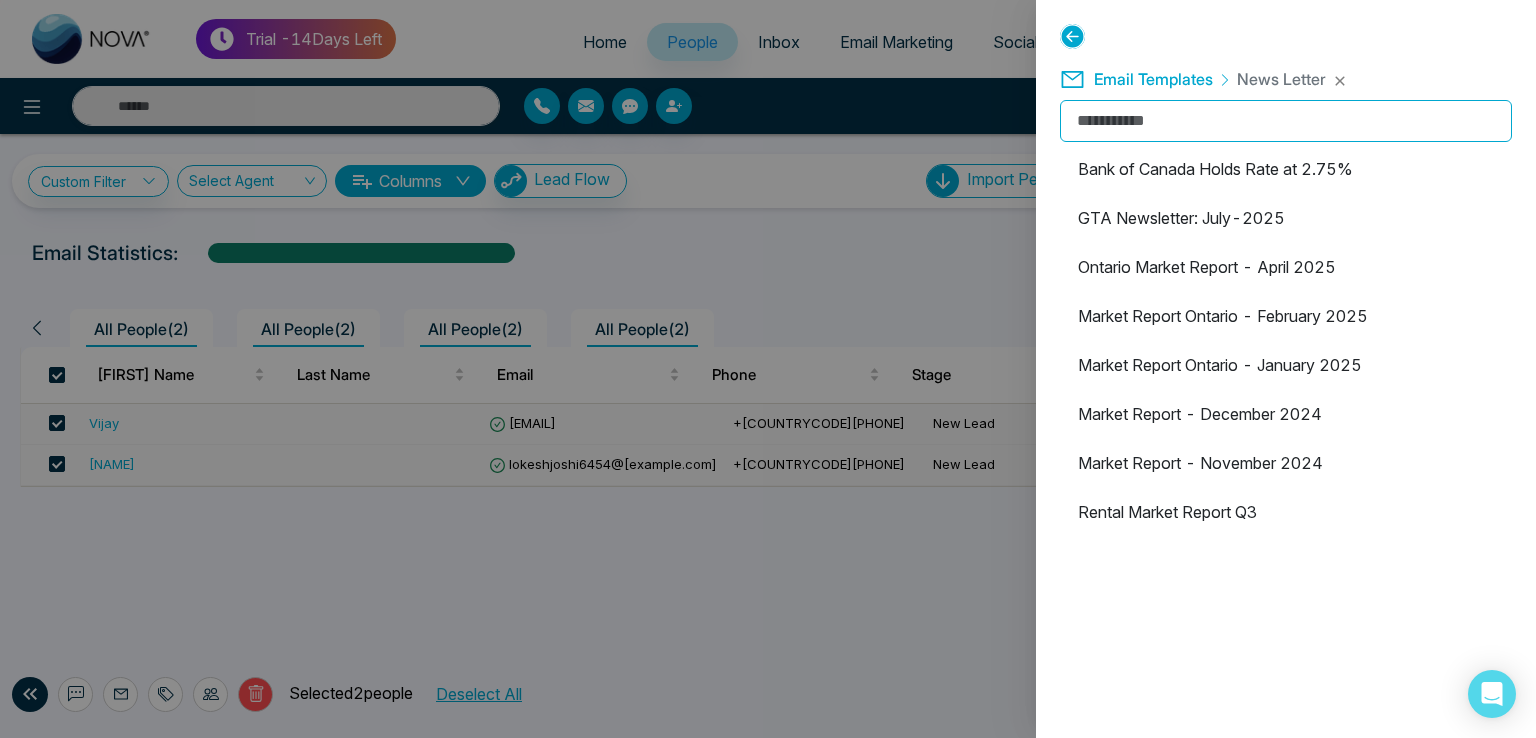 click on "Market Report Ontario - February 2025" at bounding box center [1286, 316] 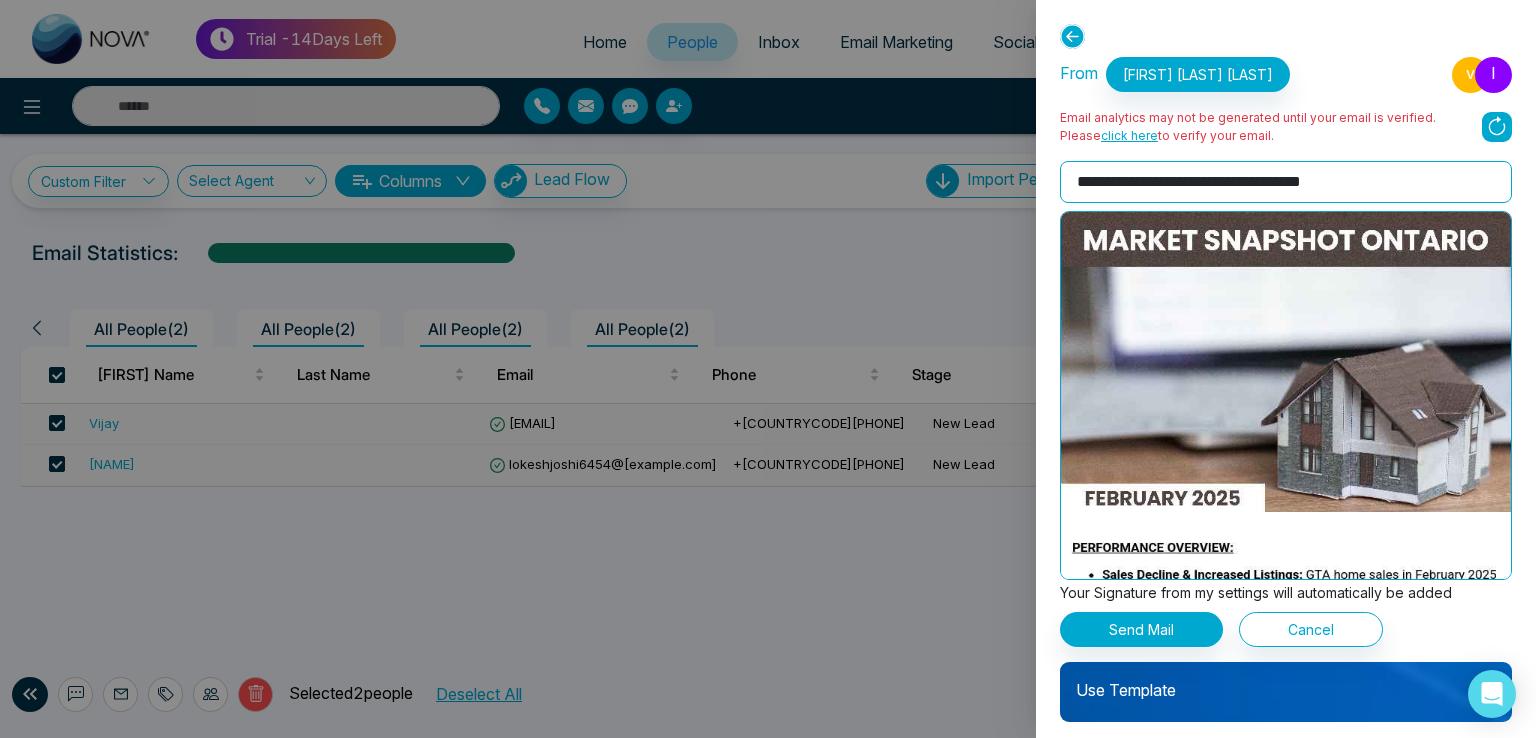 drag, startPoint x: 1066, startPoint y: 112, endPoint x: 1281, endPoint y: 133, distance: 216.02315 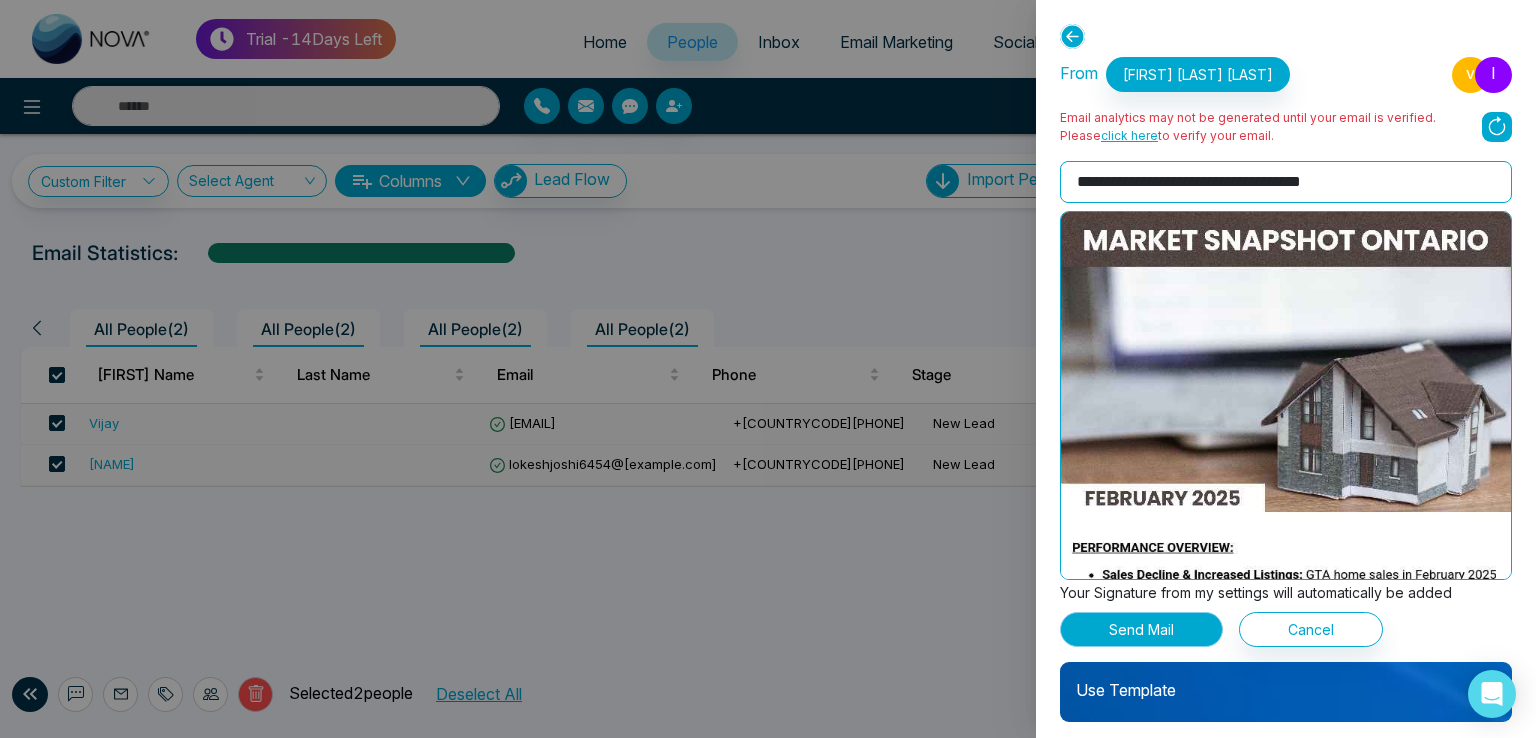 click on "Send Mail" at bounding box center (1141, 629) 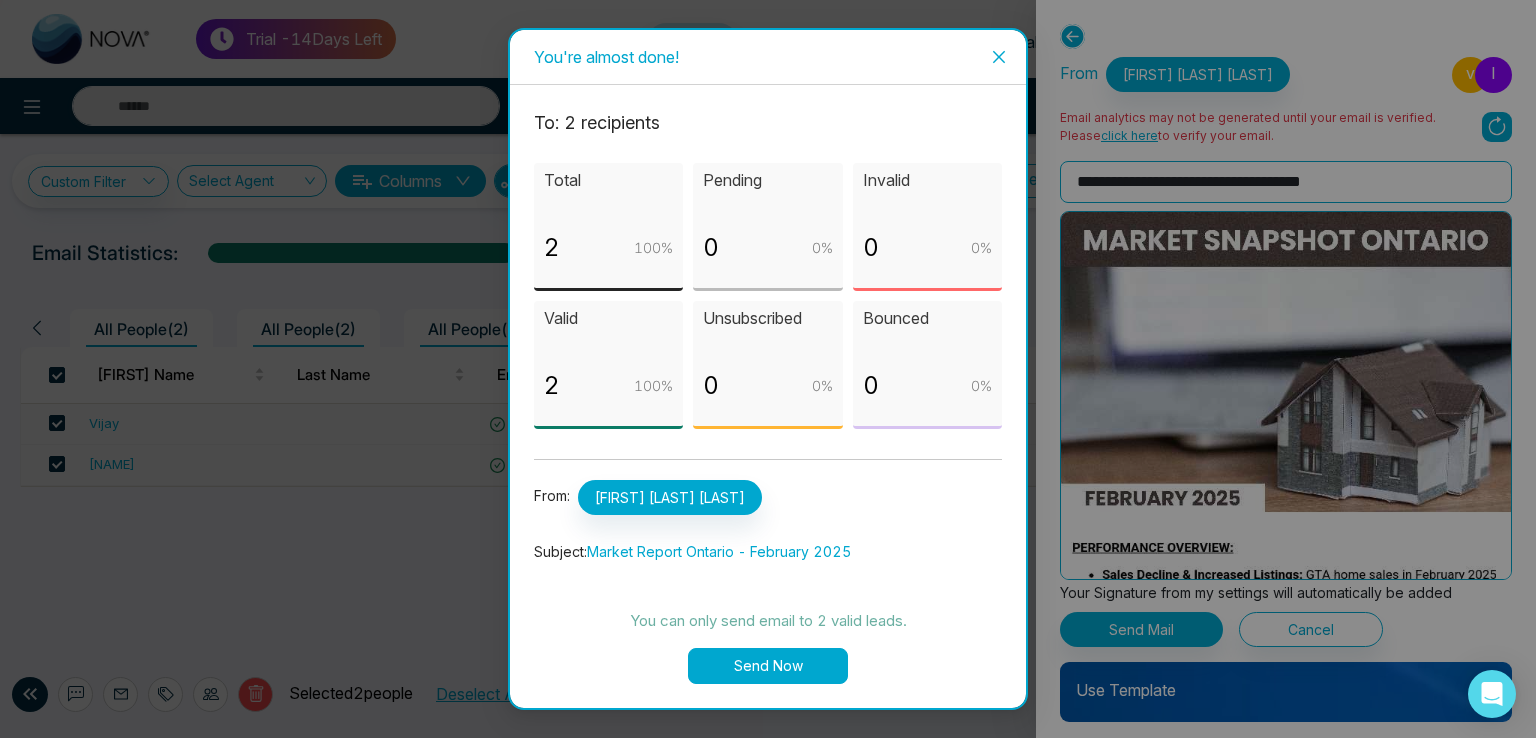 click on "Send Now" at bounding box center (768, 666) 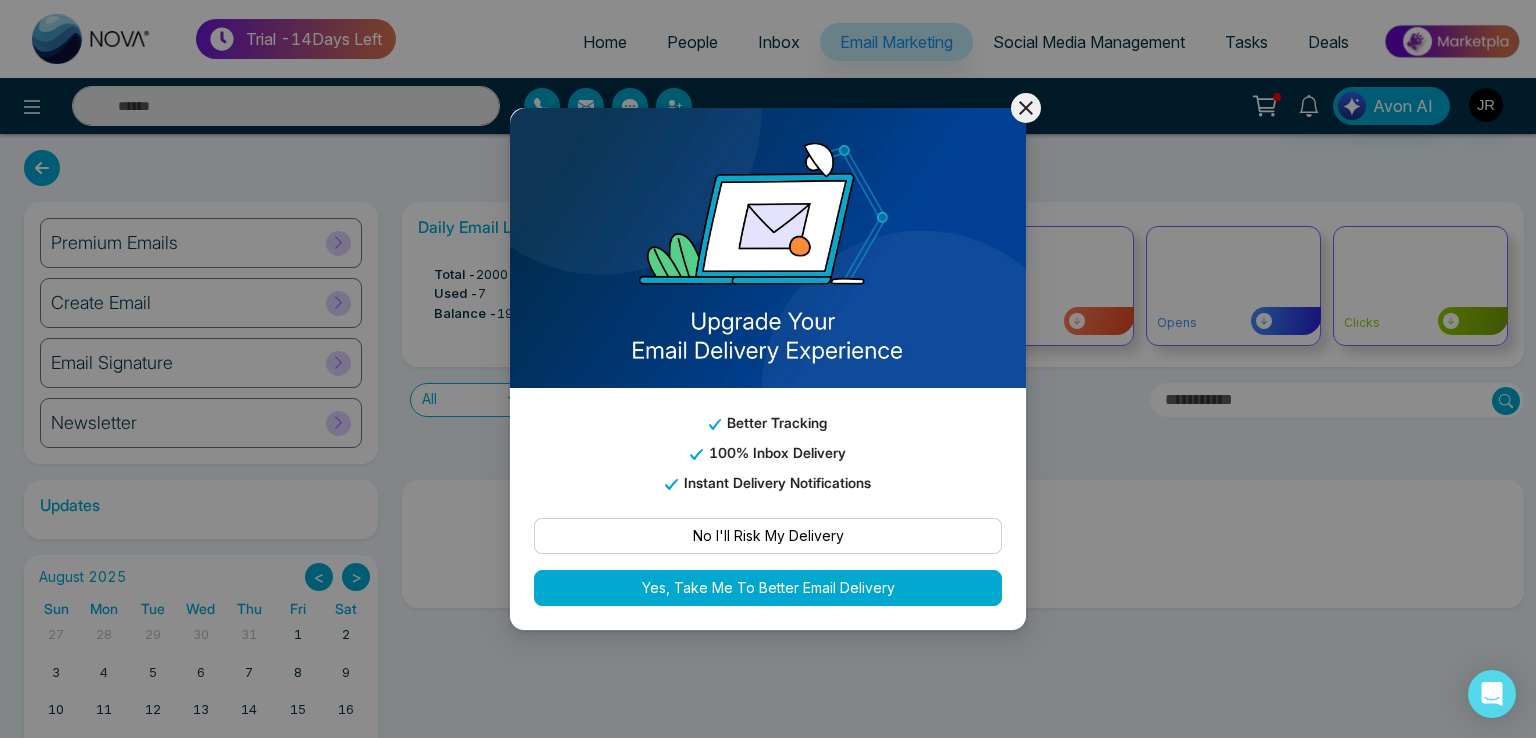 click 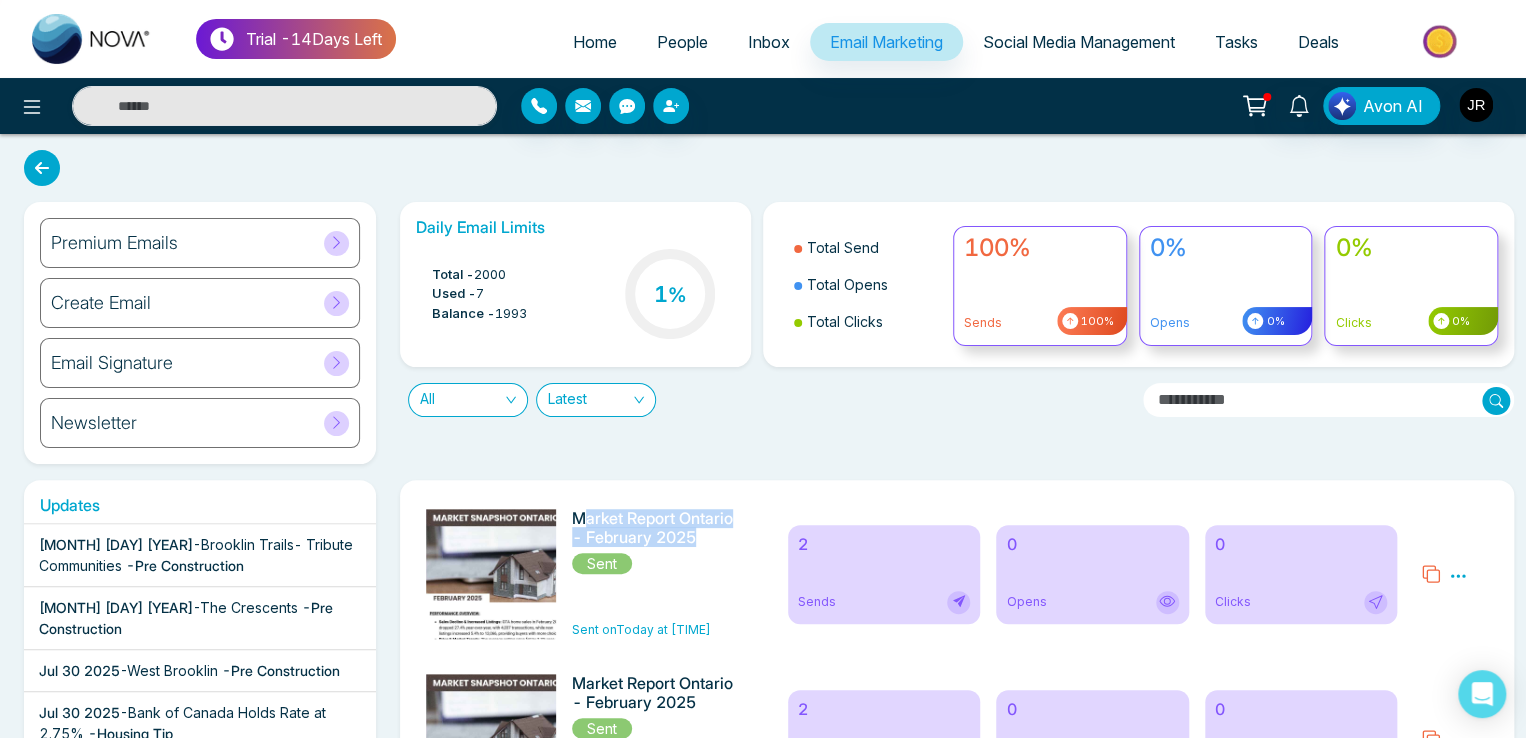 drag, startPoint x: 592, startPoint y: 512, endPoint x: 702, endPoint y: 531, distance: 111.62885 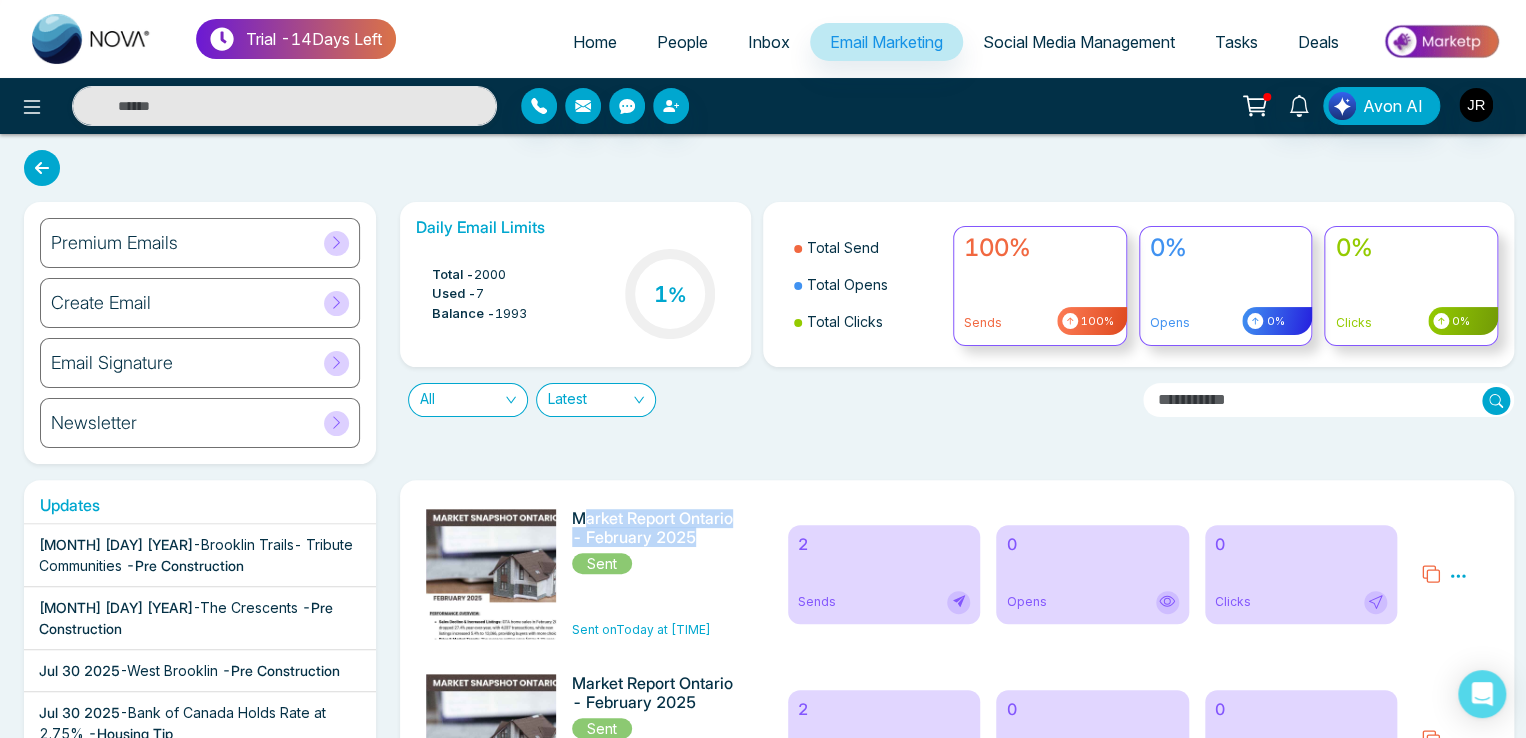 click on "Market Report Ontario - February 2025" at bounding box center (656, 528) 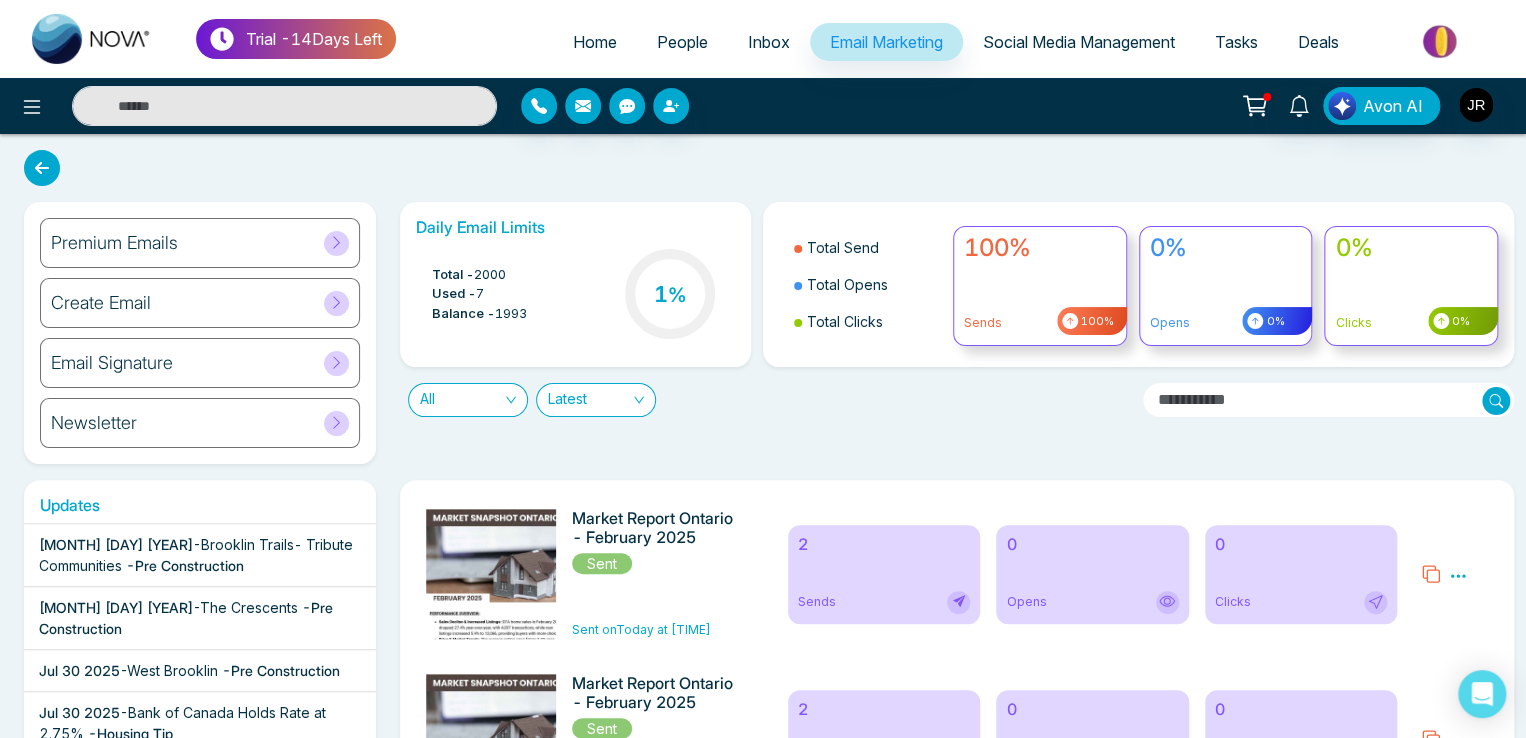 click 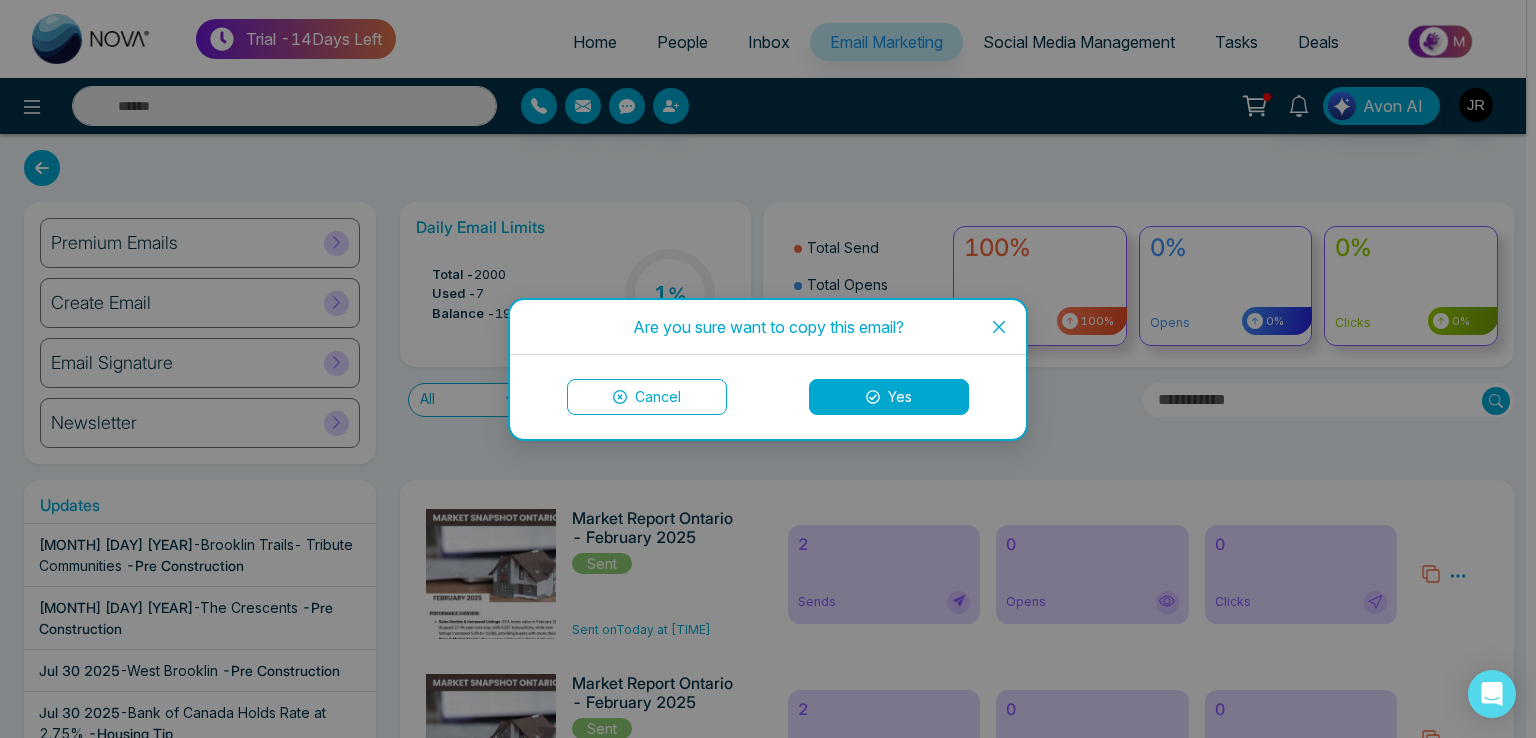 click on "Yes" at bounding box center (889, 397) 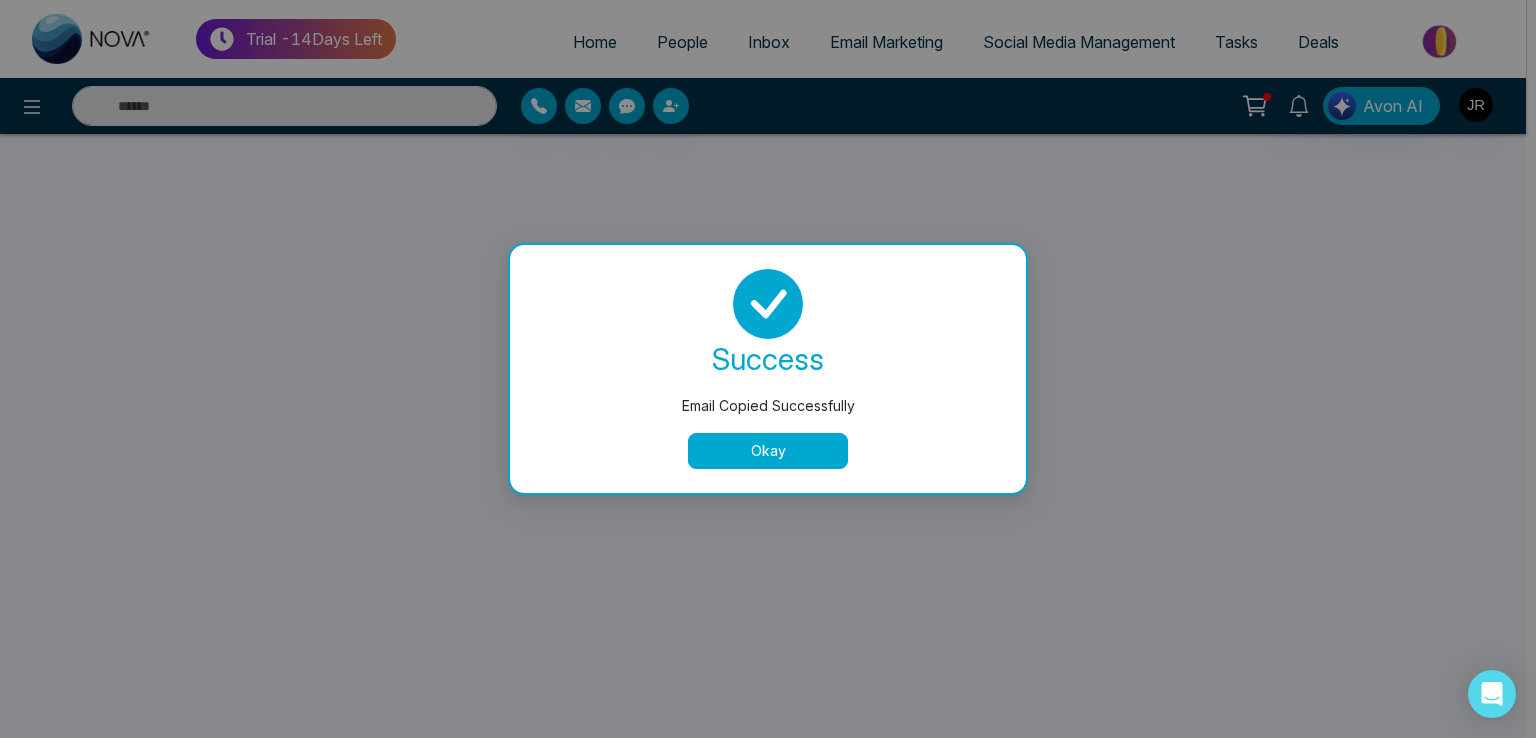 click on "Okay" at bounding box center (768, 451) 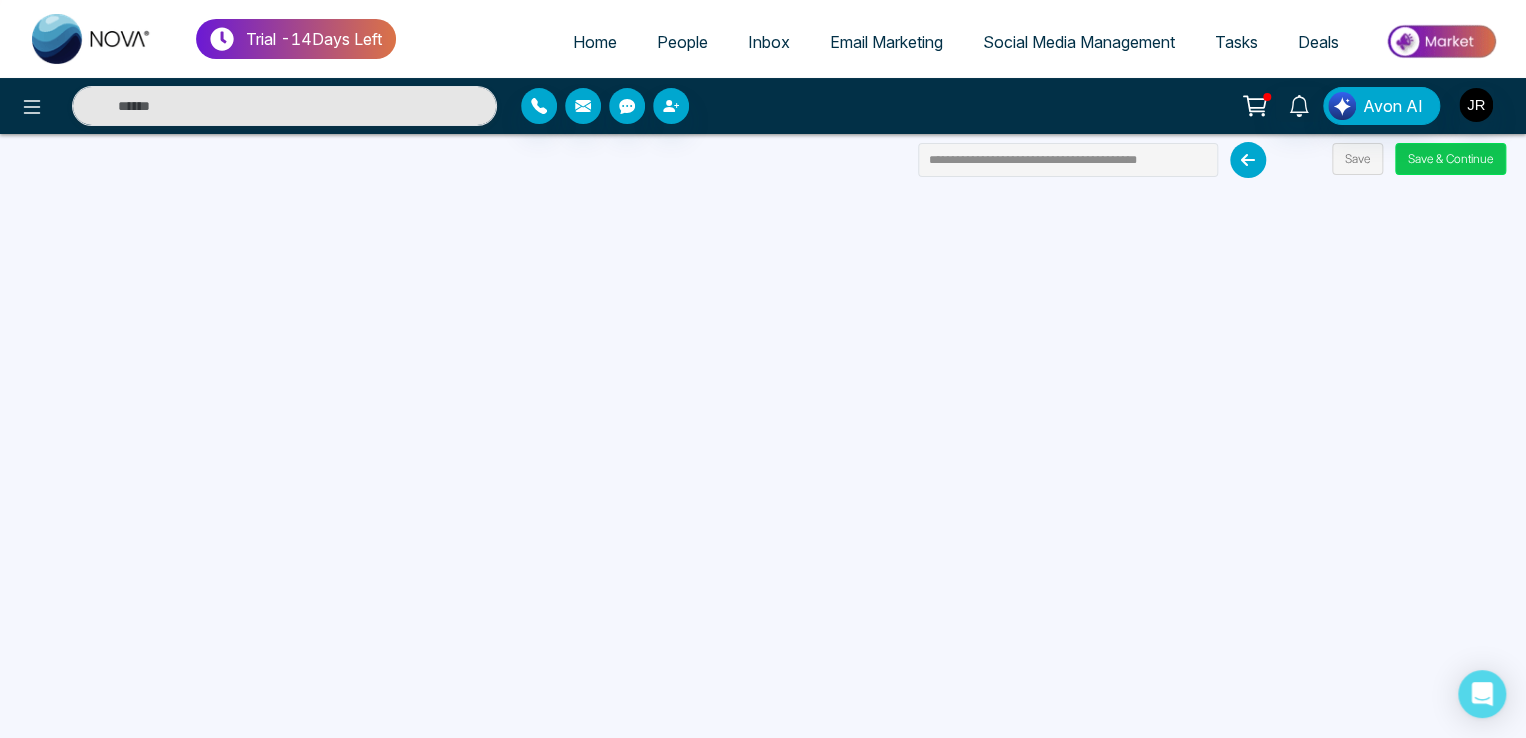 click on "Save & Continue" at bounding box center [1450, 159] 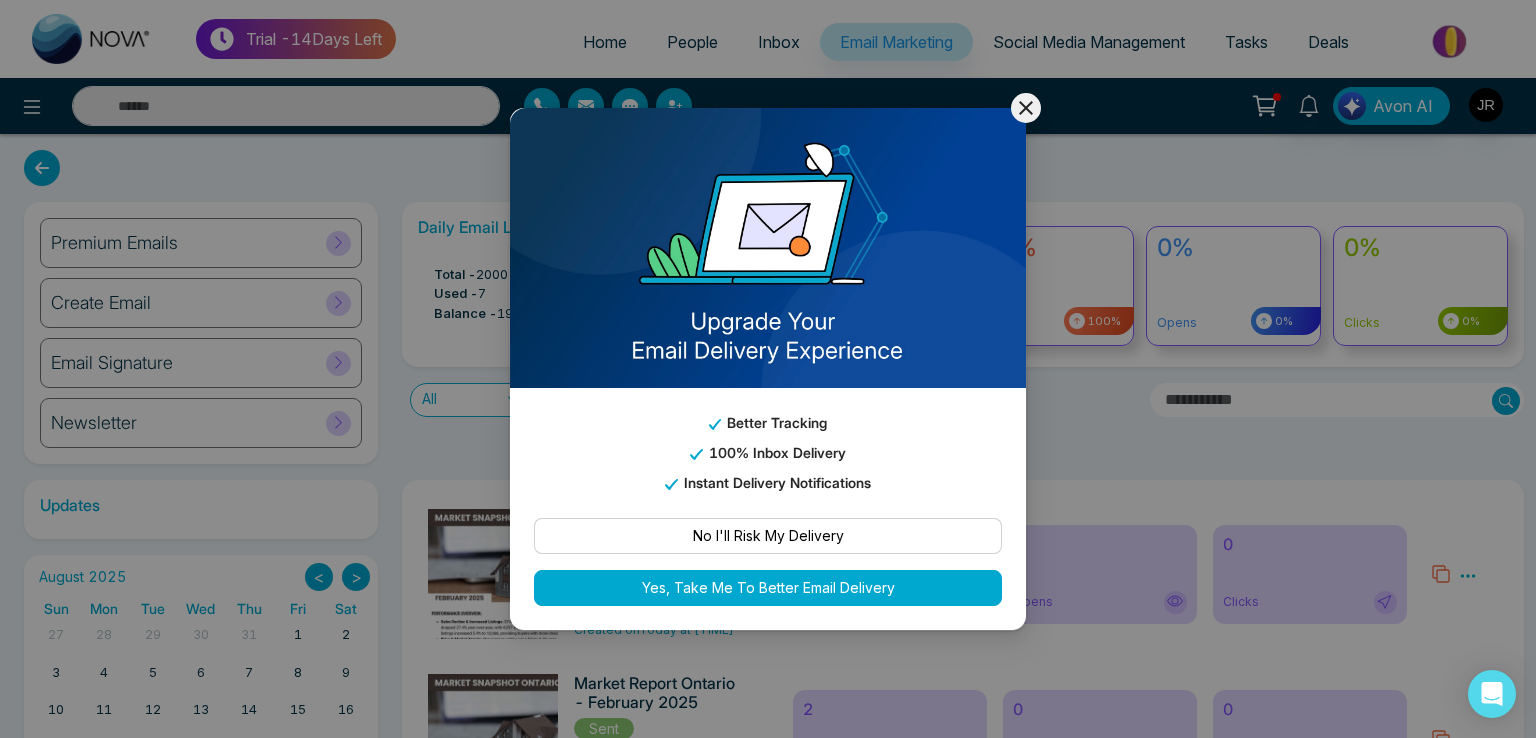 click 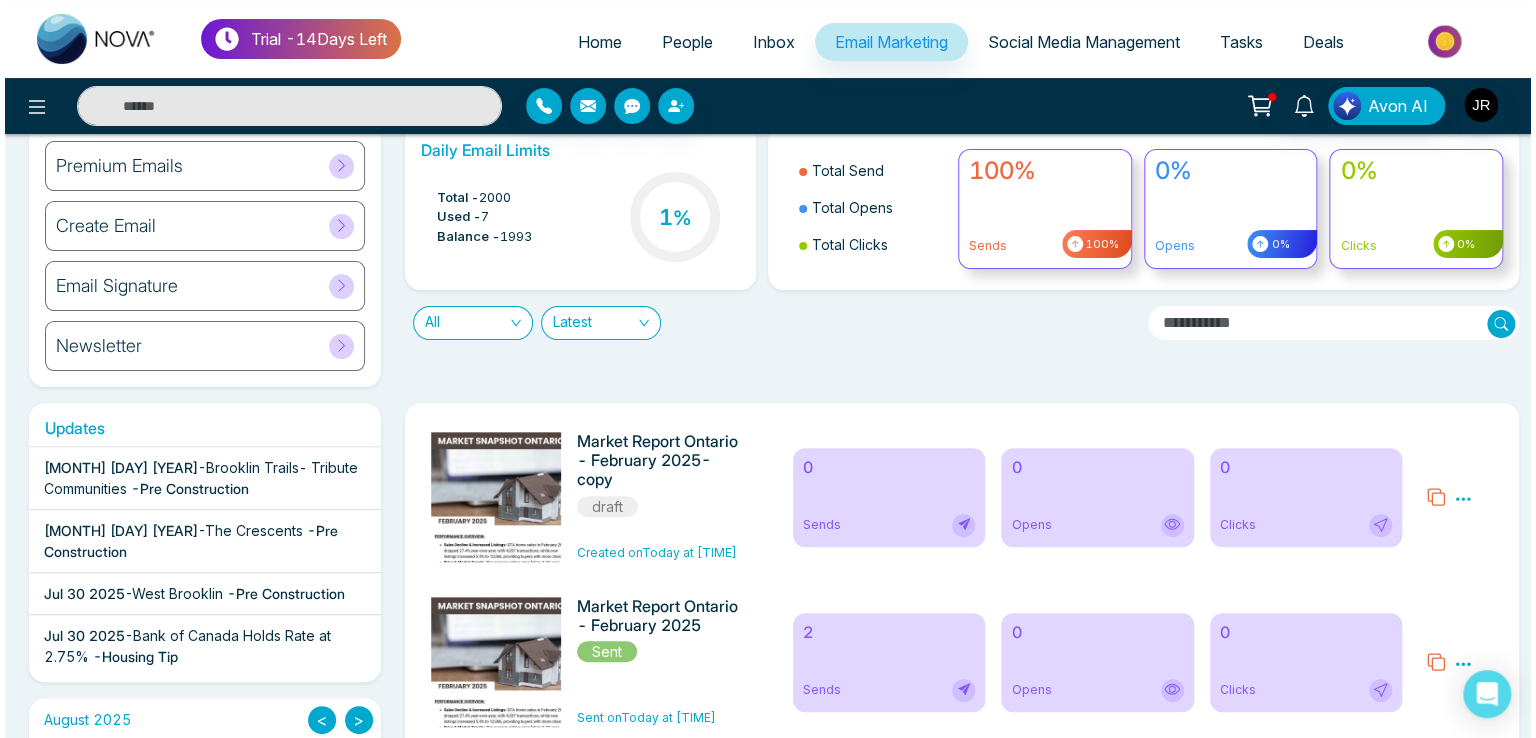 scroll, scrollTop: 200, scrollLeft: 0, axis: vertical 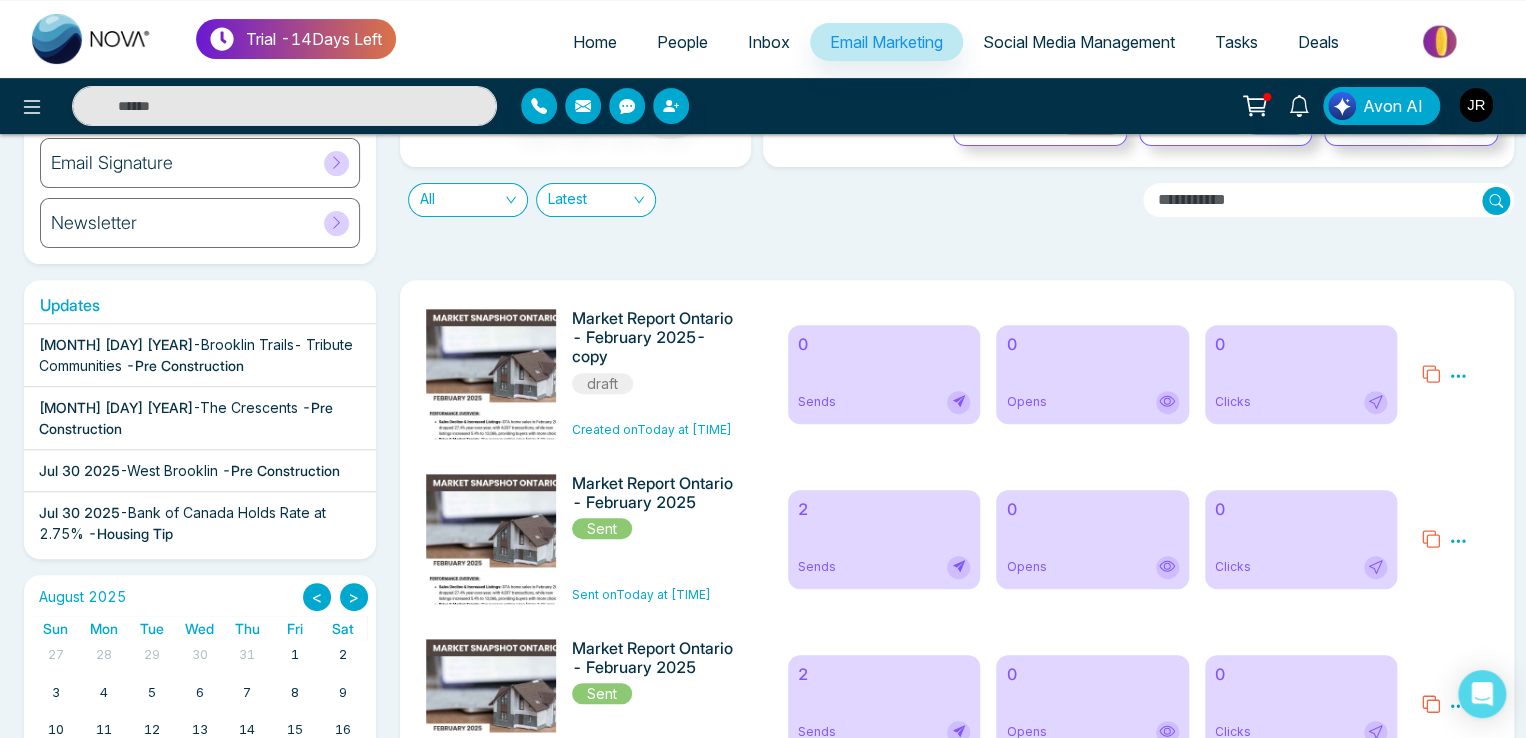click 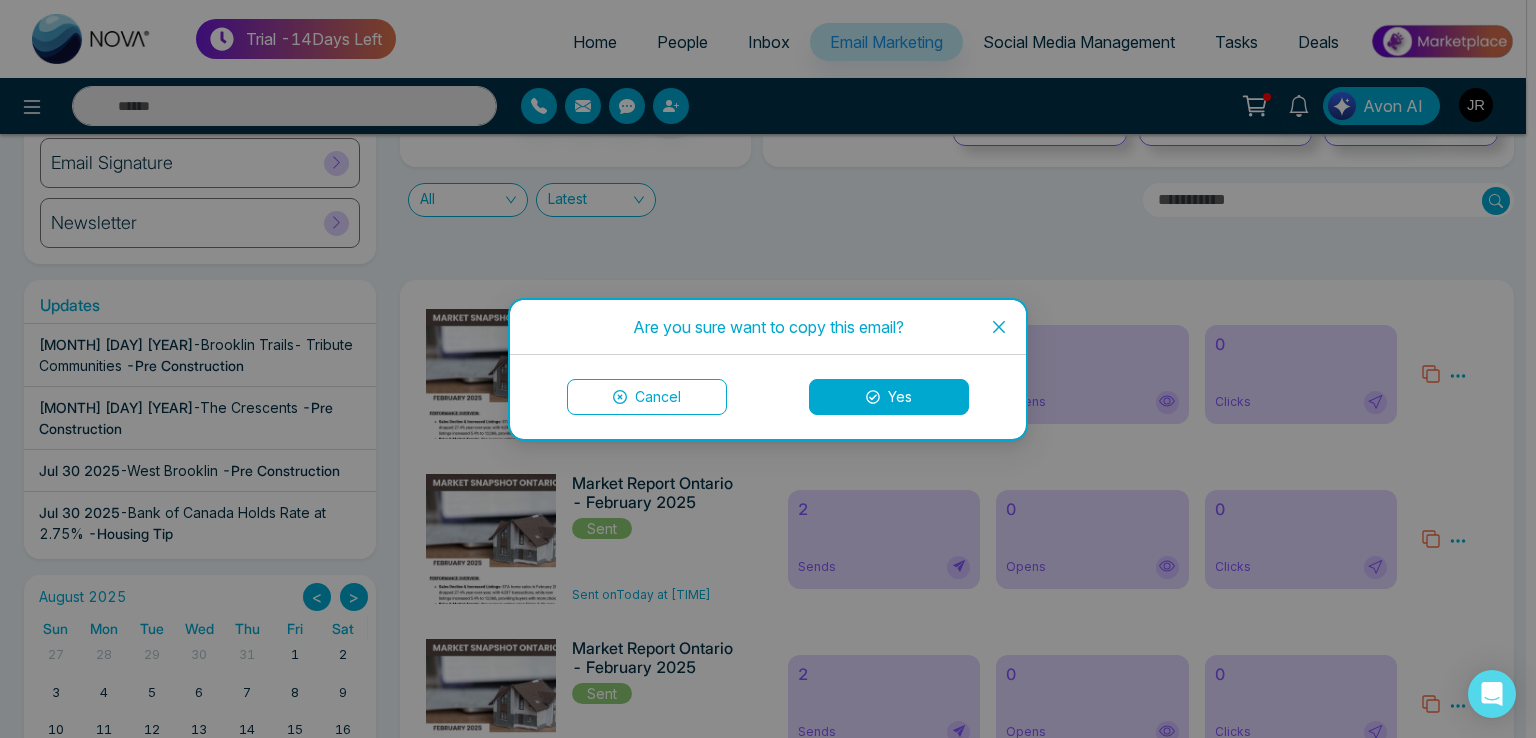 click on "Yes" at bounding box center [889, 397] 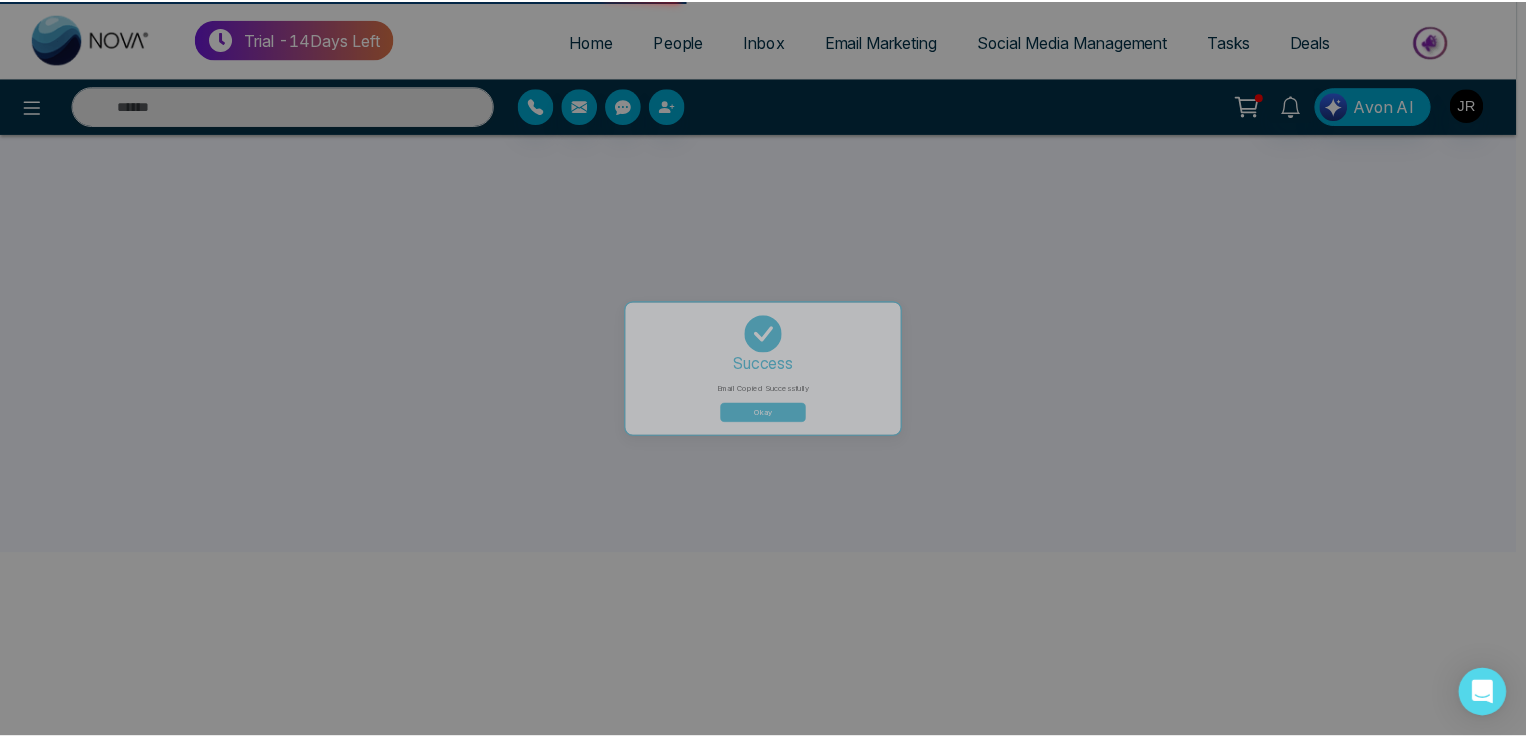 scroll, scrollTop: 0, scrollLeft: 0, axis: both 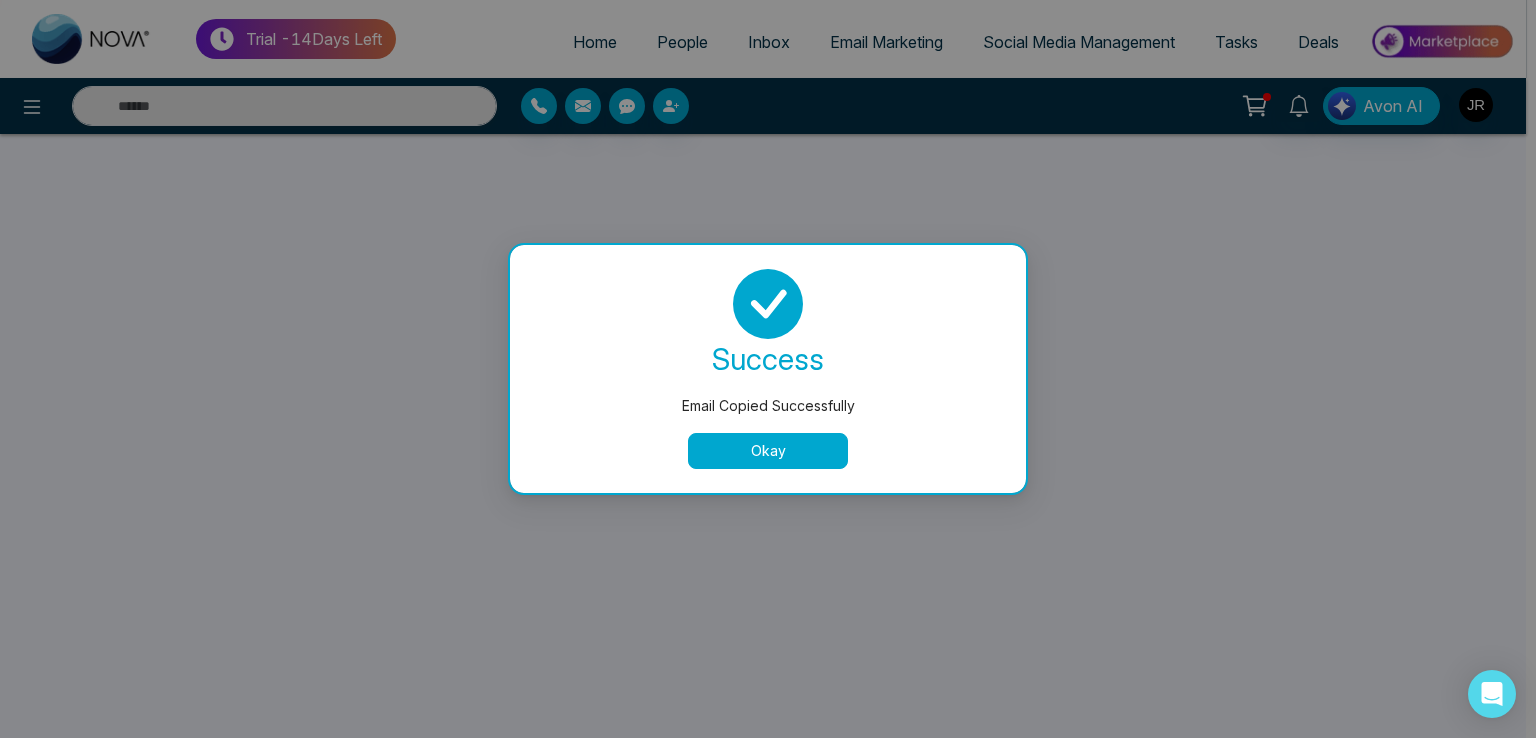 click on "Okay" at bounding box center [768, 451] 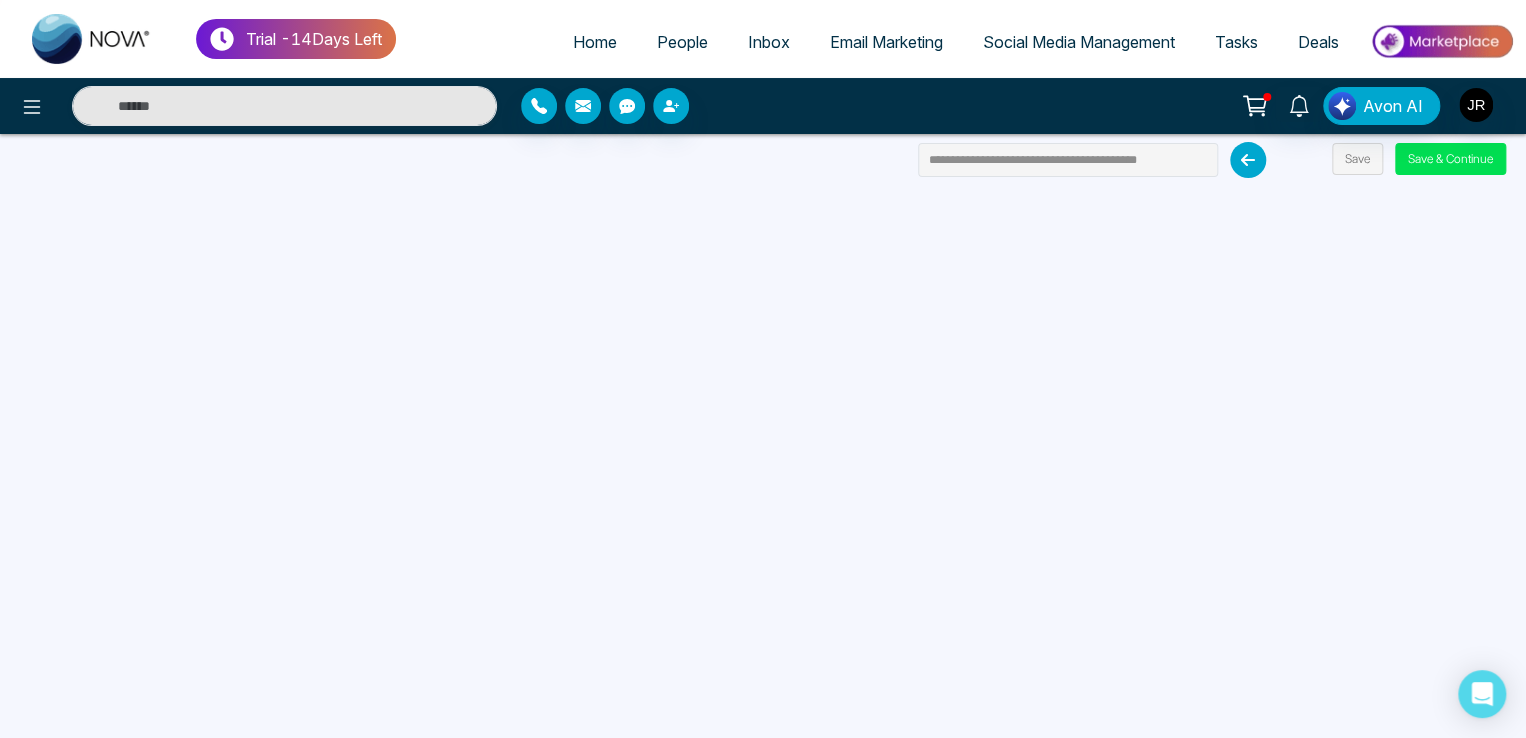click on "Home People Inbox Email Marketing Social Media Management Tasks Deals" at bounding box center (955, 43) 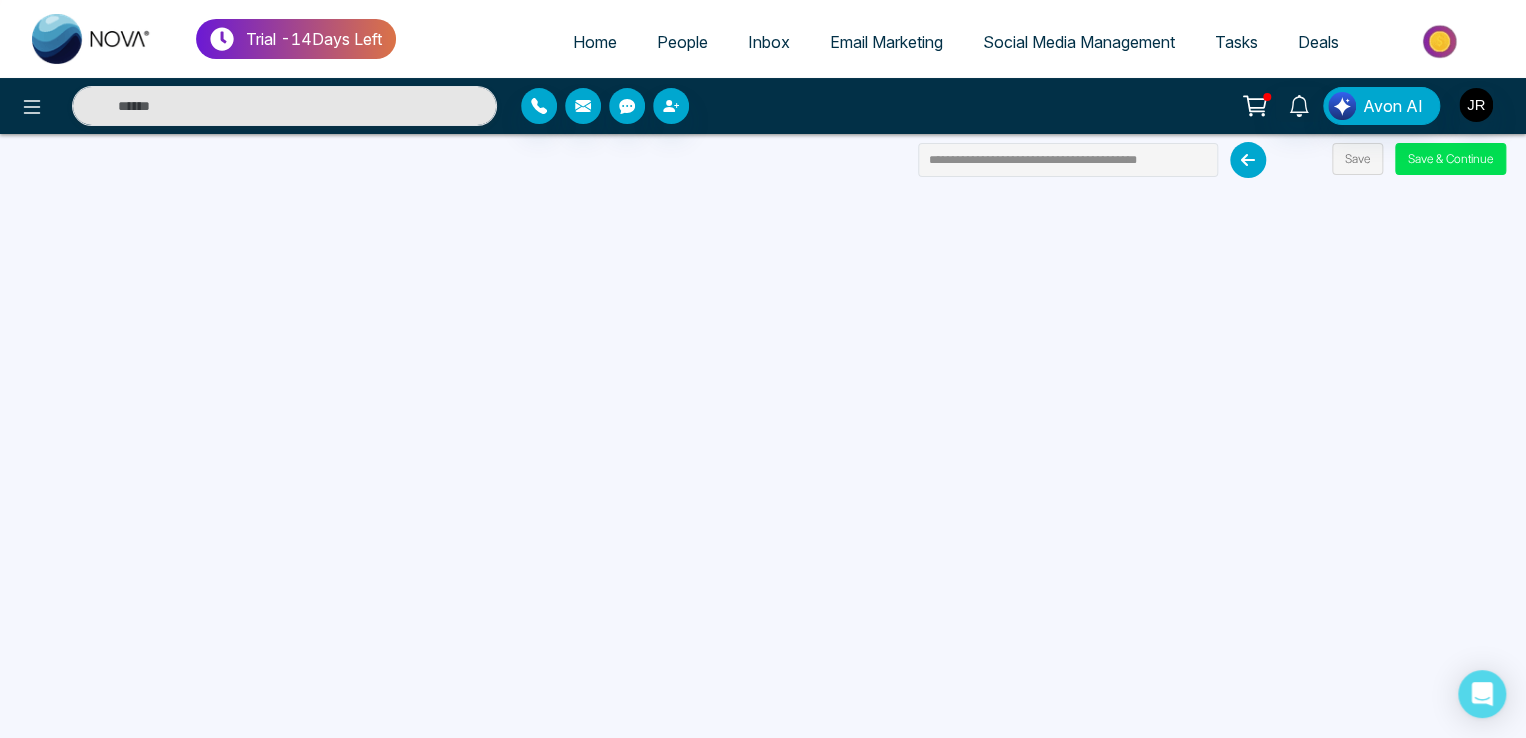 click on "Home People Inbox Email Marketing Social Media Management Tasks Deals" at bounding box center [955, 43] 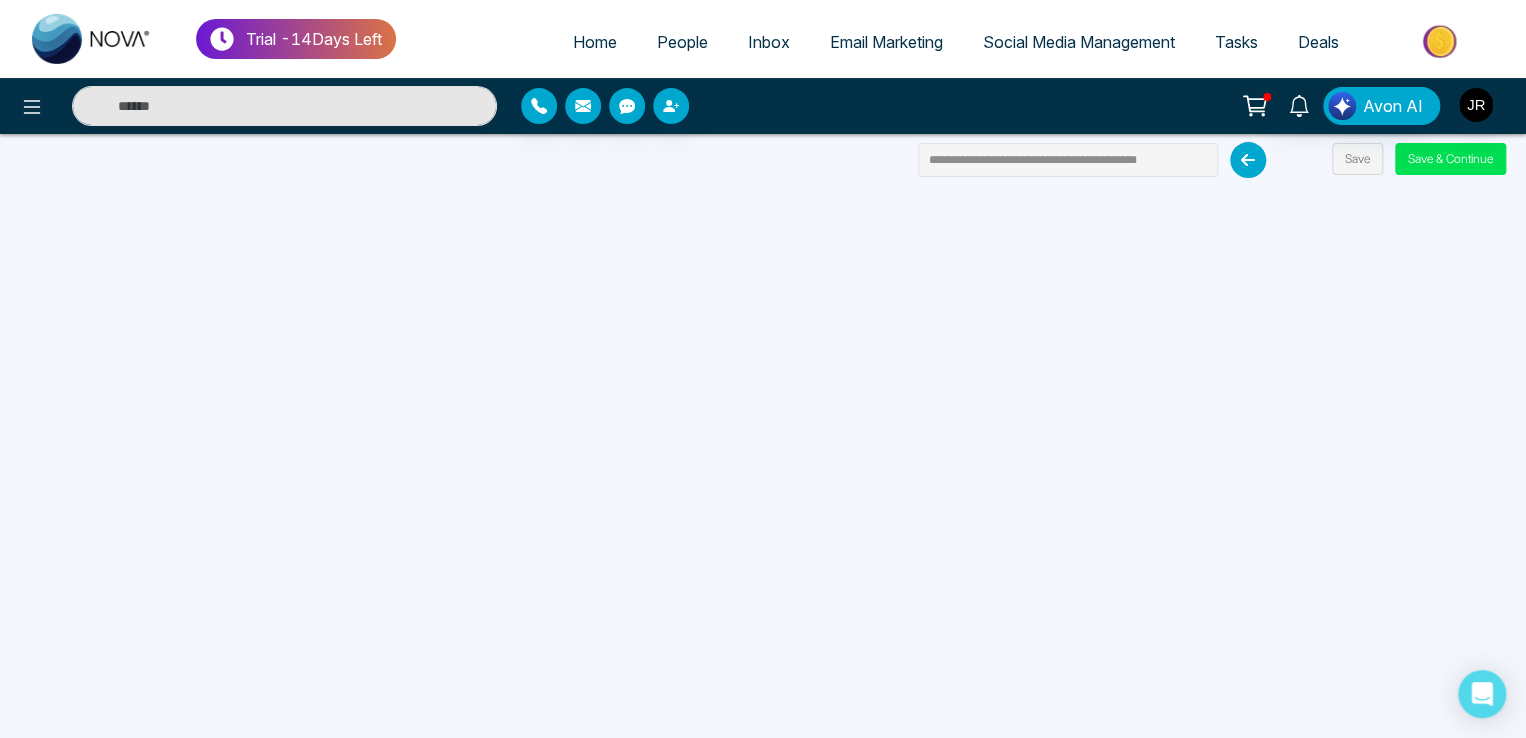 click on "Email Marketing" at bounding box center [886, 42] 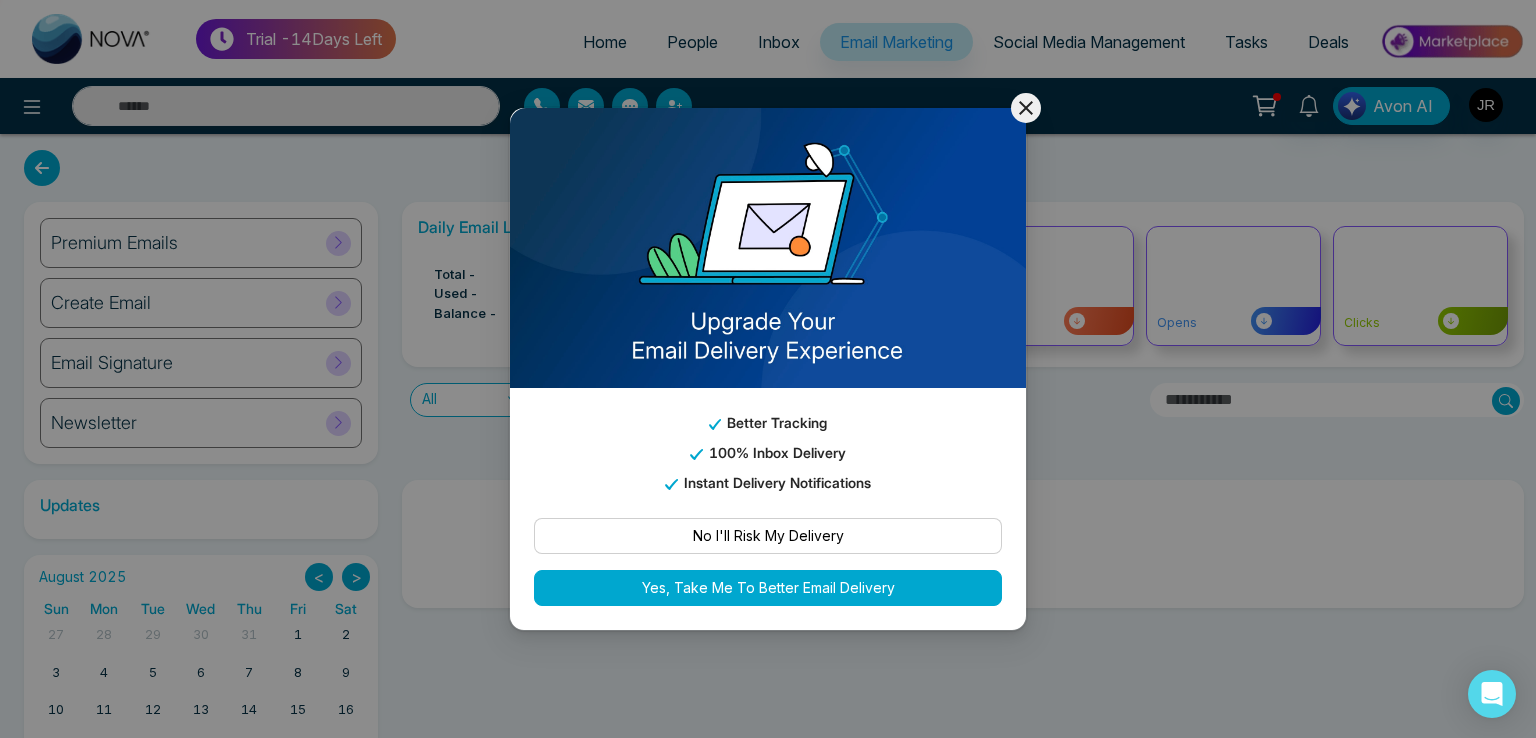 click 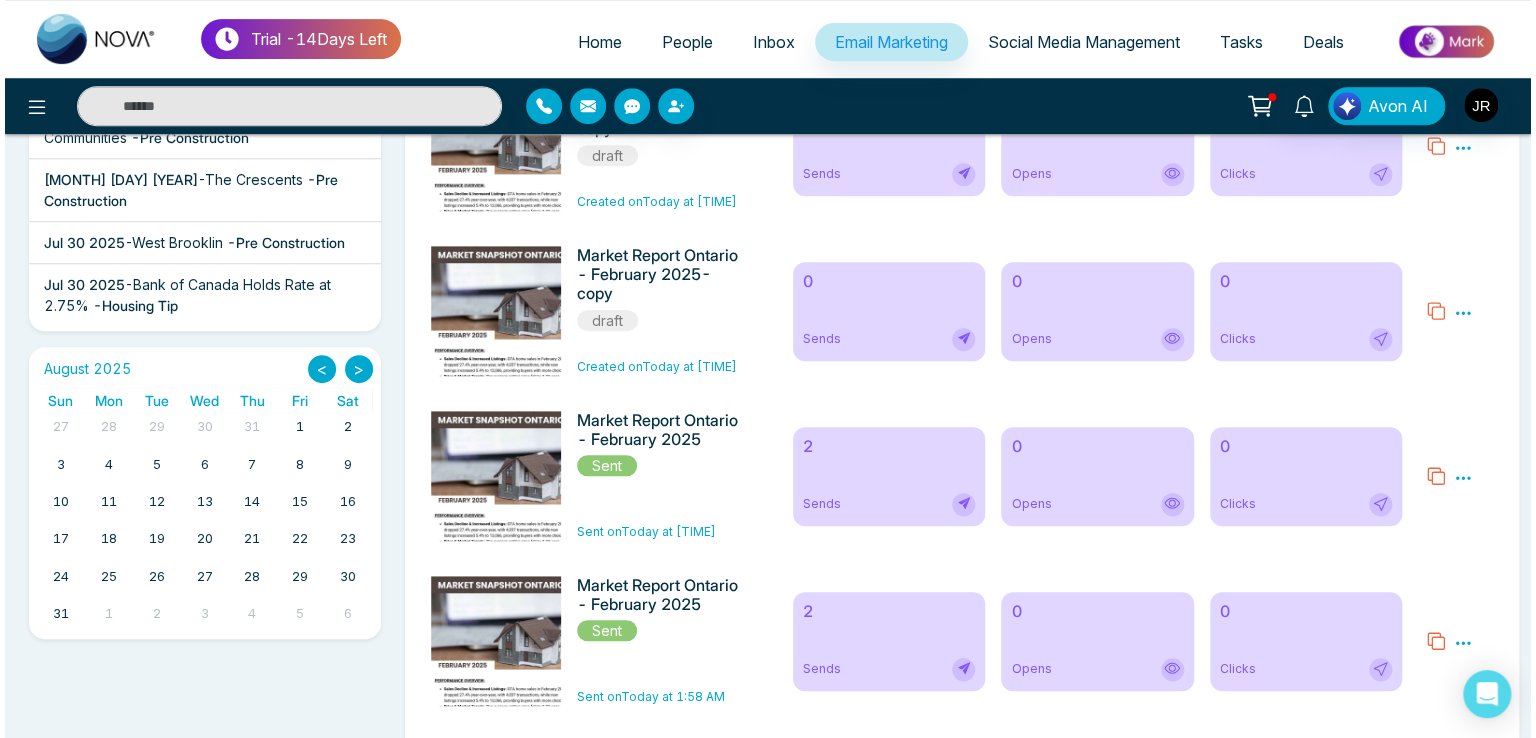 scroll, scrollTop: 500, scrollLeft: 0, axis: vertical 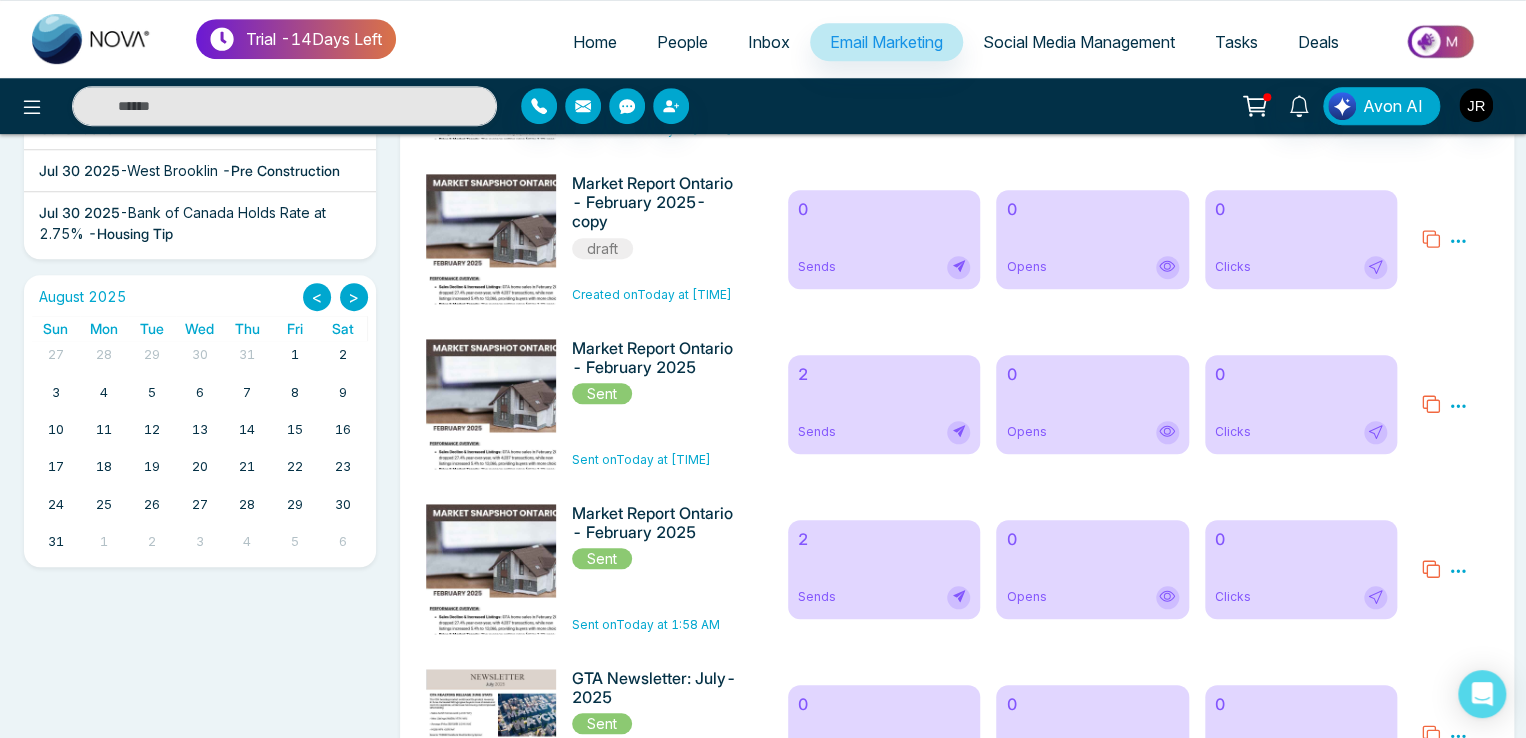 click 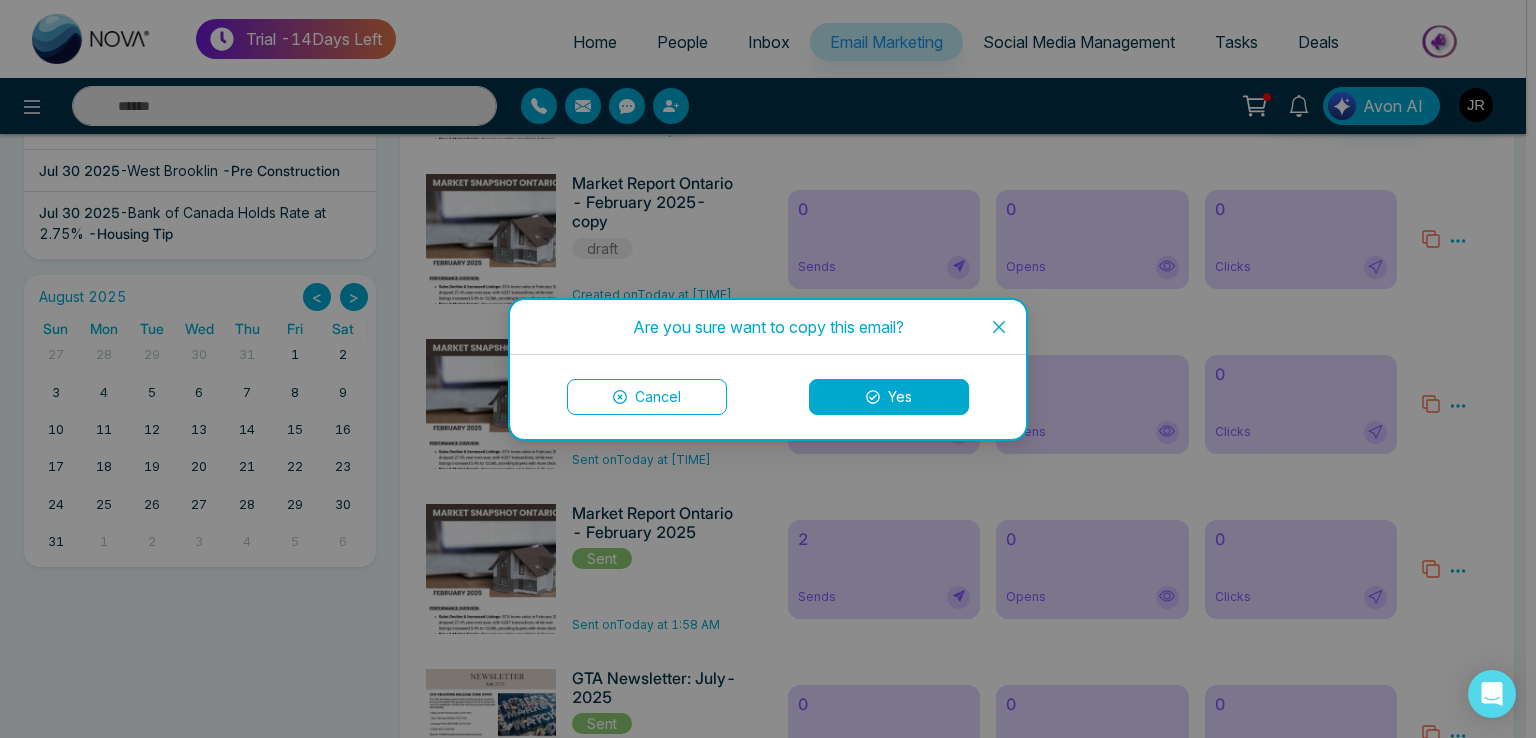 click 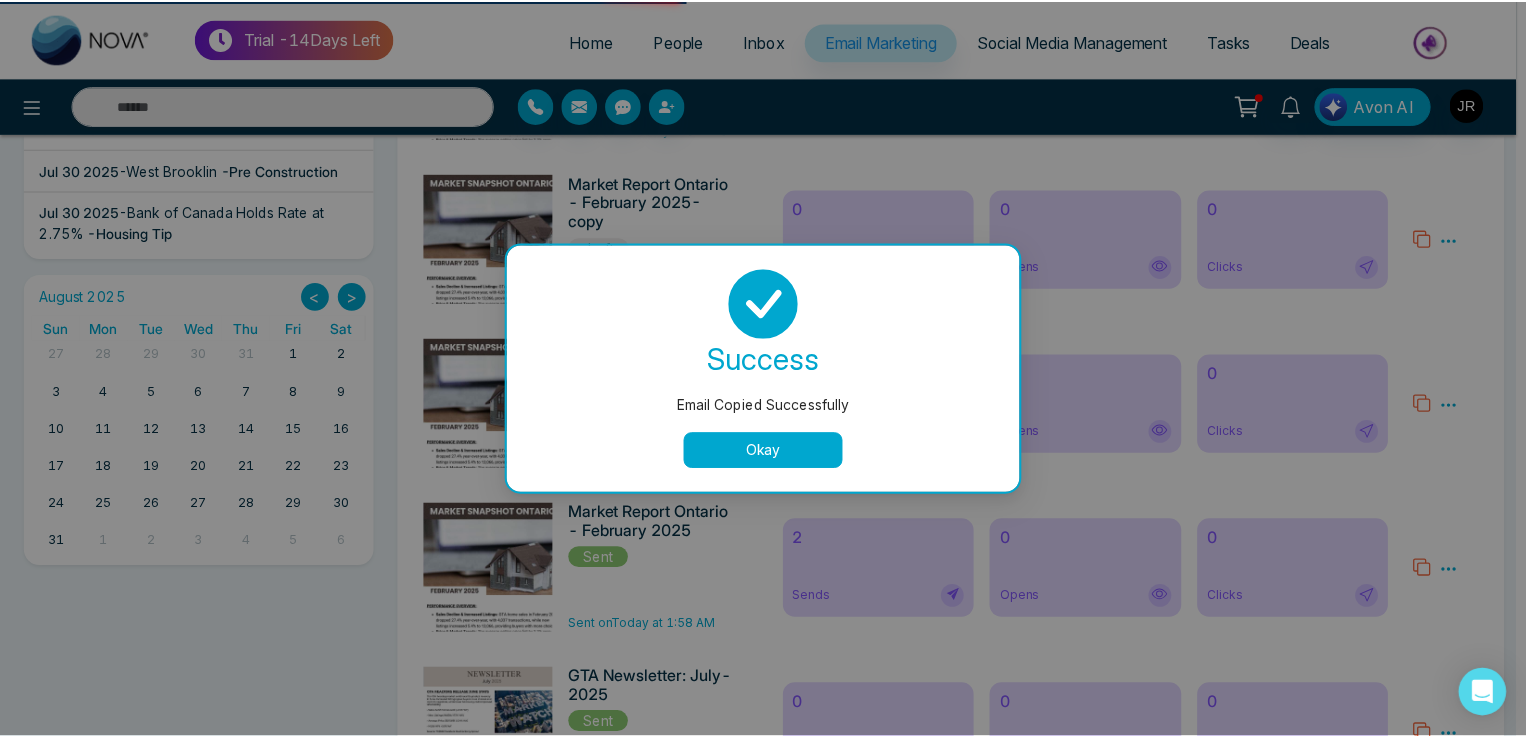 scroll, scrollTop: 0, scrollLeft: 0, axis: both 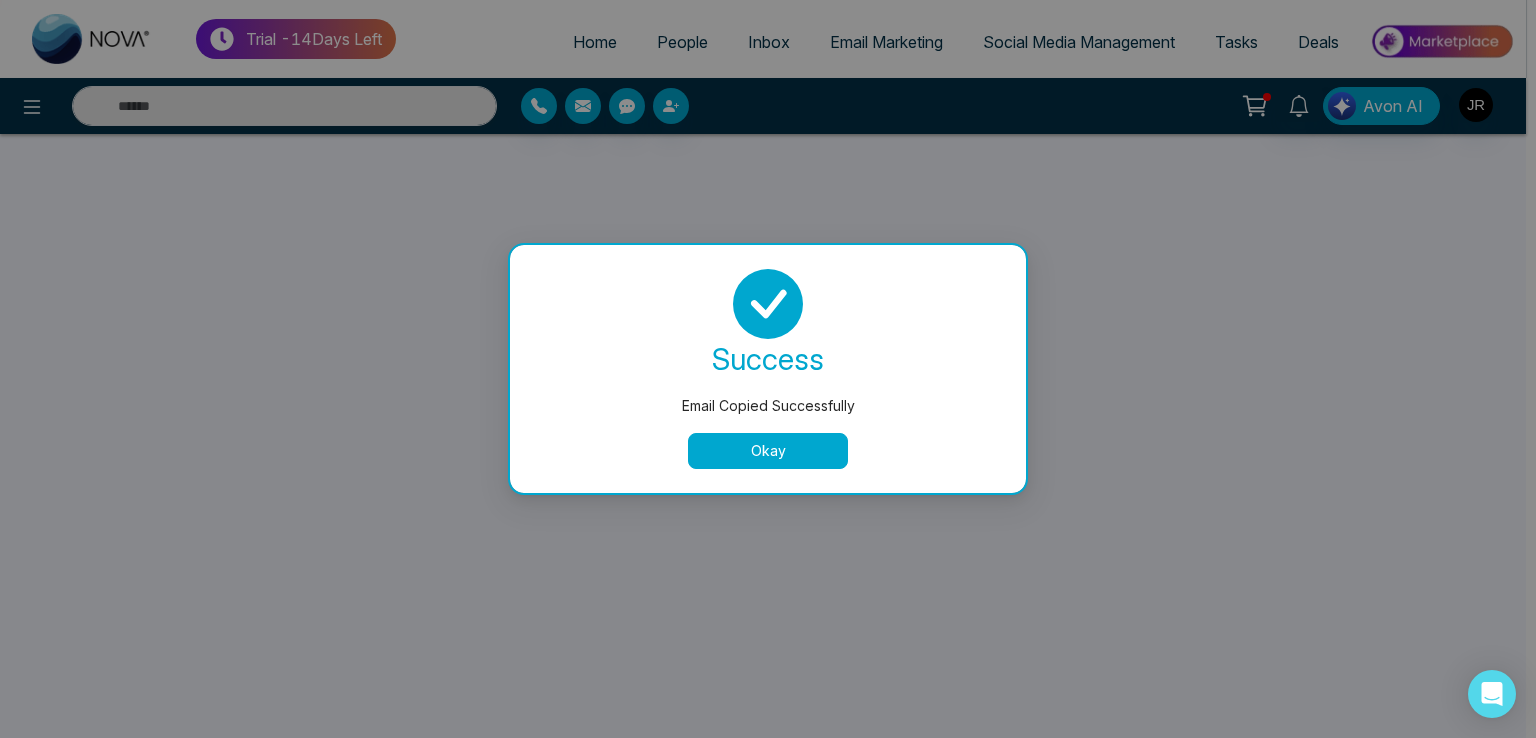 click on "Okay" at bounding box center (768, 451) 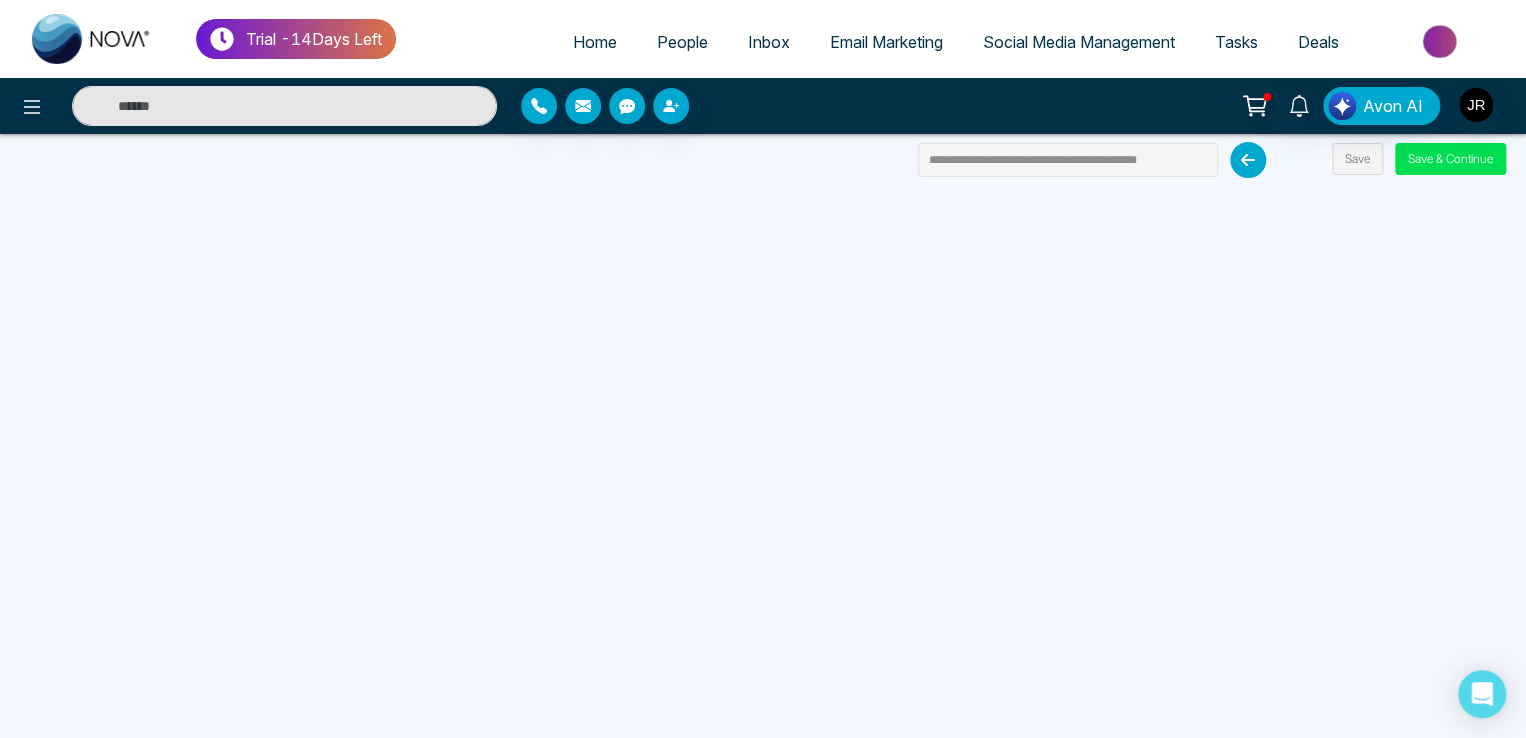 click on "Email Marketing" at bounding box center (886, 42) 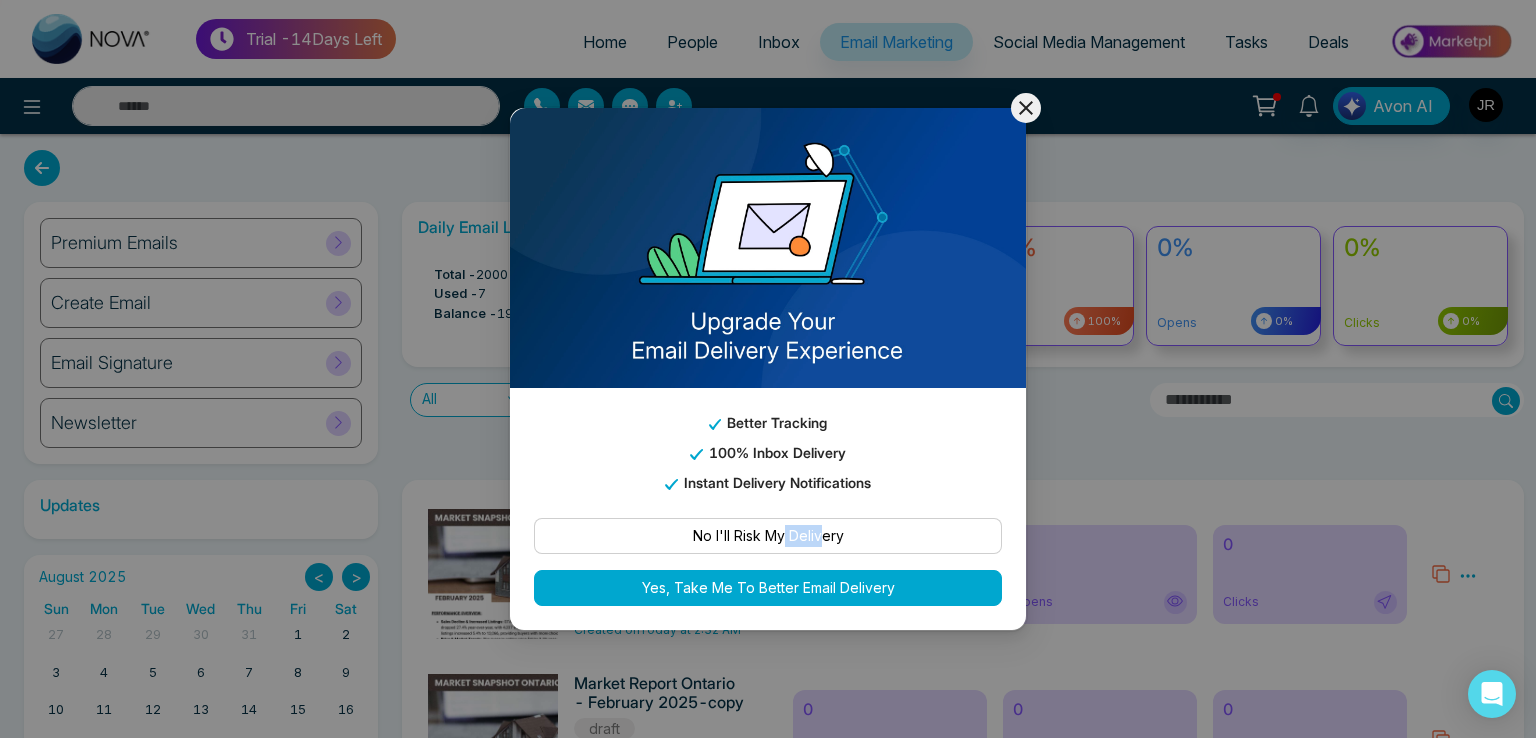 drag, startPoint x: 784, startPoint y: 558, endPoint x: 824, endPoint y: 544, distance: 42.379242 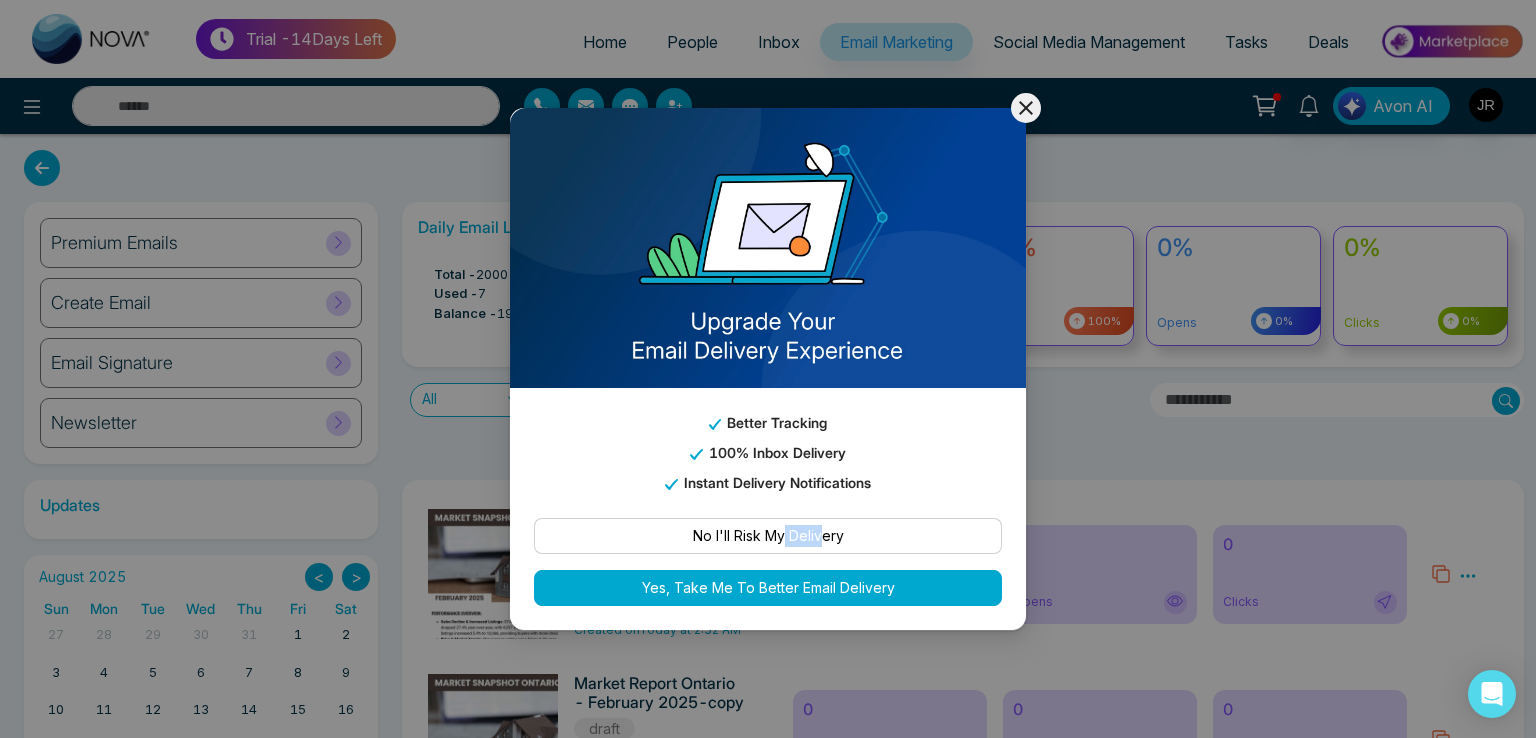 click on "No I'll Risk My Delivery   Yes, Take Me To Better Email Delivery" at bounding box center [768, 562] 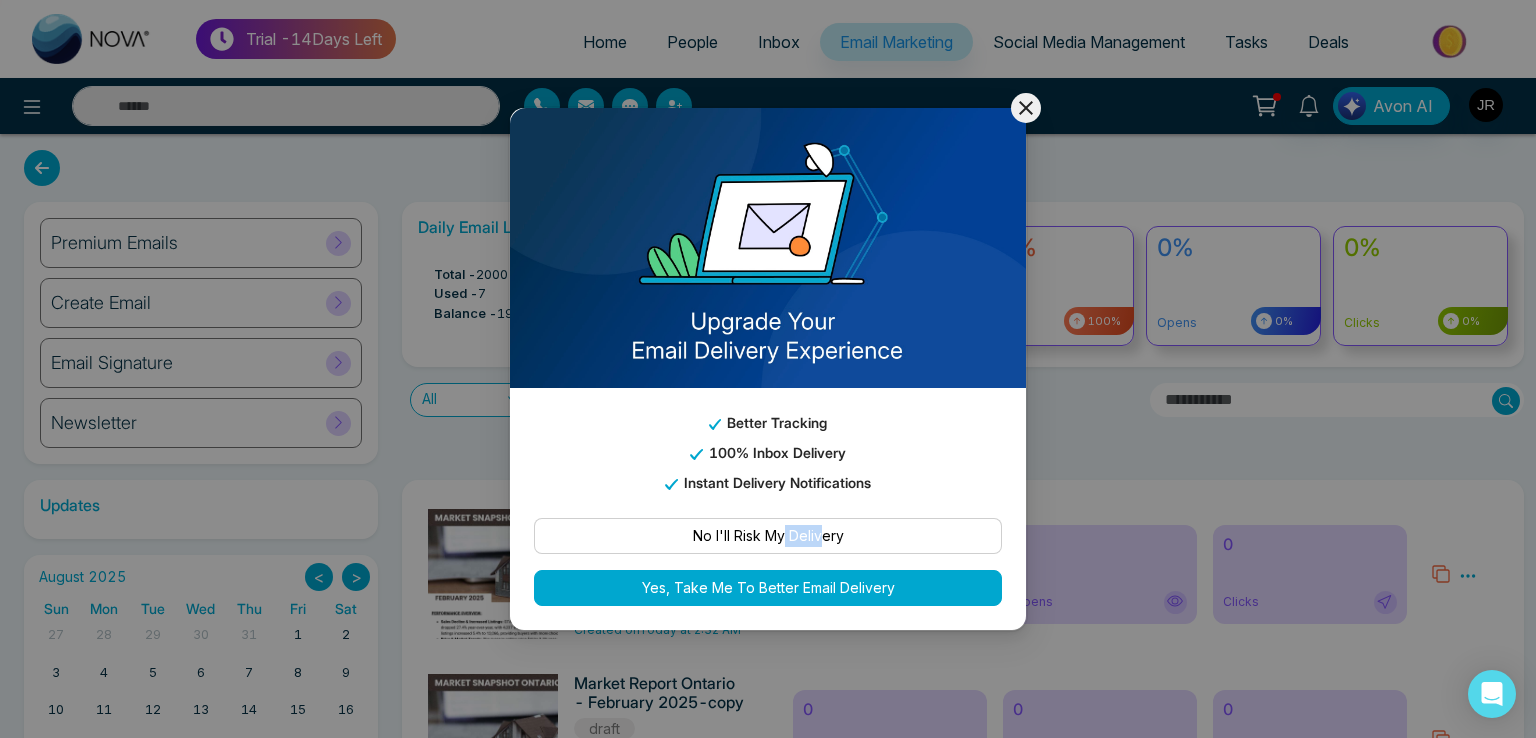 click on "No I'll Risk My Delivery" at bounding box center [768, 536] 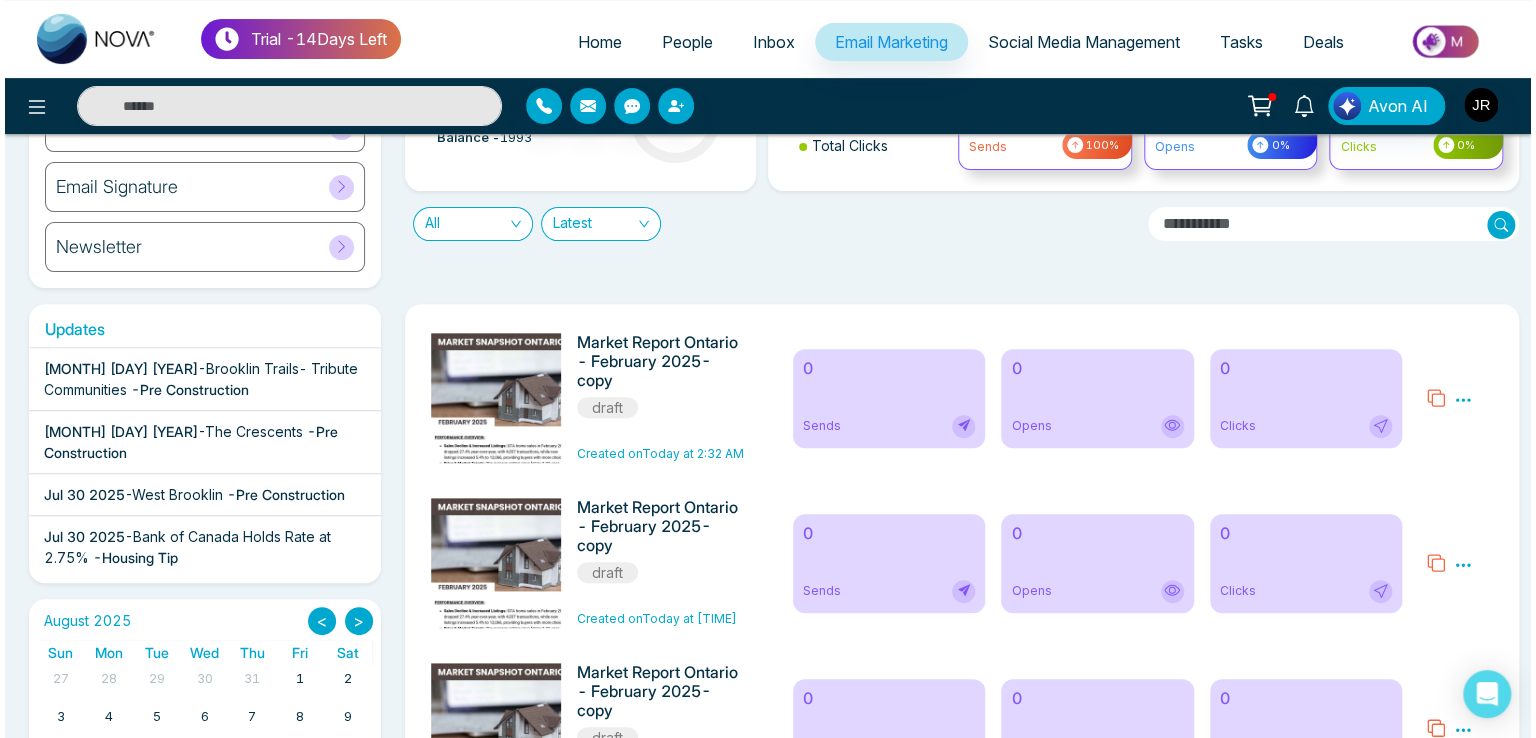 scroll, scrollTop: 200, scrollLeft: 0, axis: vertical 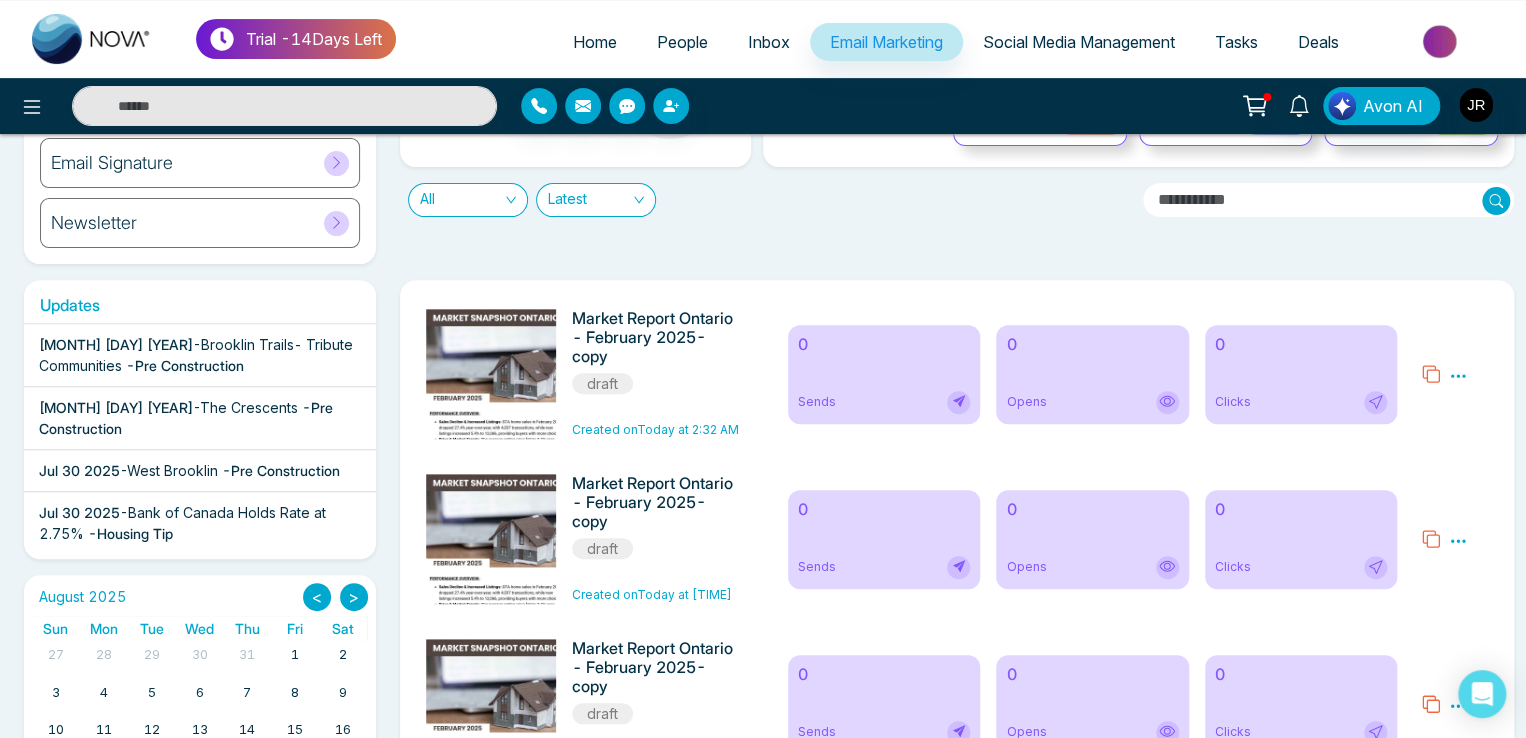click on "Preview Edit Delete" at bounding box center (1454, 374) 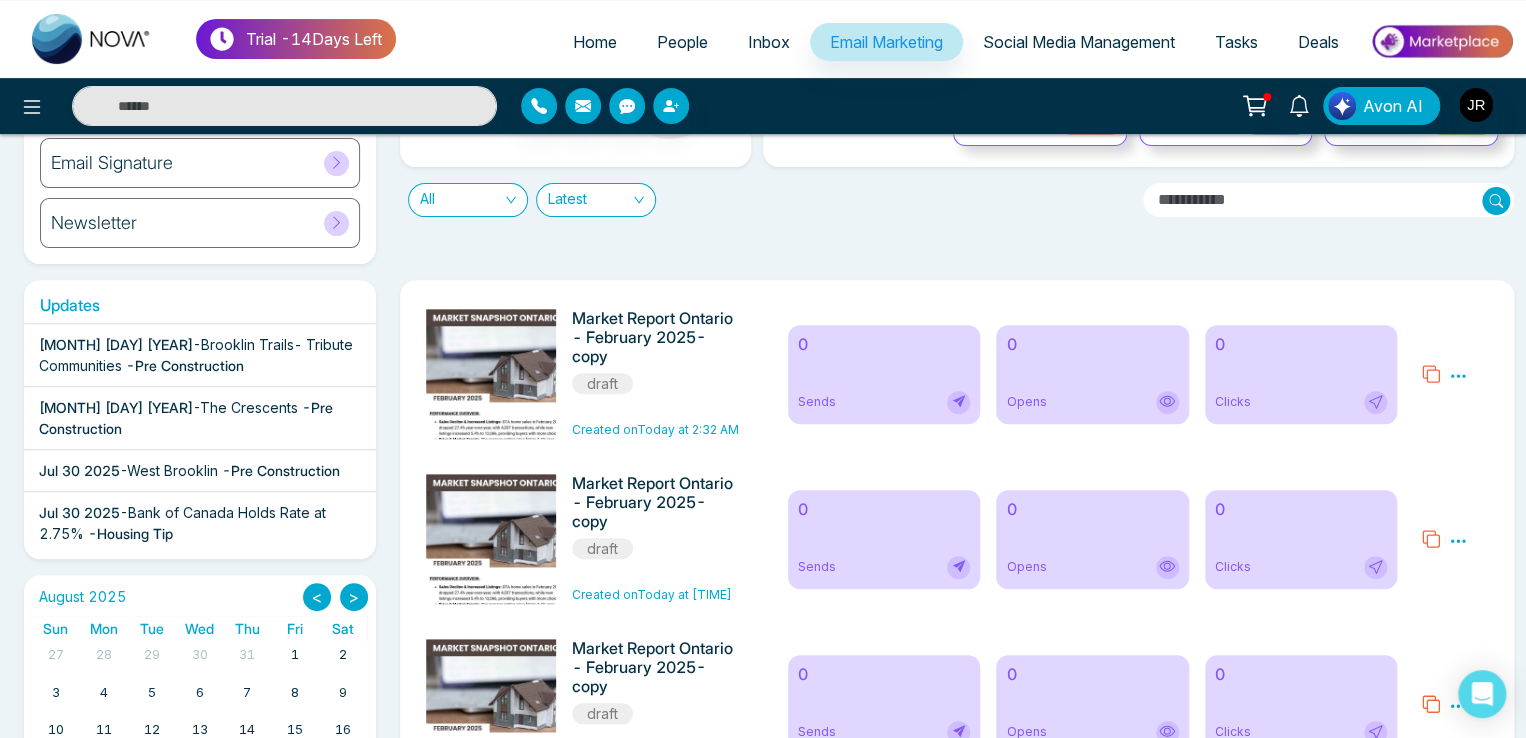 click 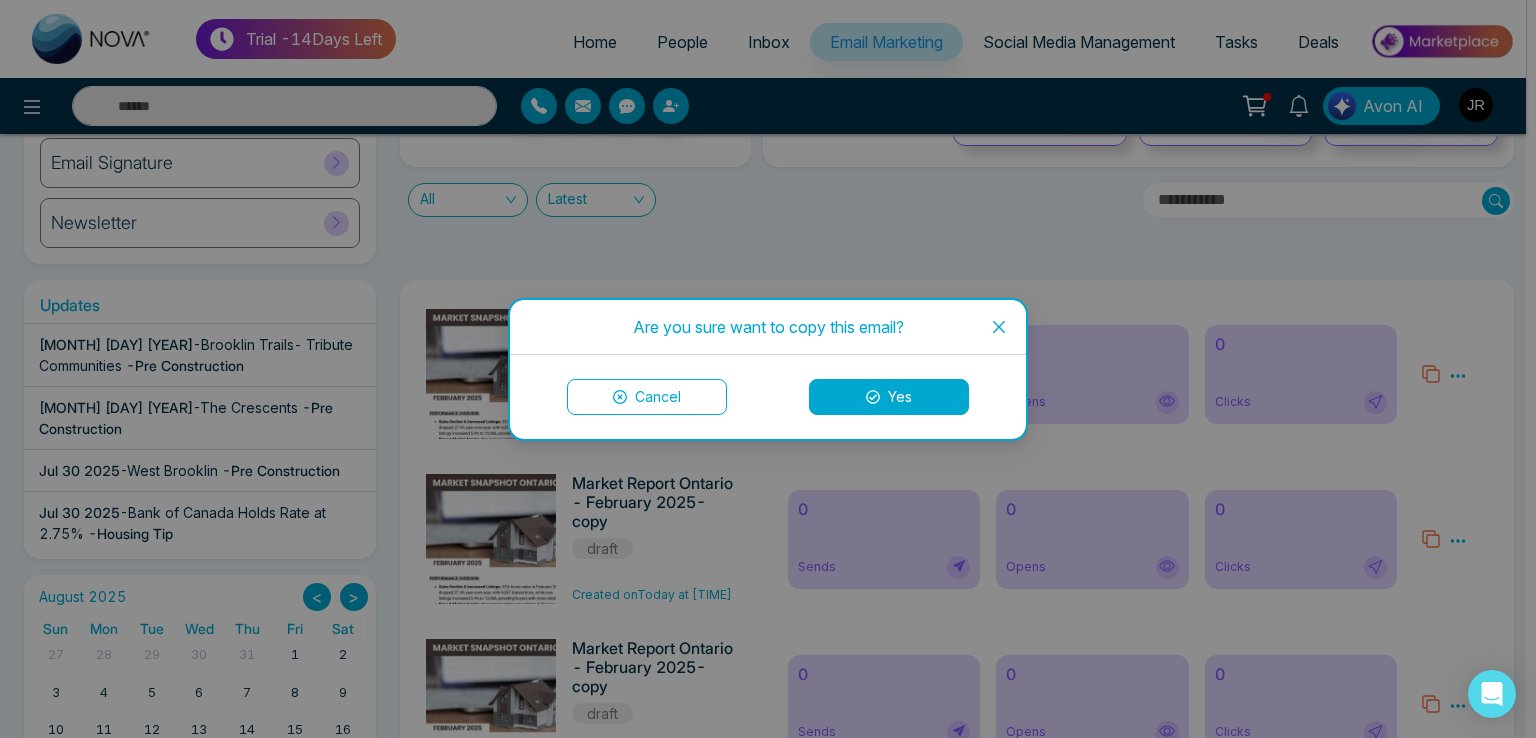 click on "Yes" at bounding box center (889, 397) 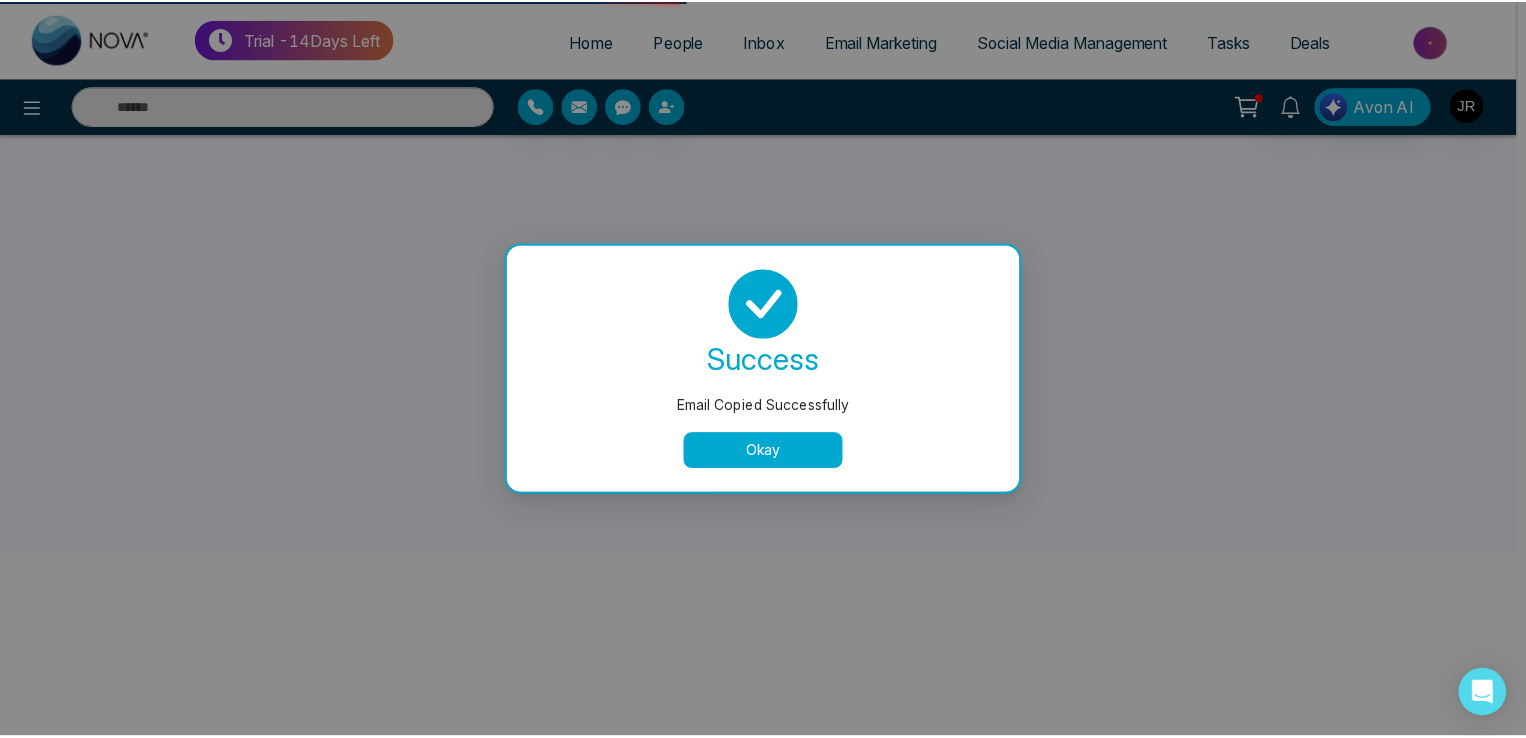 scroll, scrollTop: 0, scrollLeft: 0, axis: both 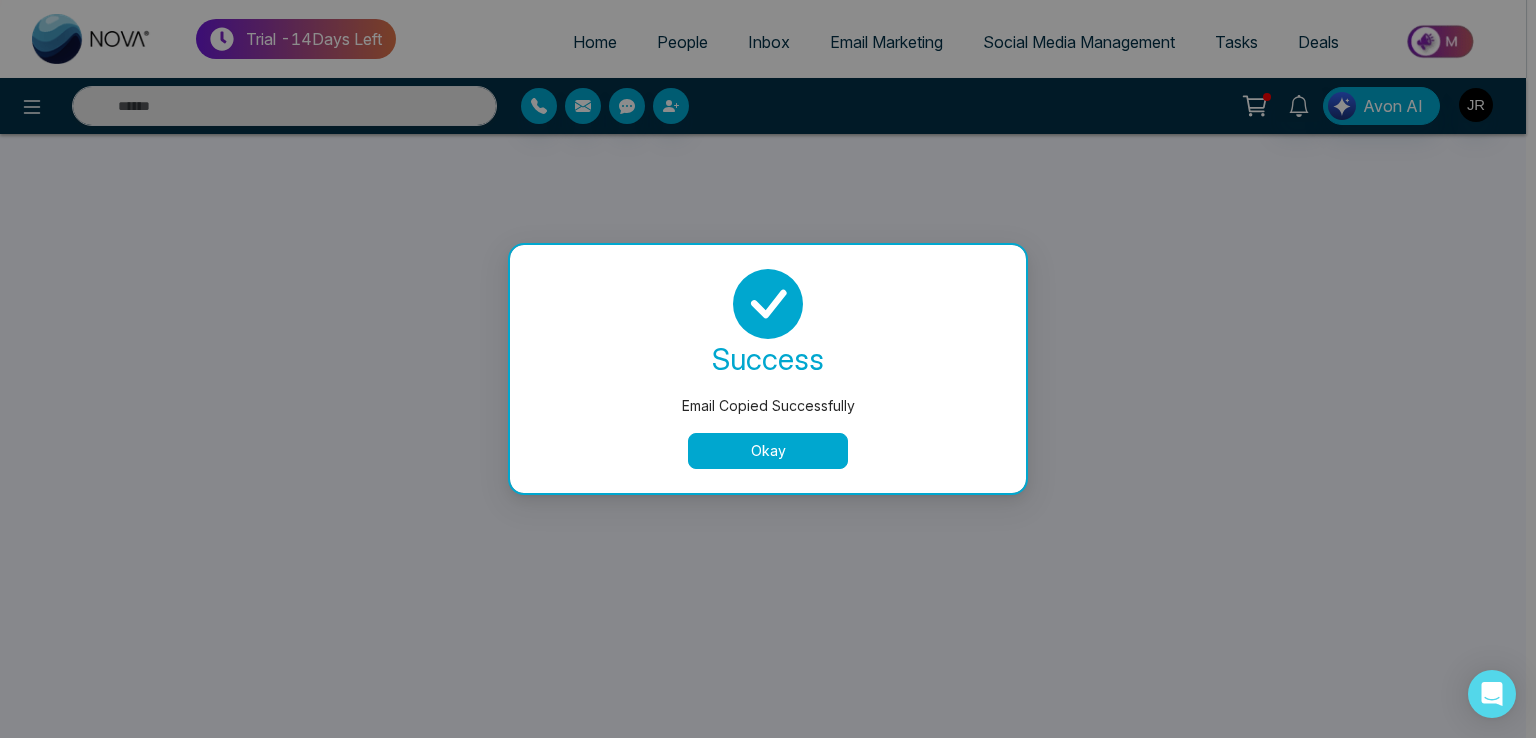 click on "success Email Copied Successfully   Okay" at bounding box center (768, 369) 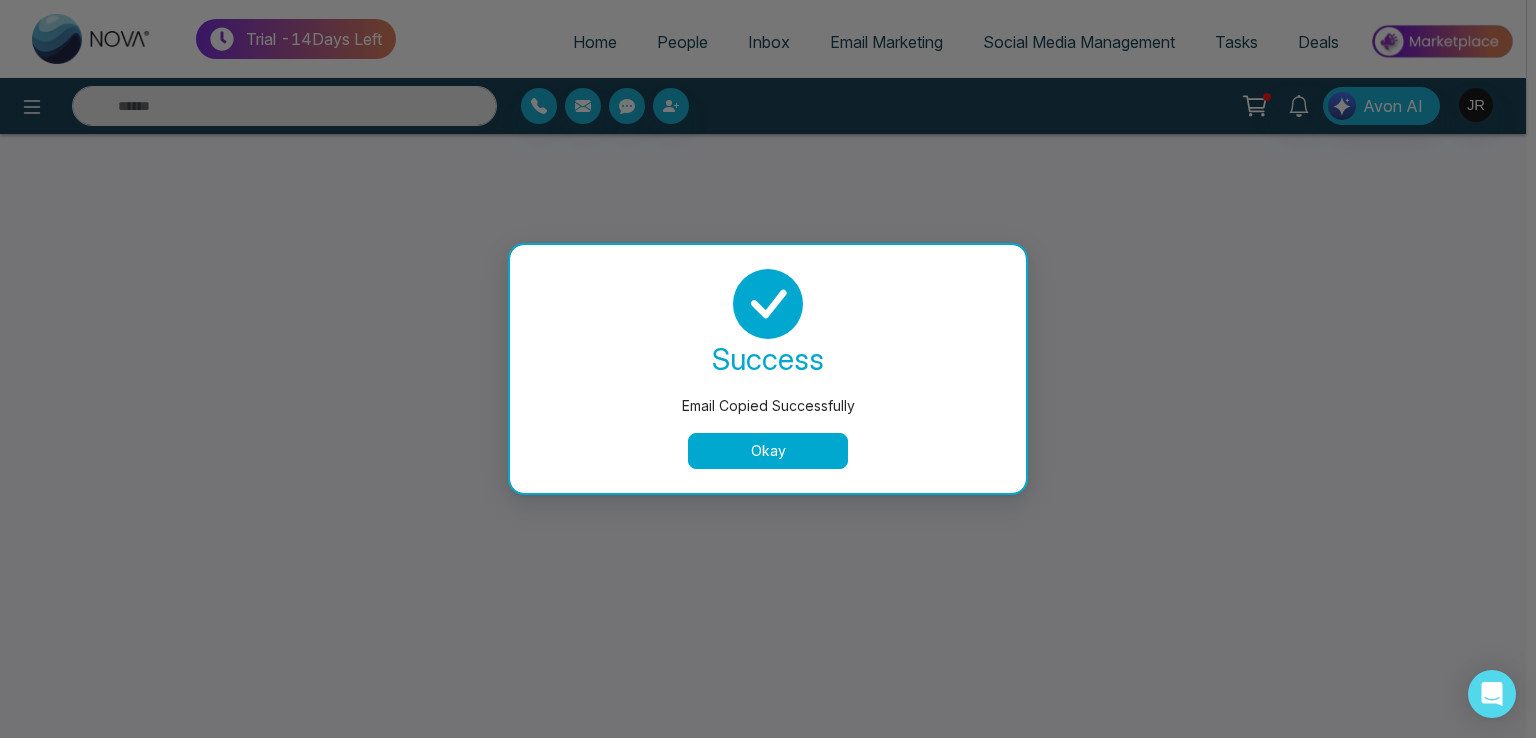 click on "Okay" at bounding box center (768, 451) 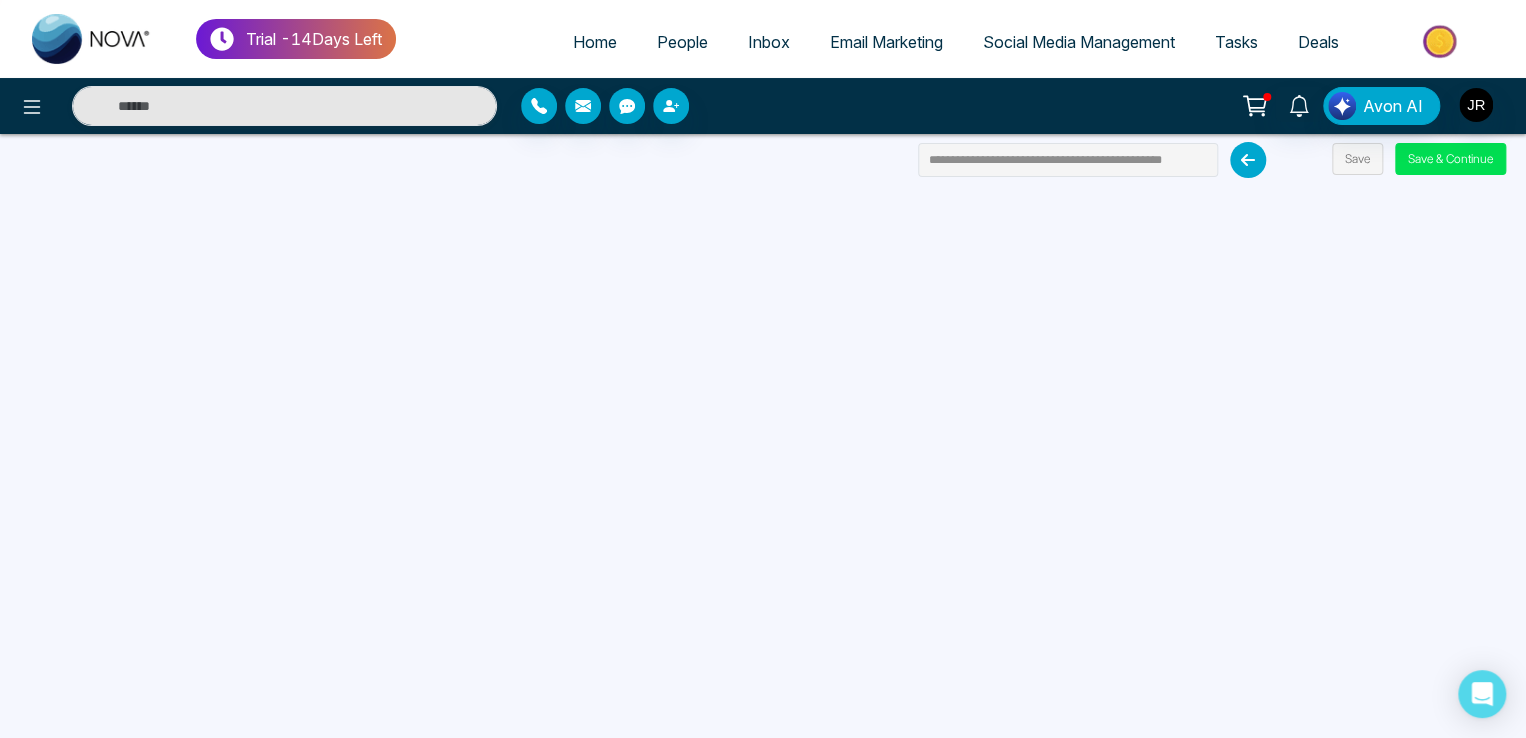 click on "People" at bounding box center [682, 42] 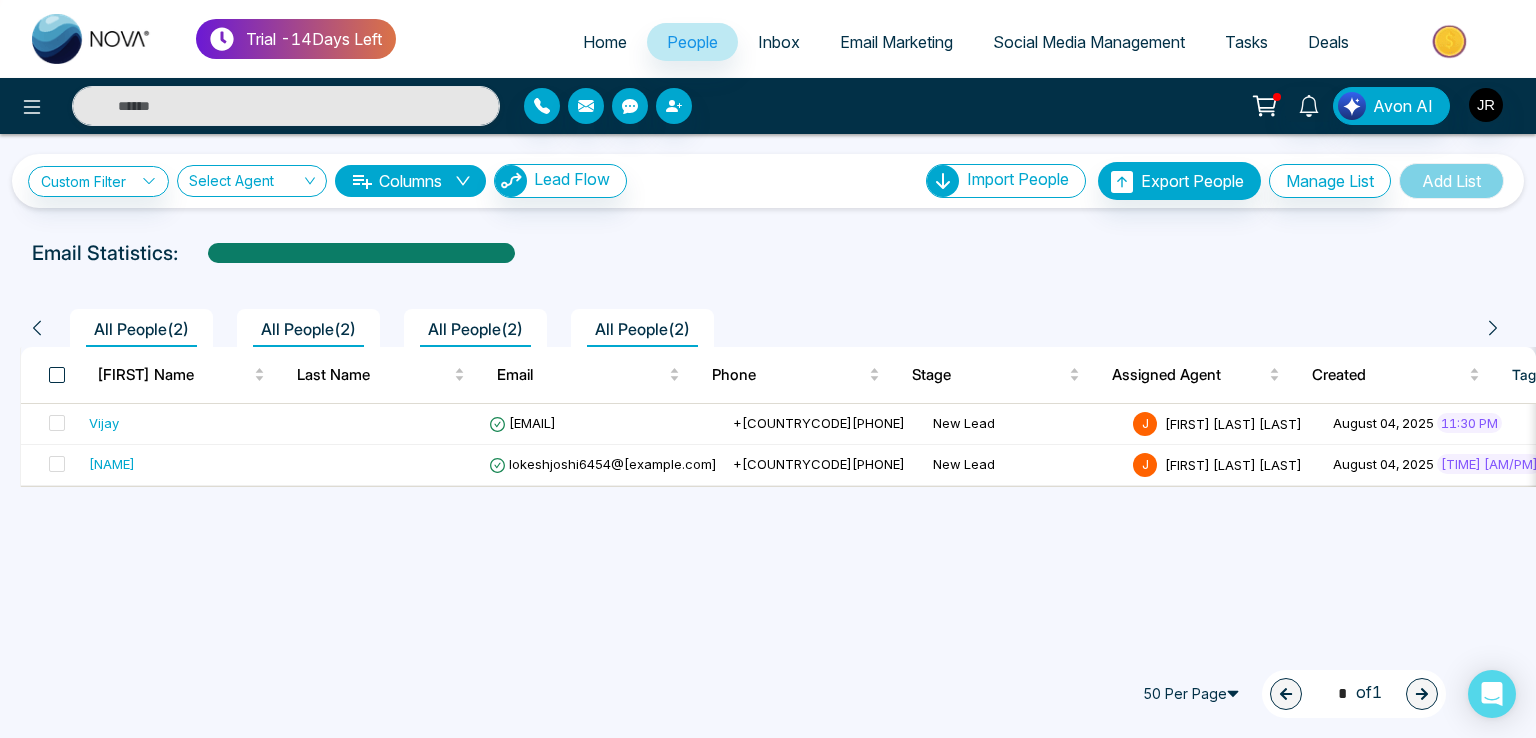 click at bounding box center [57, 375] 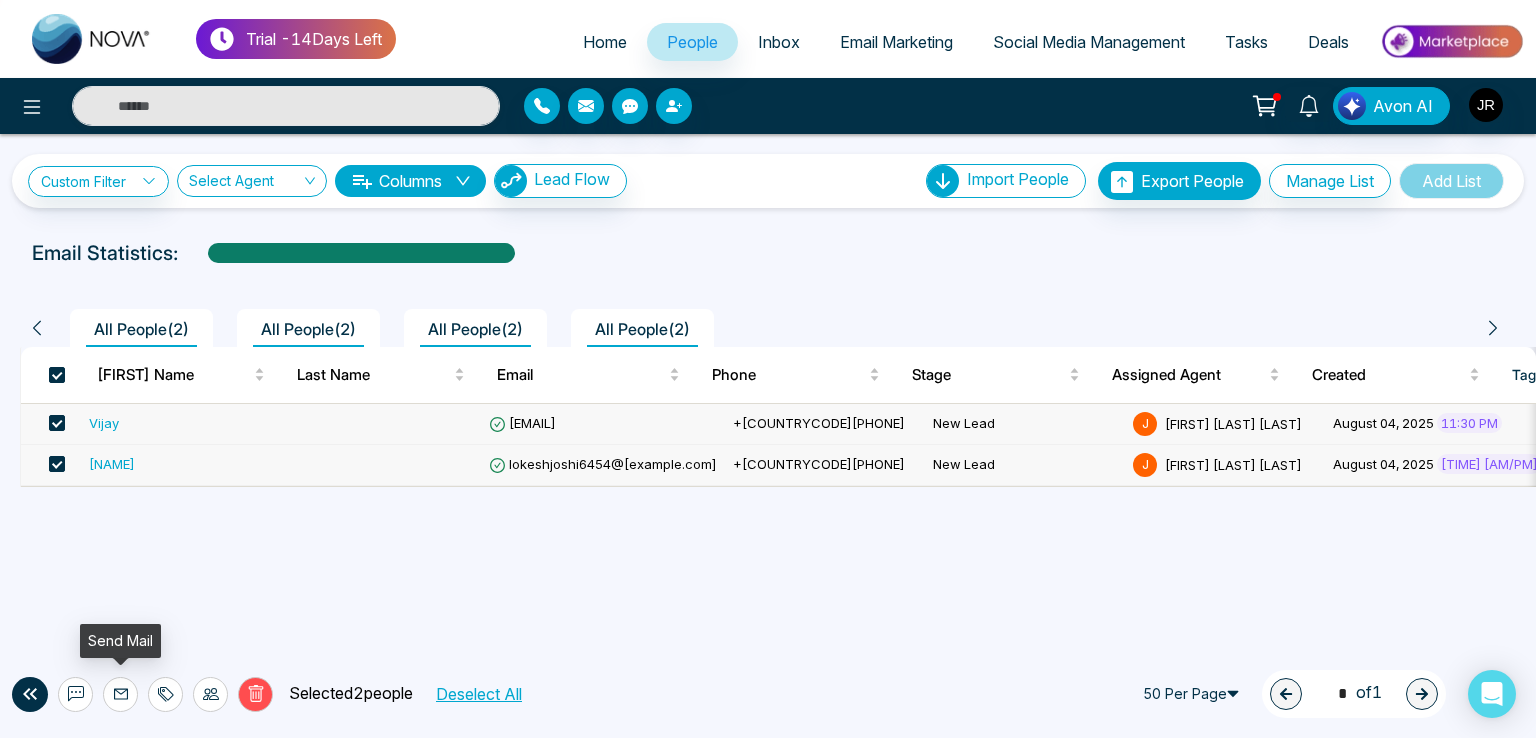 click 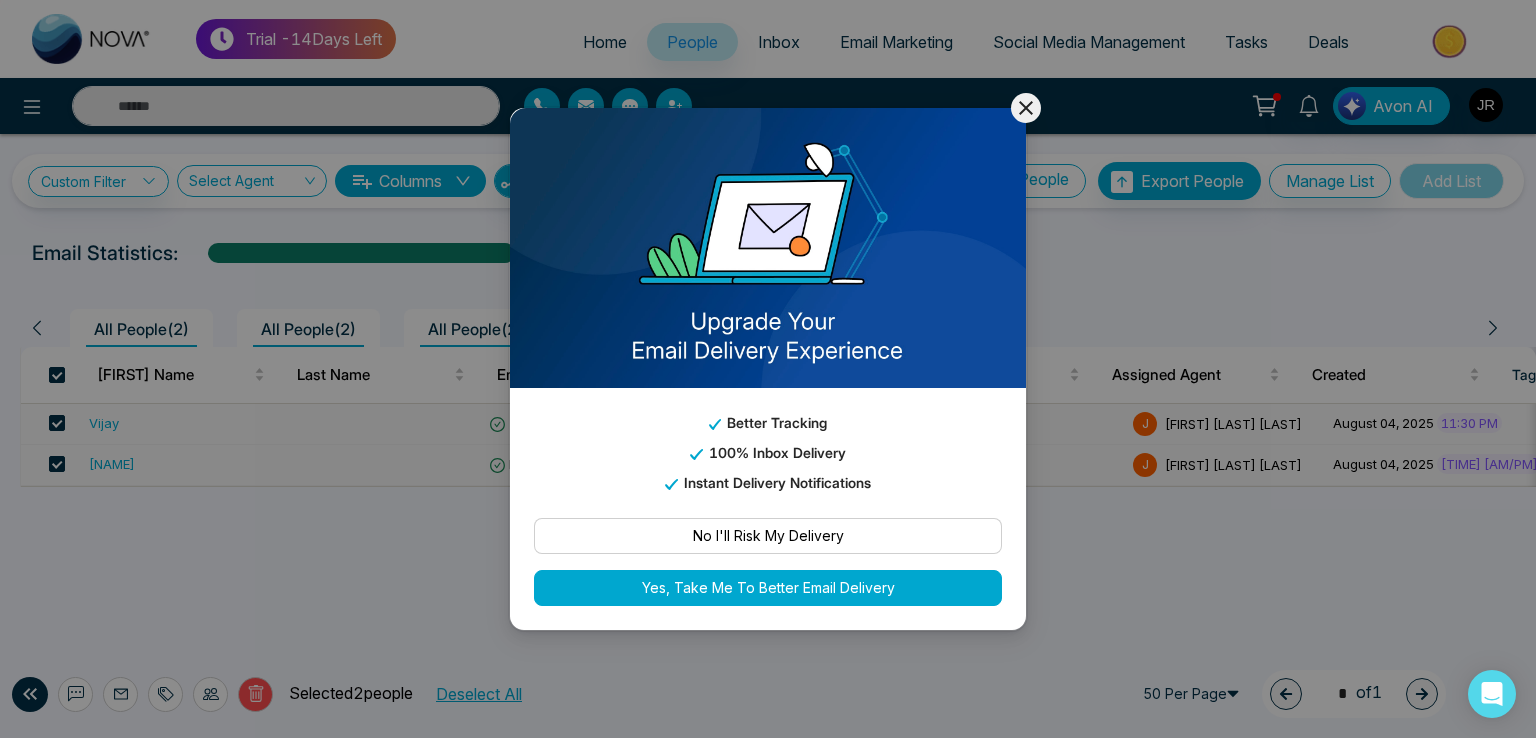 click on "No I'll Risk My Delivery" at bounding box center (768, 536) 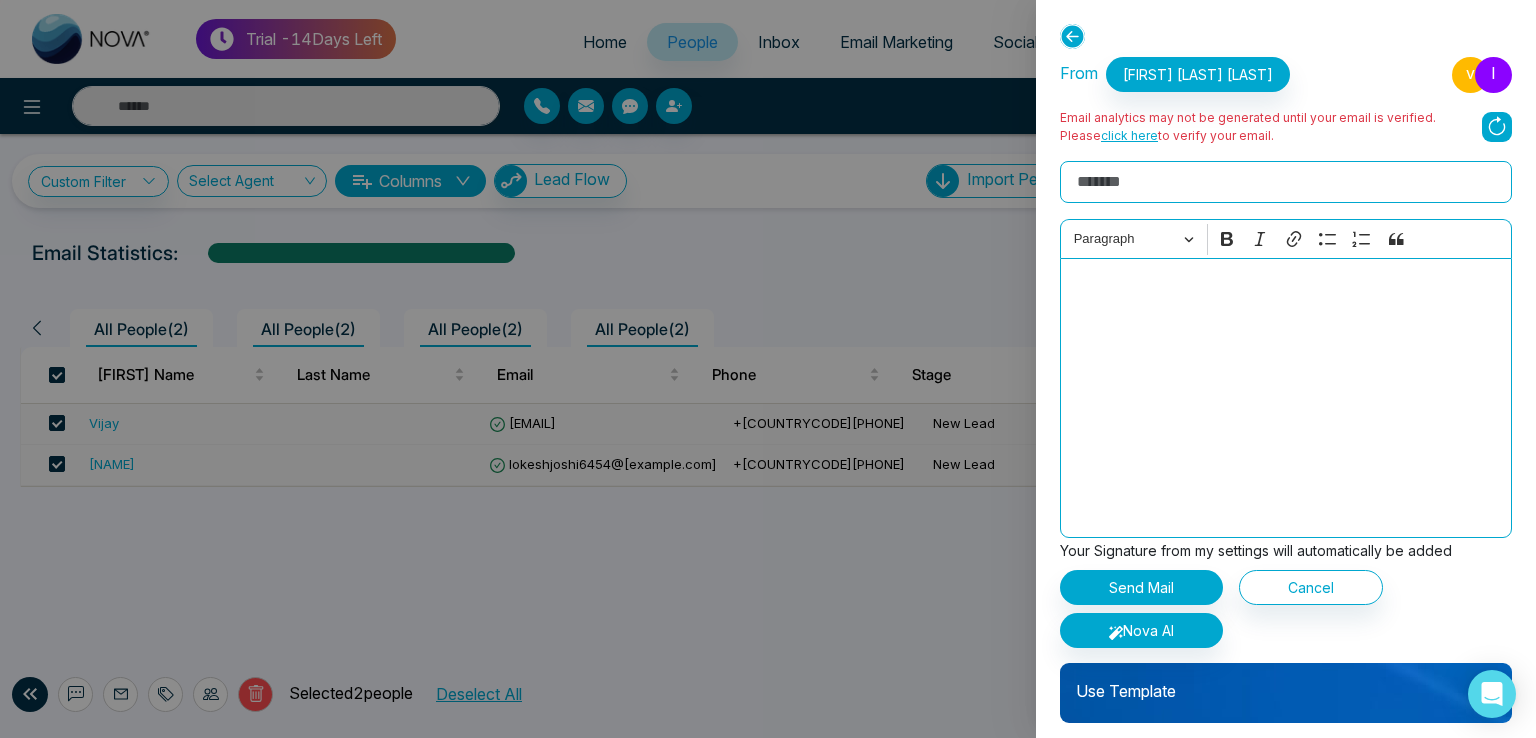 click on "Use Template" at bounding box center (1286, 683) 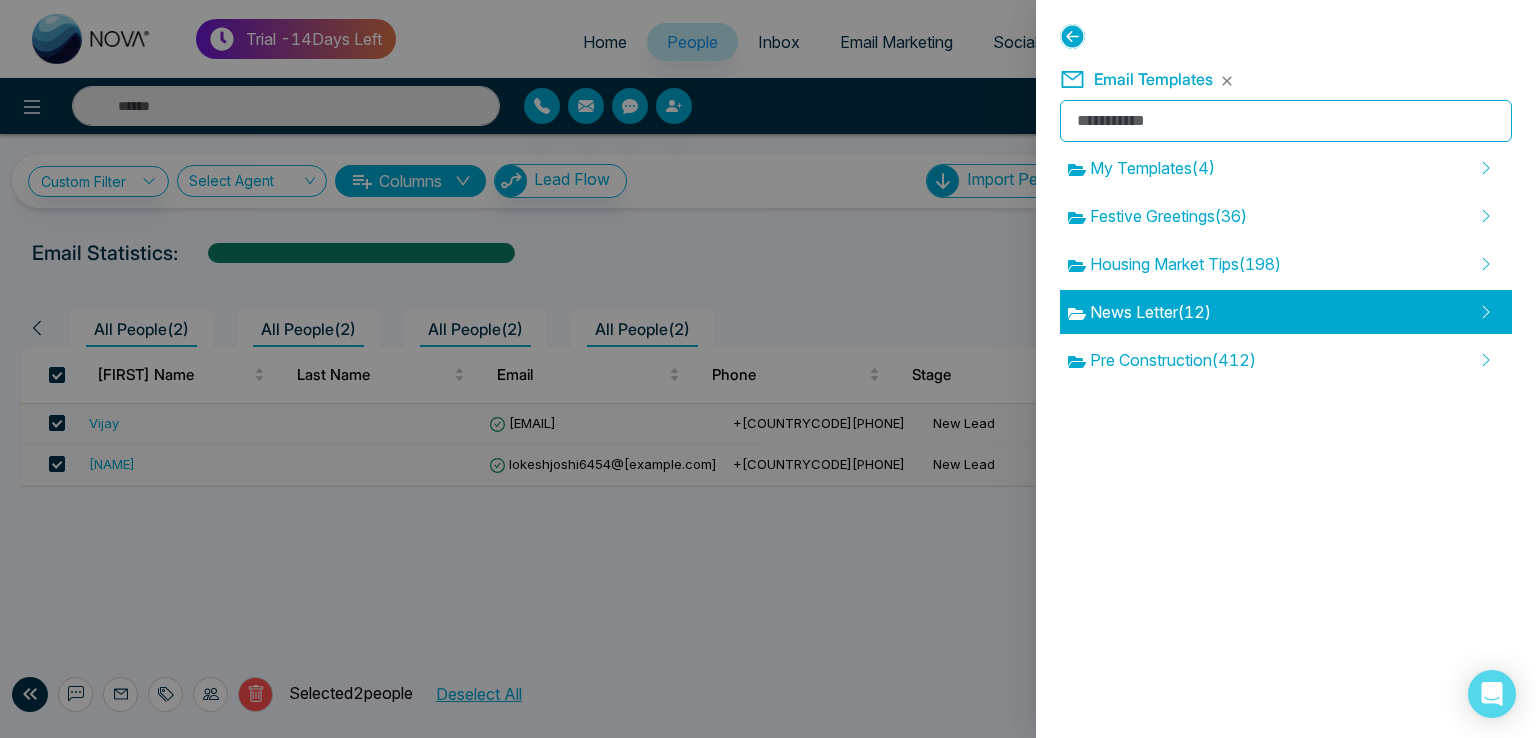 click on "News Letter  ( 12 )" at bounding box center (1139, 312) 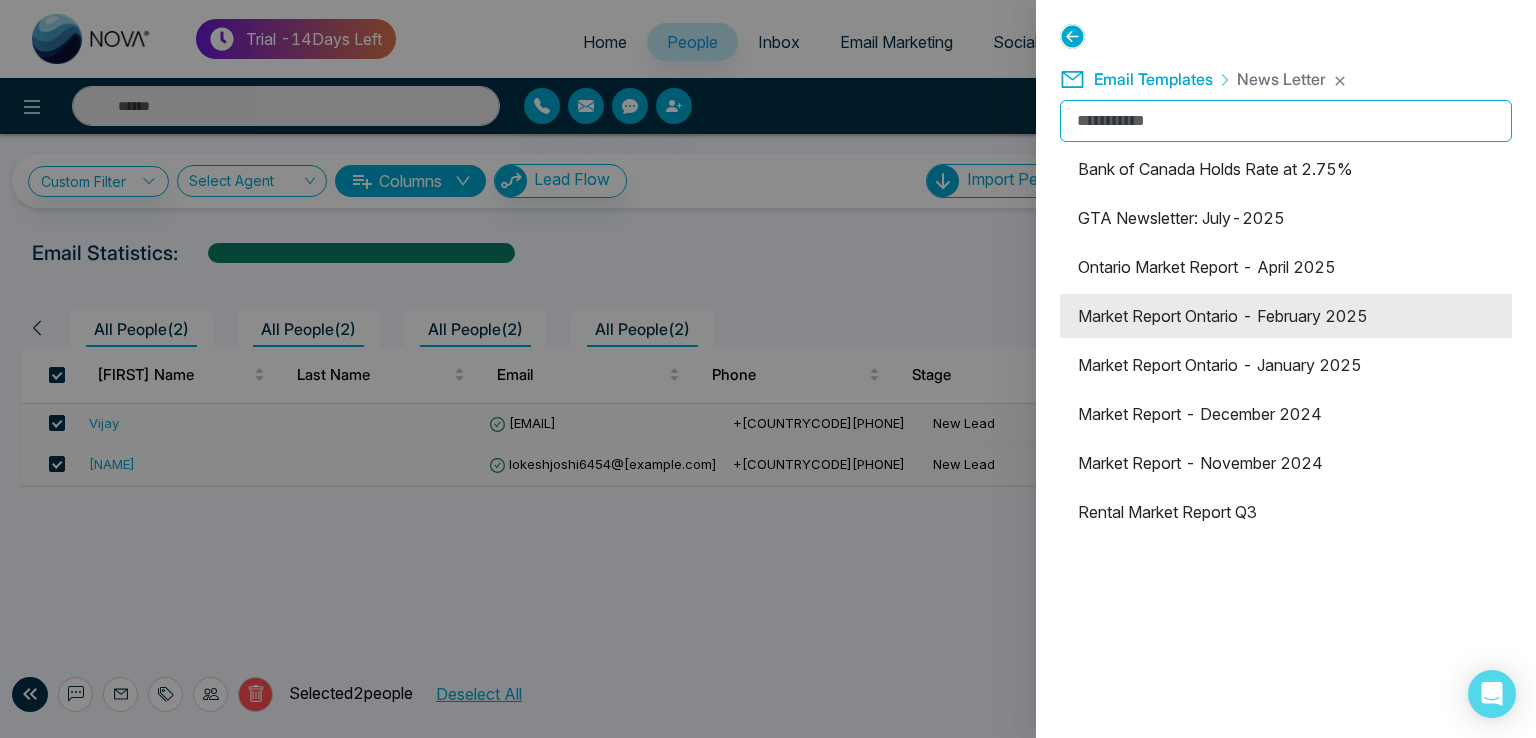 click on "Market Report Ontario - February 2025" at bounding box center (1286, 316) 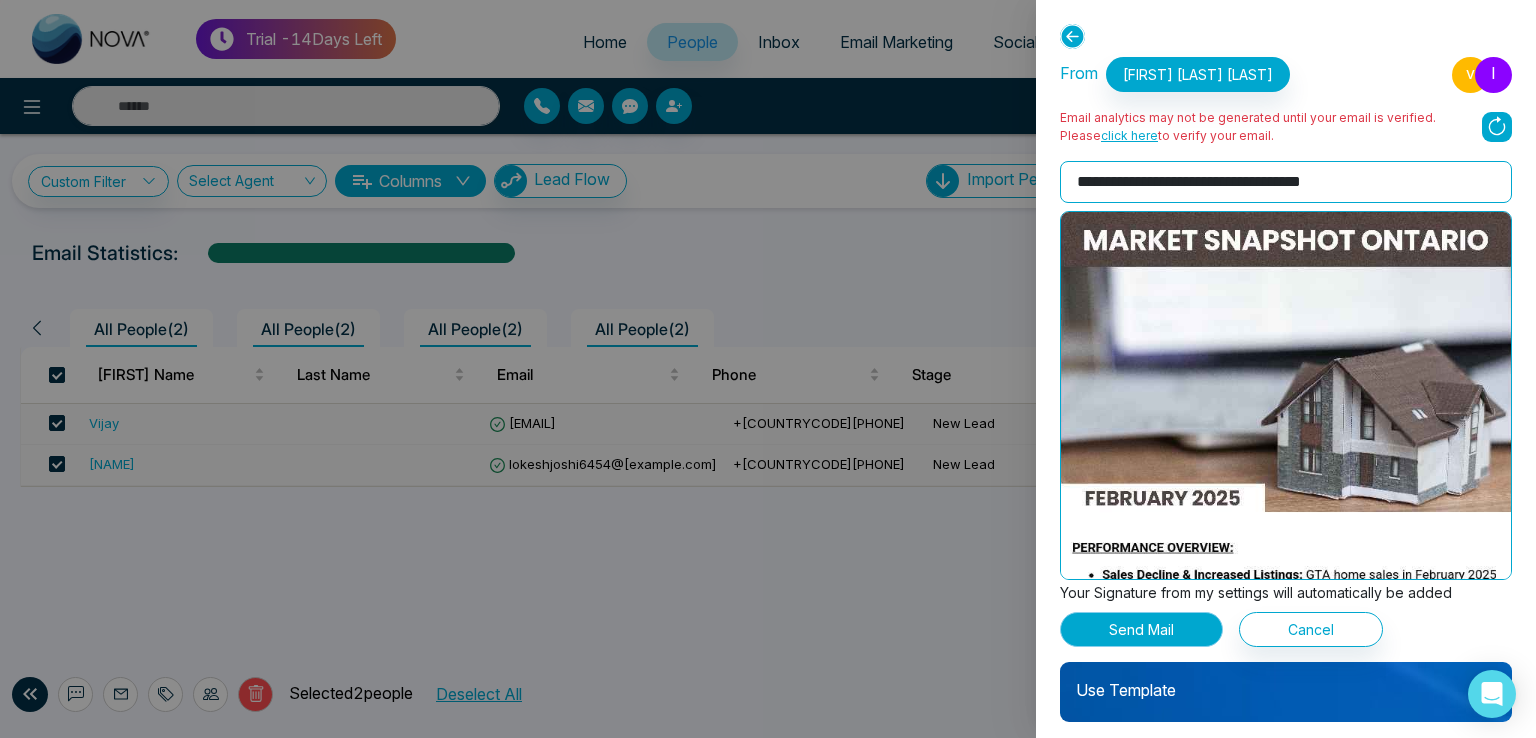 click on "Send Mail" at bounding box center [1141, 629] 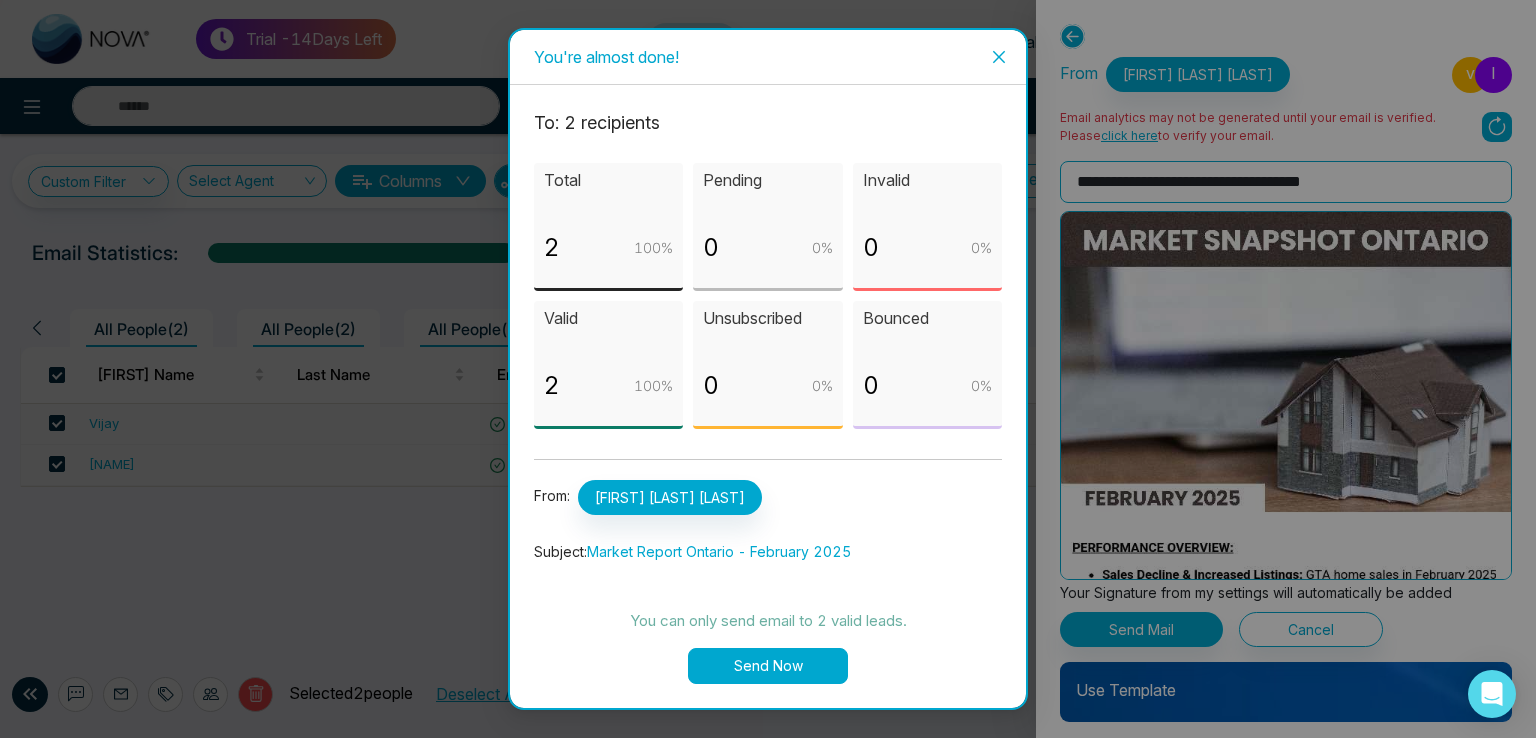 click on "Send Now" at bounding box center (768, 666) 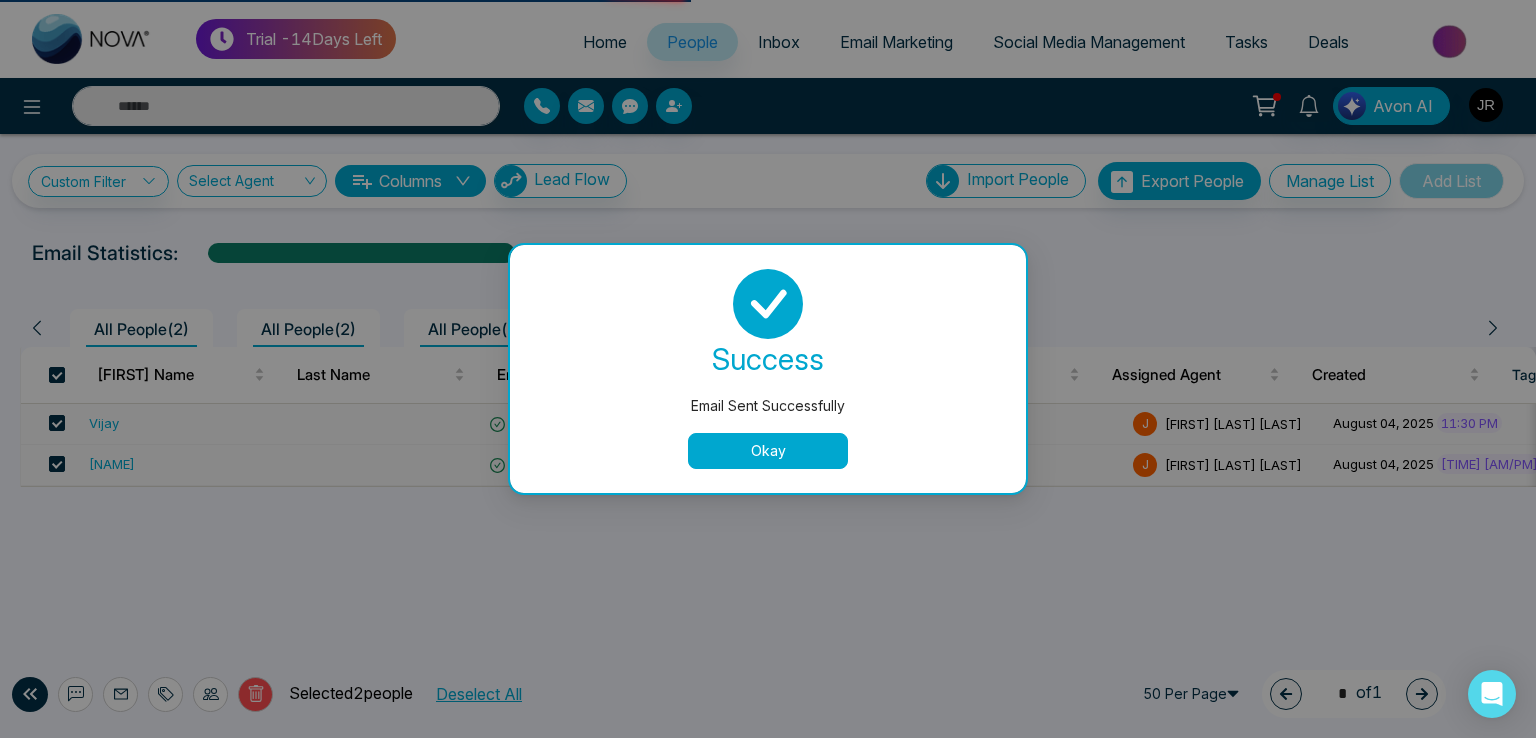 drag, startPoint x: 1079, startPoint y: 117, endPoint x: 1274, endPoint y: 131, distance: 195.50192 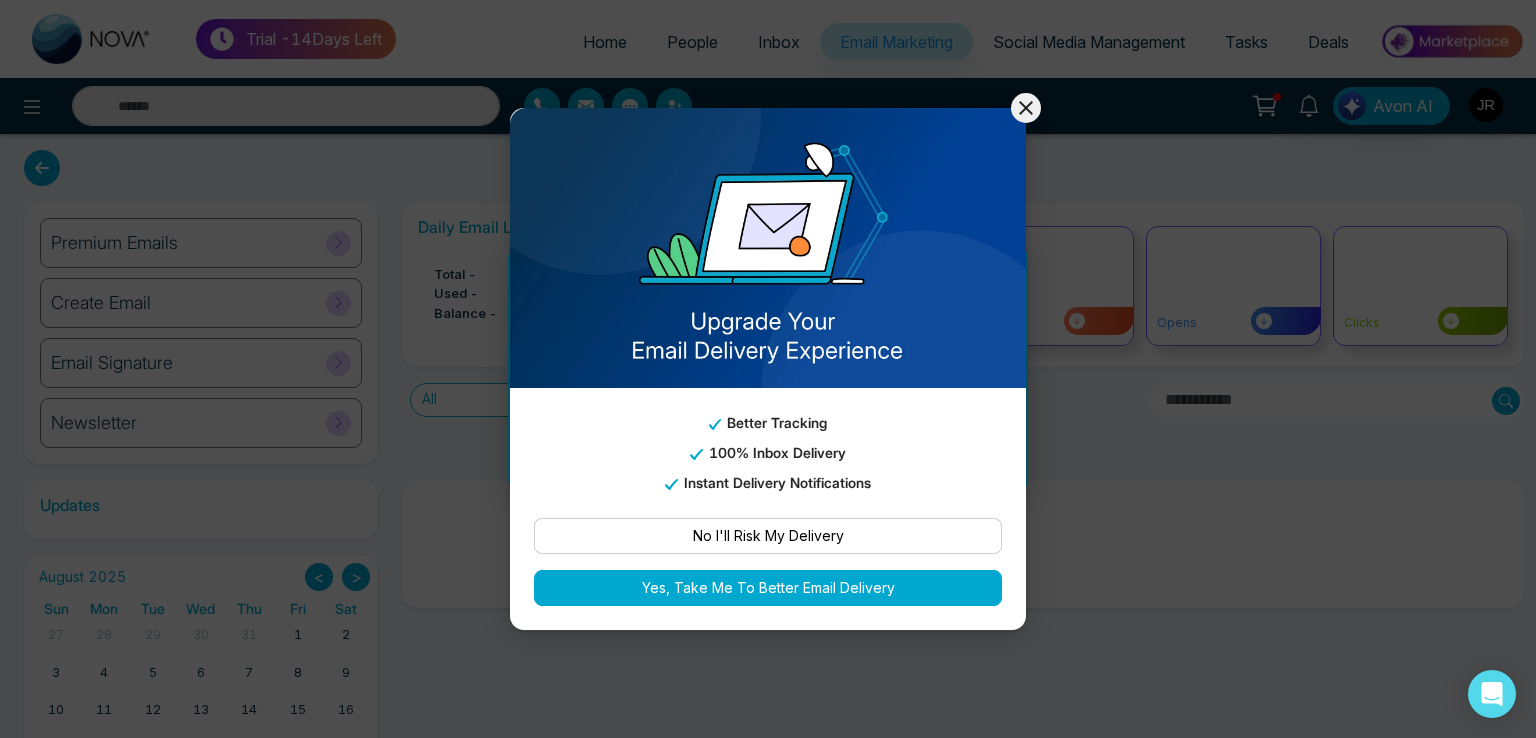 click on "No I'll Risk My Delivery" at bounding box center (768, 536) 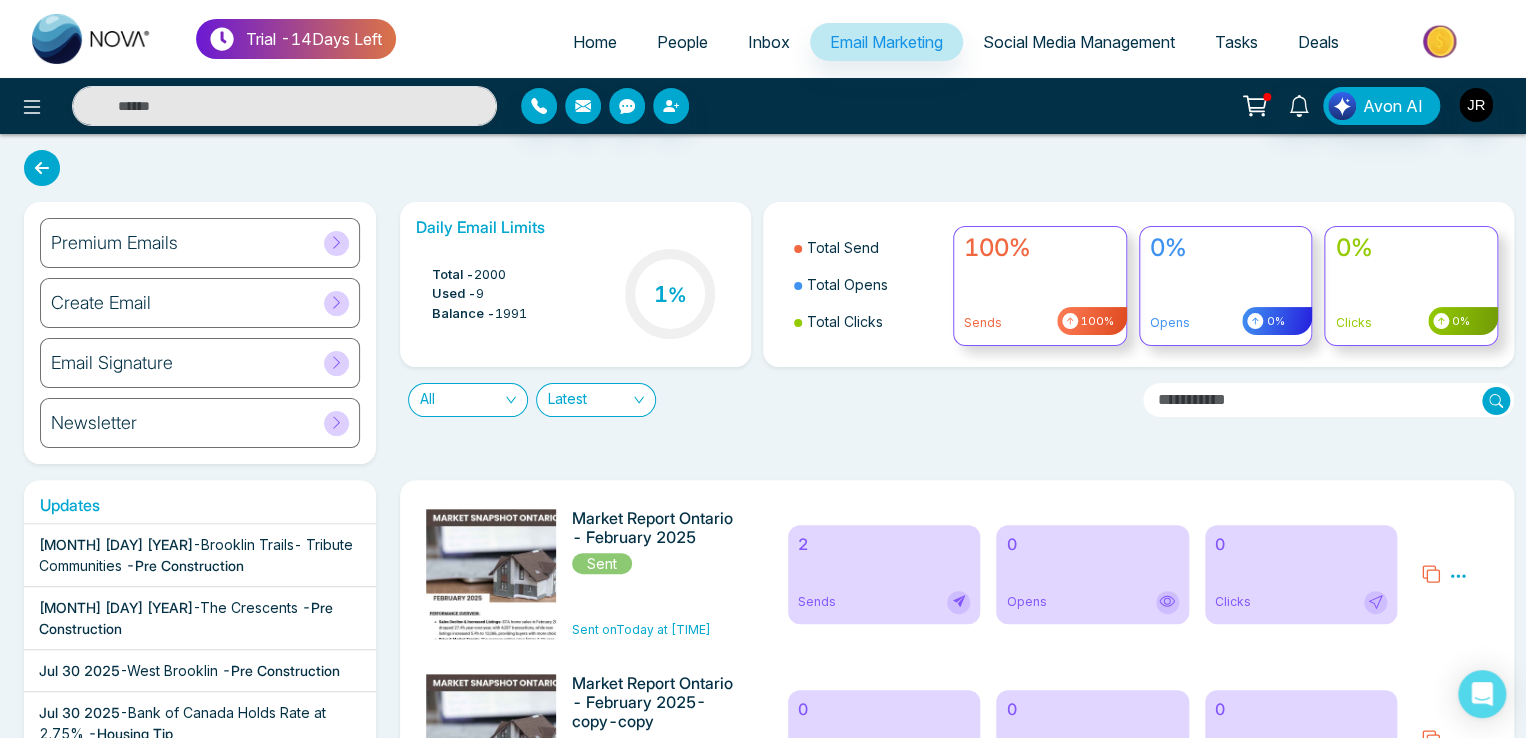 click on "Create Email" at bounding box center [200, 303] 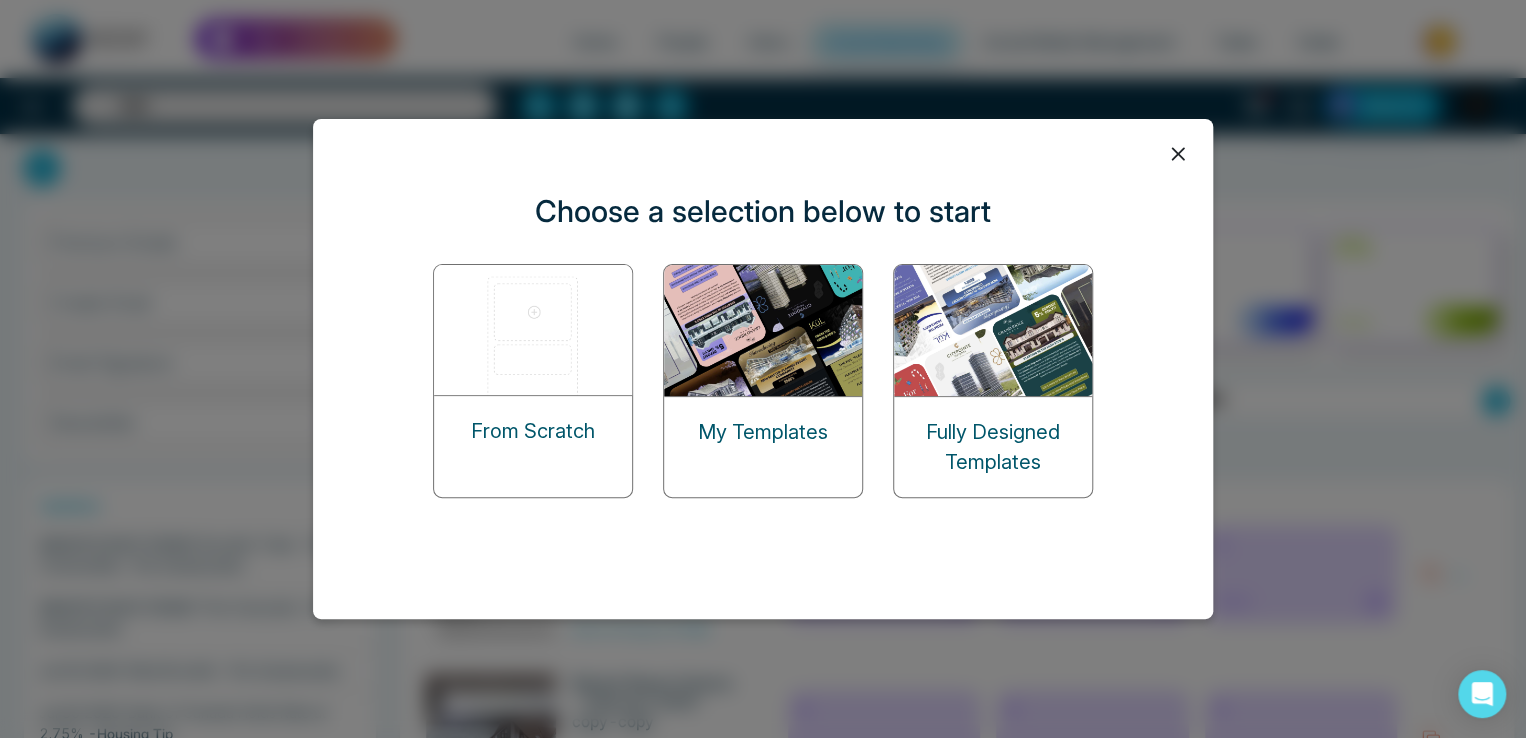 click at bounding box center (764, 330) 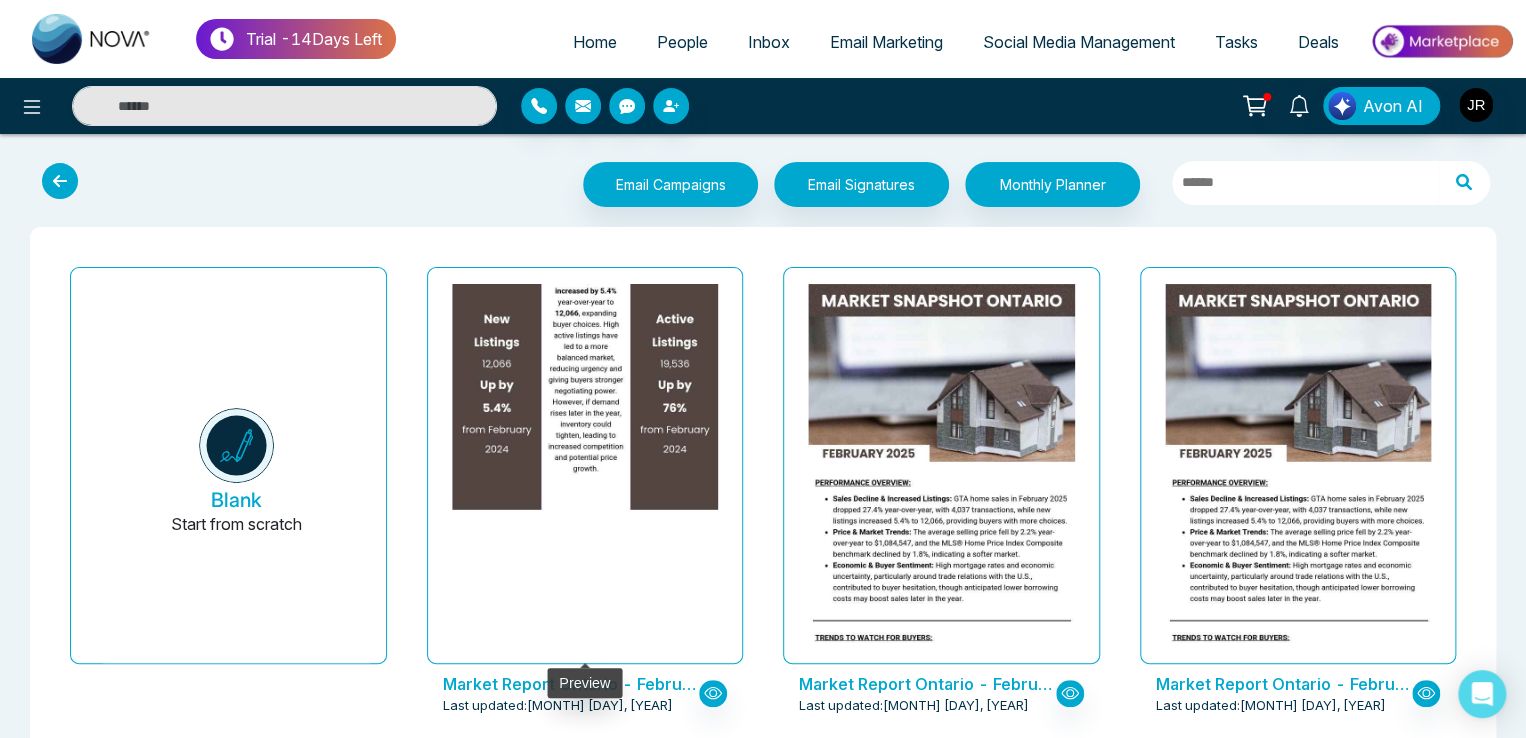 click at bounding box center [584, -197] 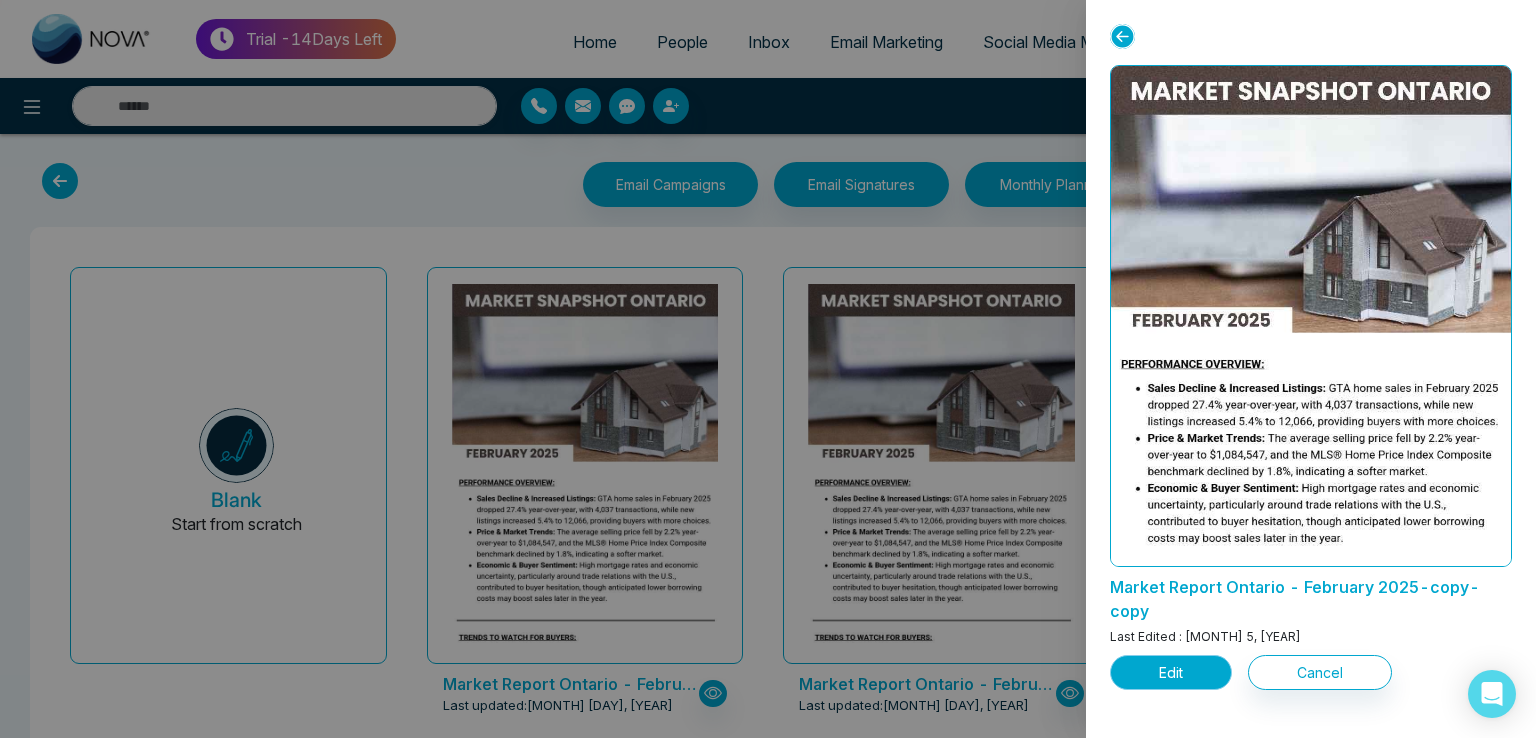 click on "Edit" at bounding box center [1171, 672] 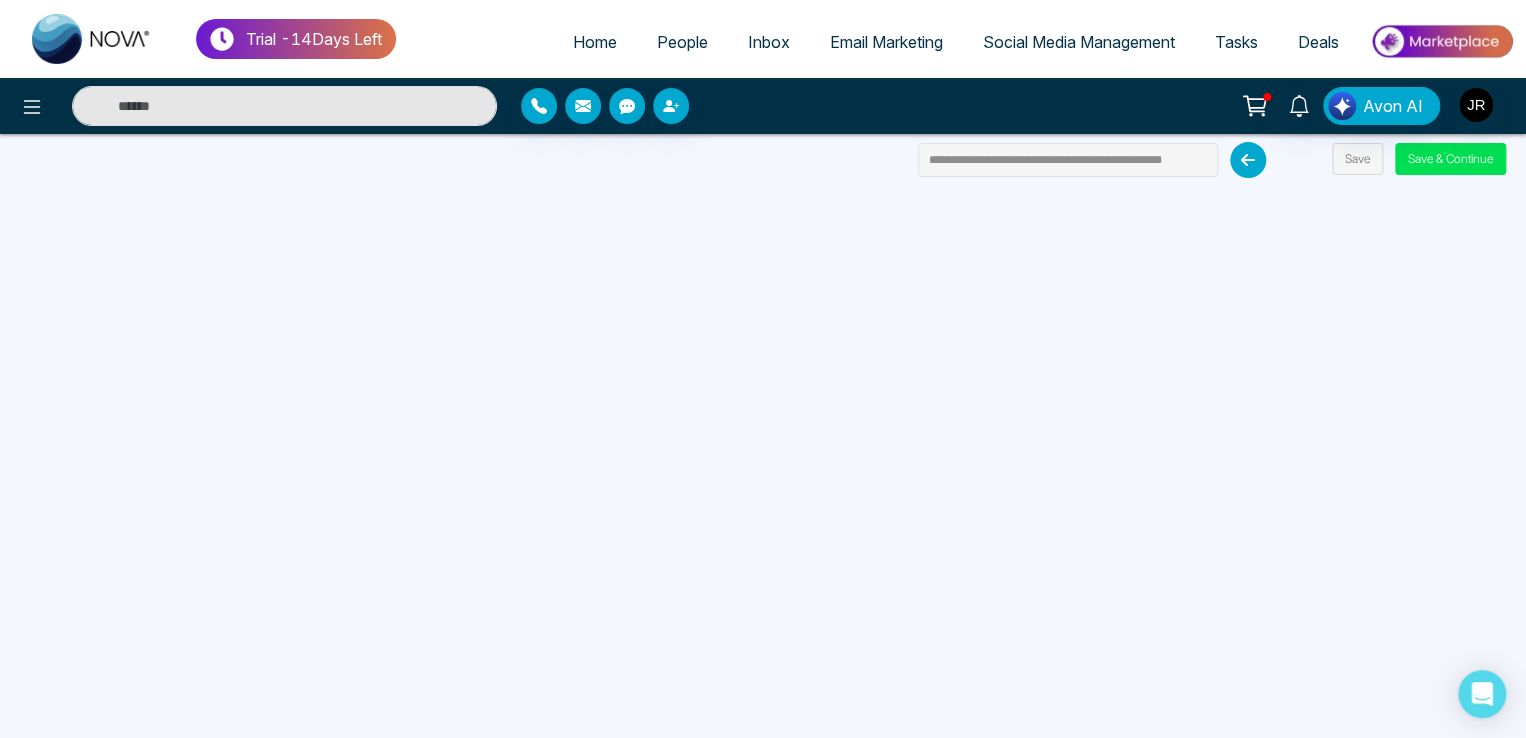 click on "Home People Inbox Email Marketing Social Media Management Tasks Deals" at bounding box center [955, 43] 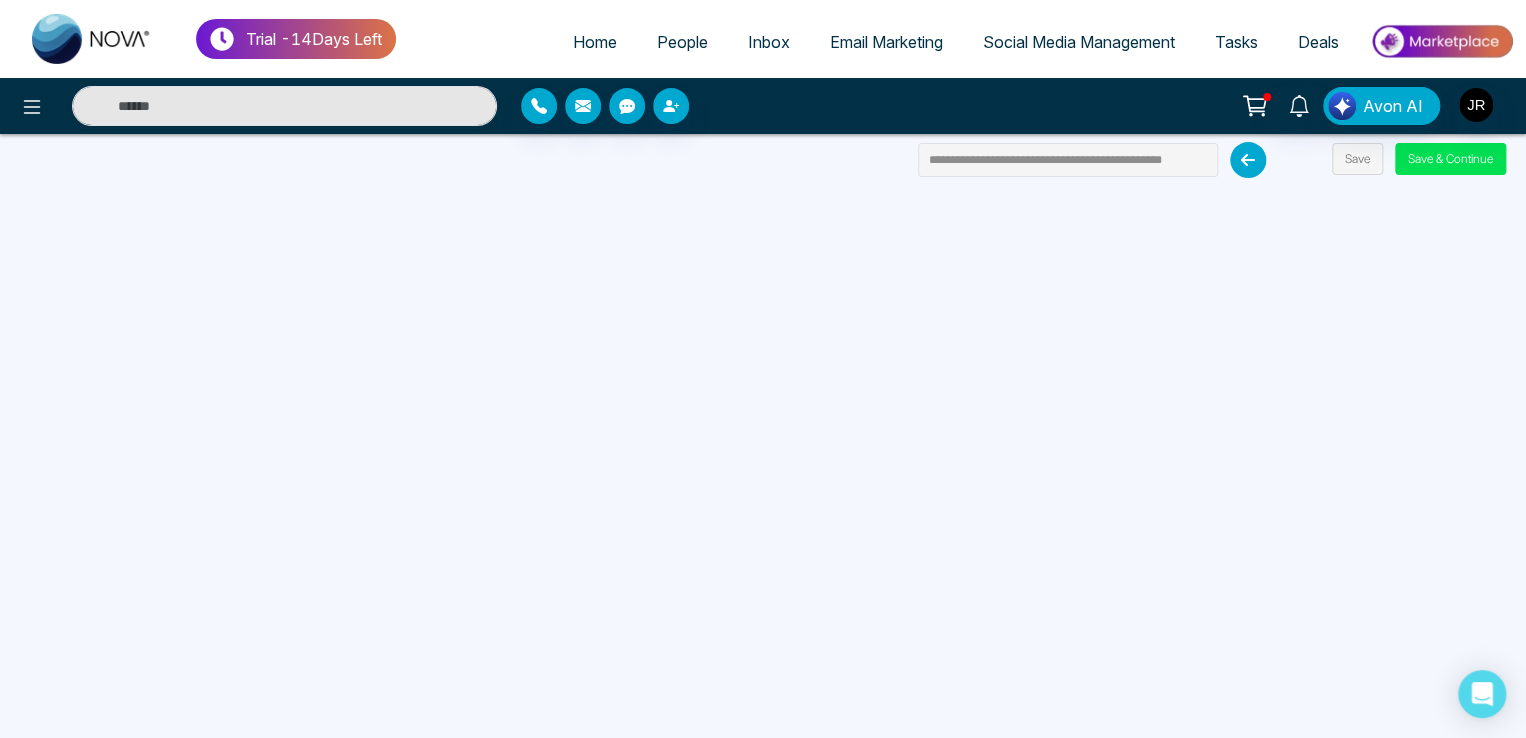 click on "People" at bounding box center (682, 42) 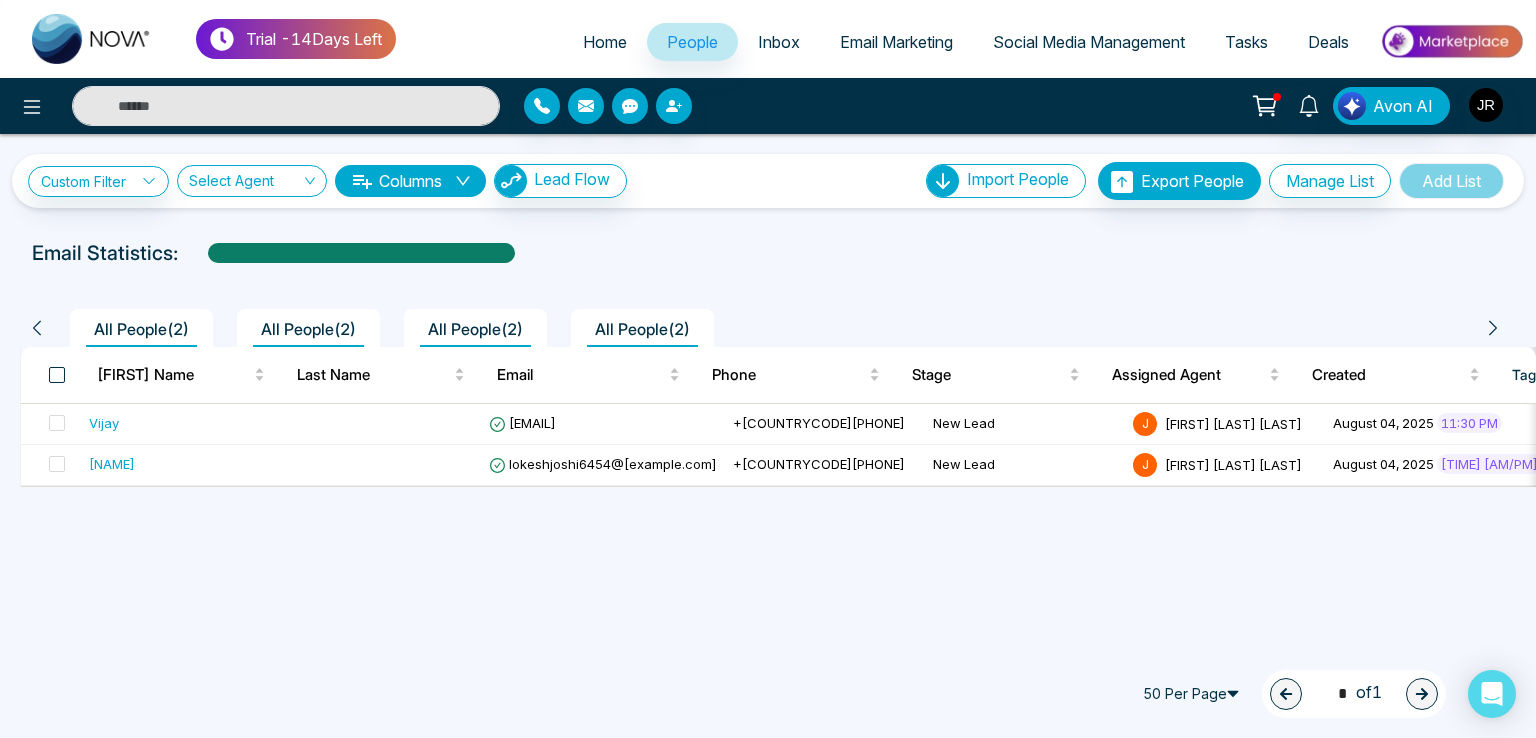 click at bounding box center (57, 375) 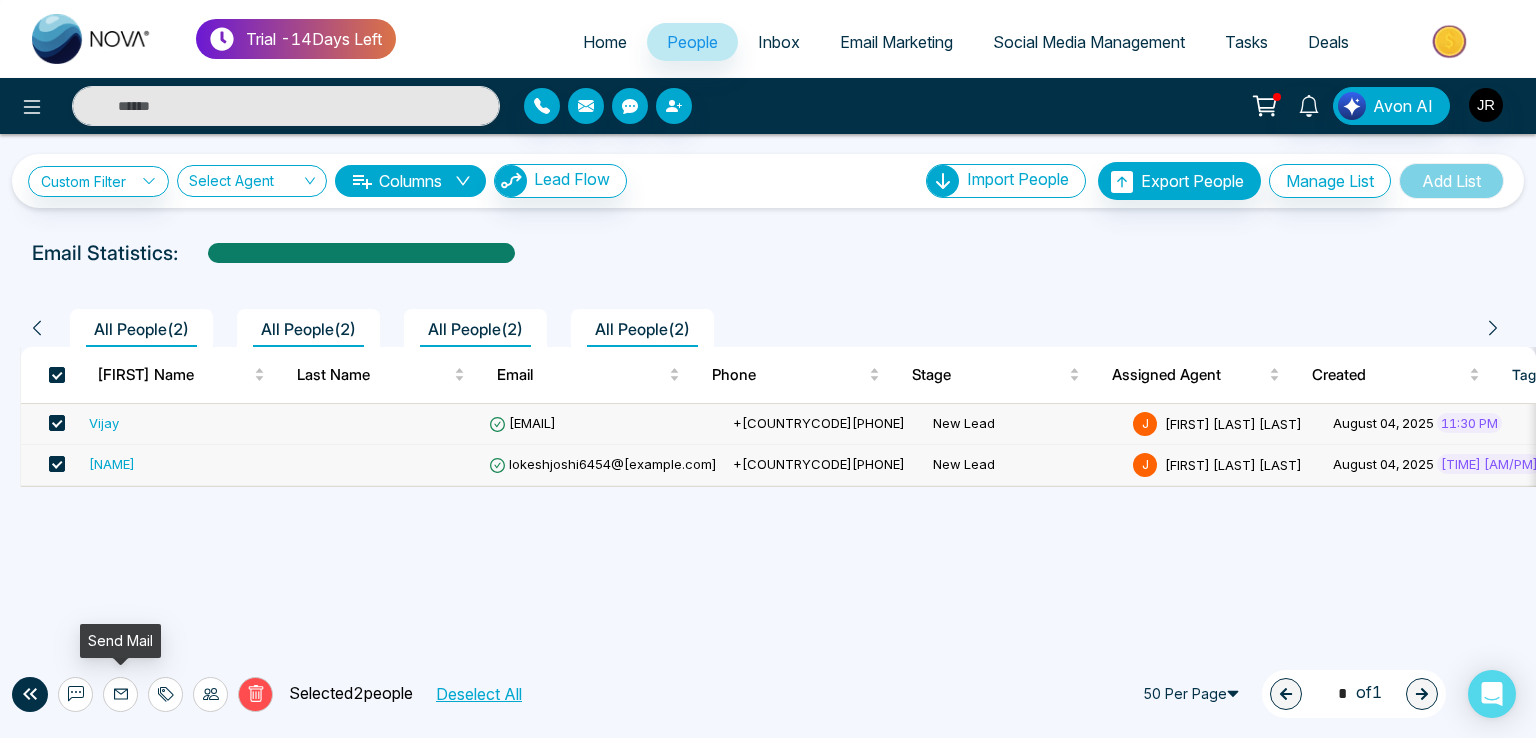 click 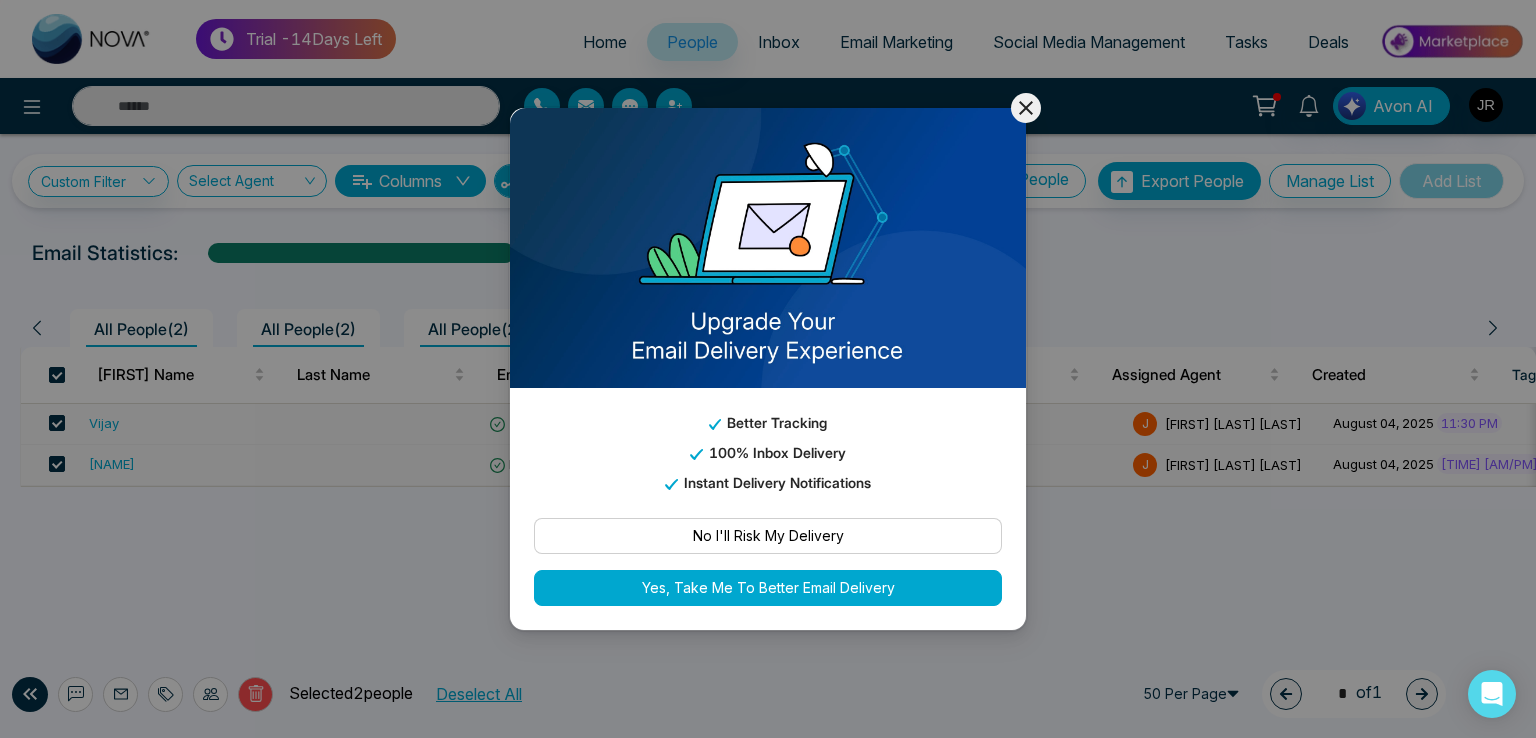click on "No I'll Risk My Delivery" at bounding box center (768, 536) 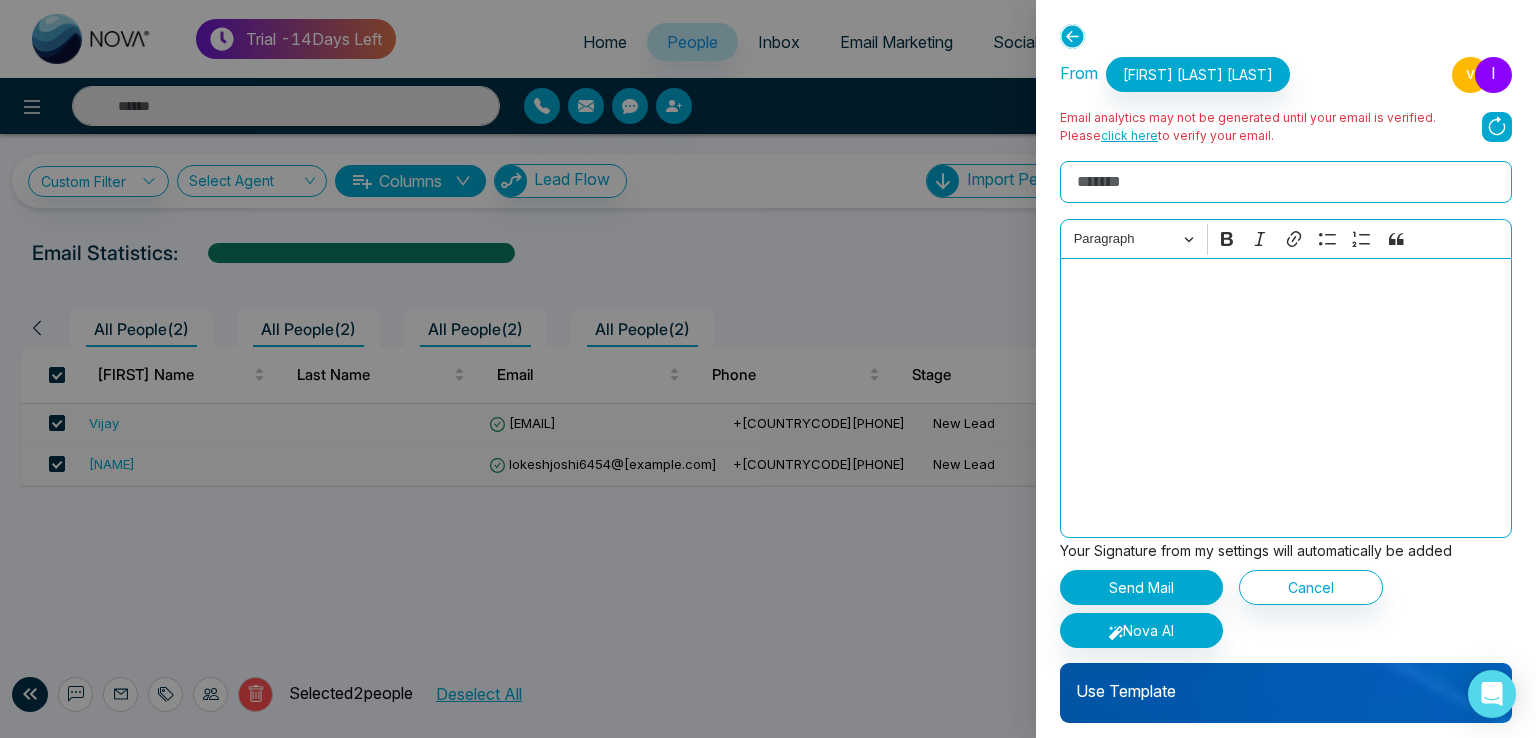 click on "Use Template" at bounding box center (1286, 683) 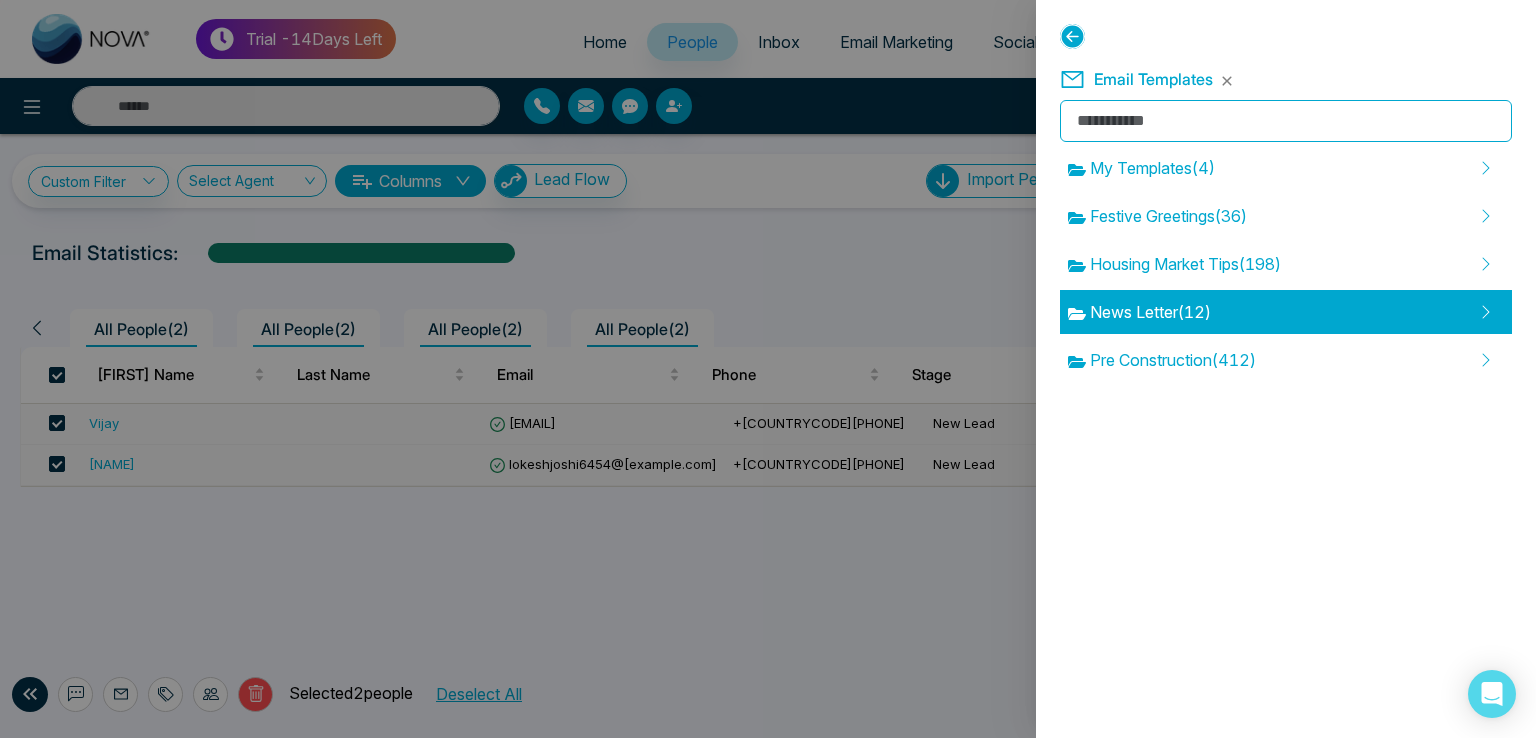 click on "News Letter  ( 12 )" at bounding box center (1139, 312) 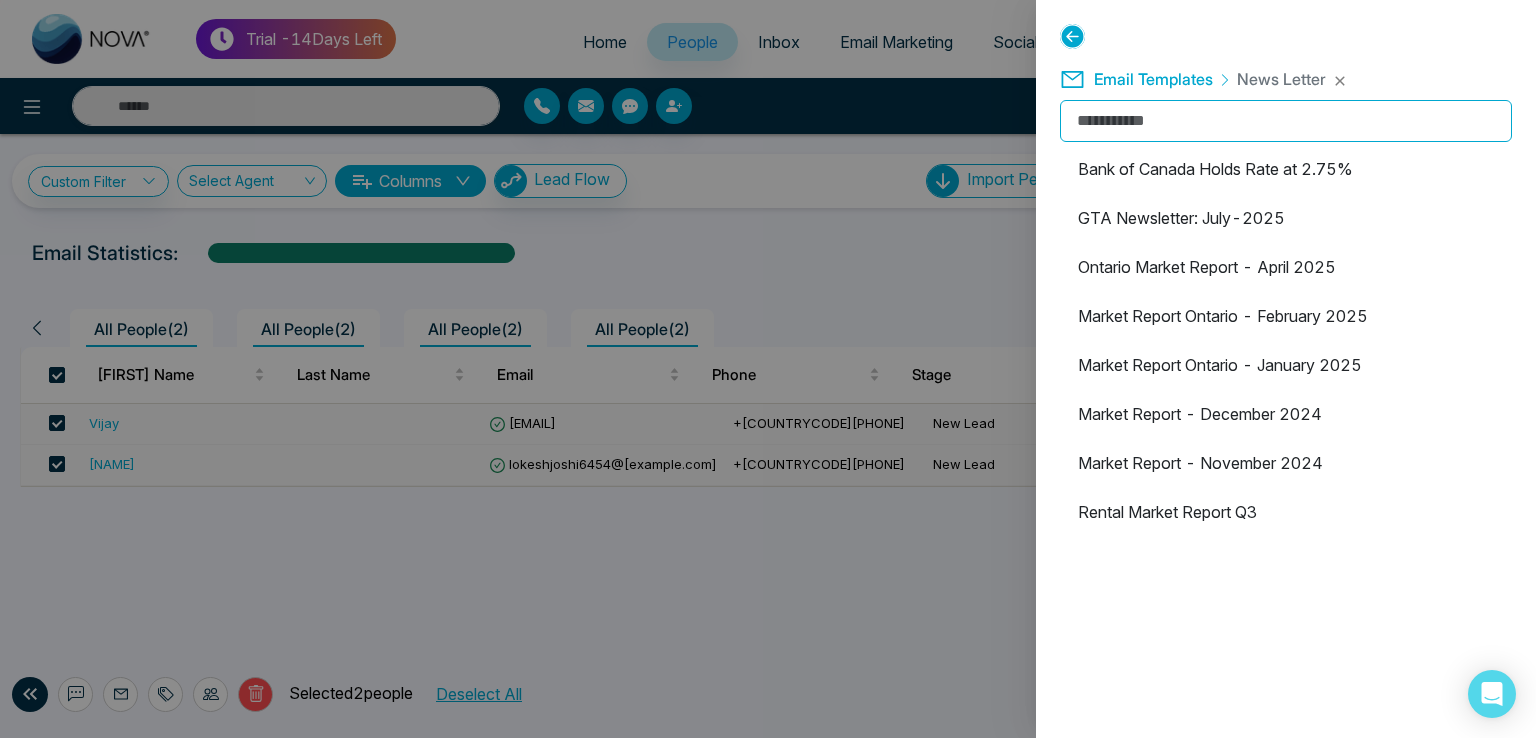 click on "Market Report Ontario - February 2025" at bounding box center (1286, 316) 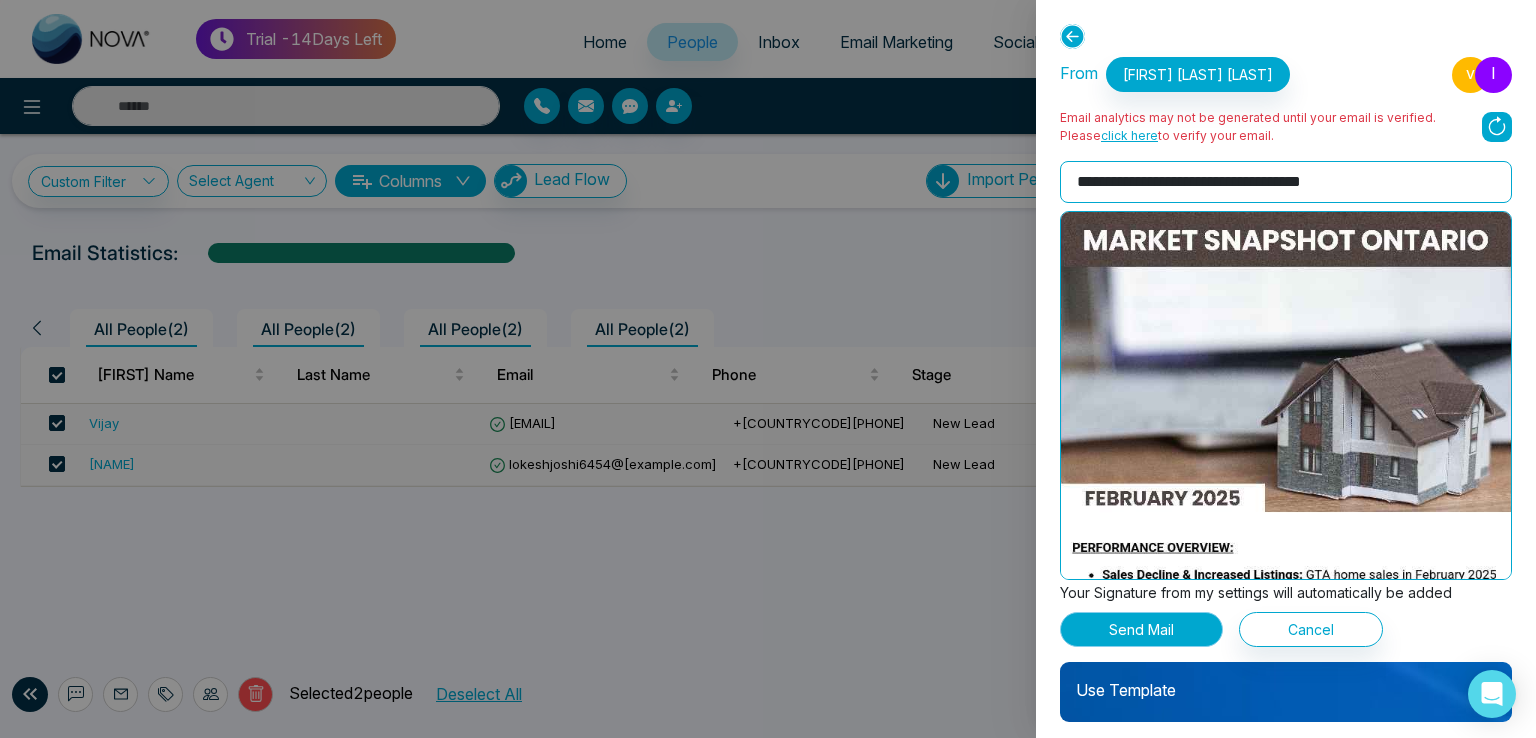 click on "Send Mail" at bounding box center (1141, 629) 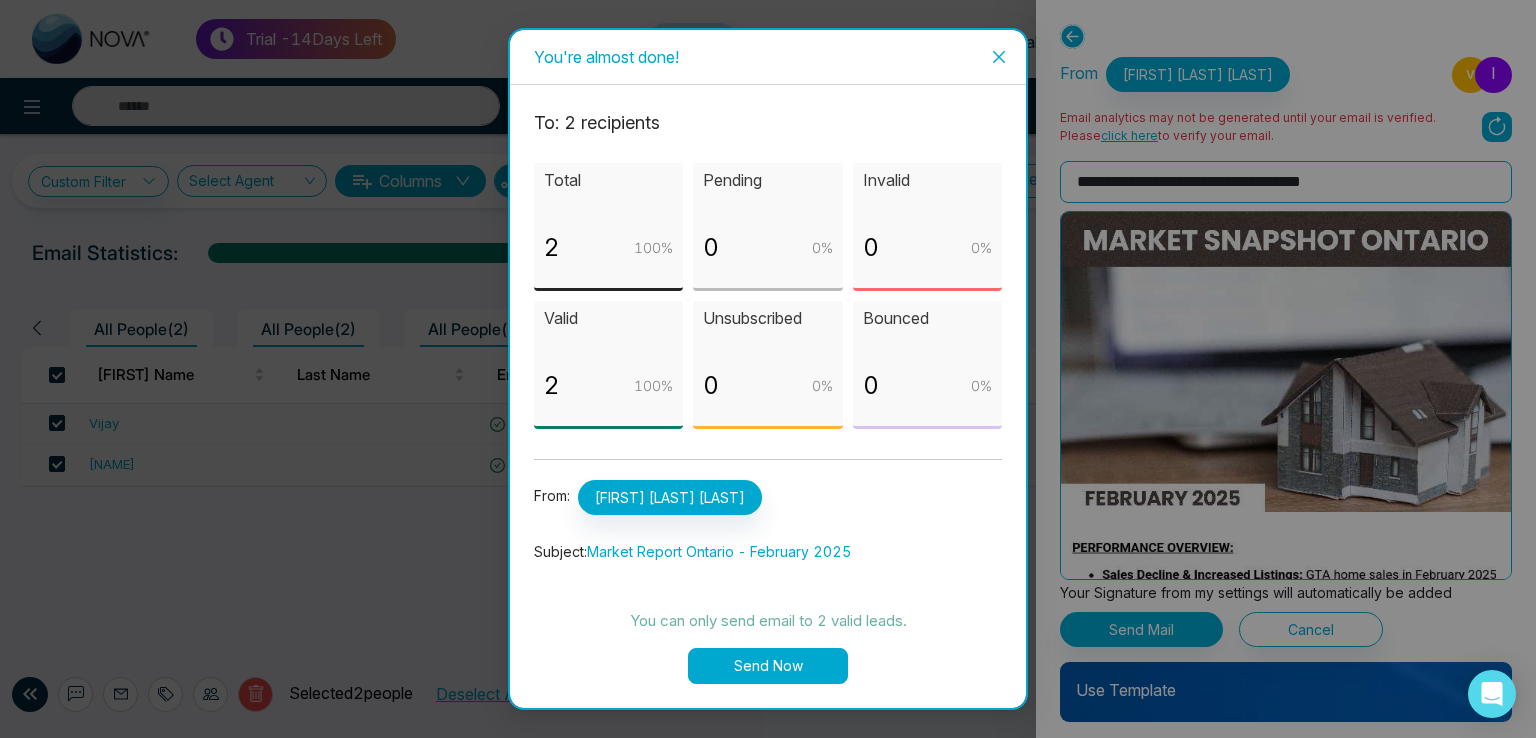 click on "Send Now" at bounding box center (768, 666) 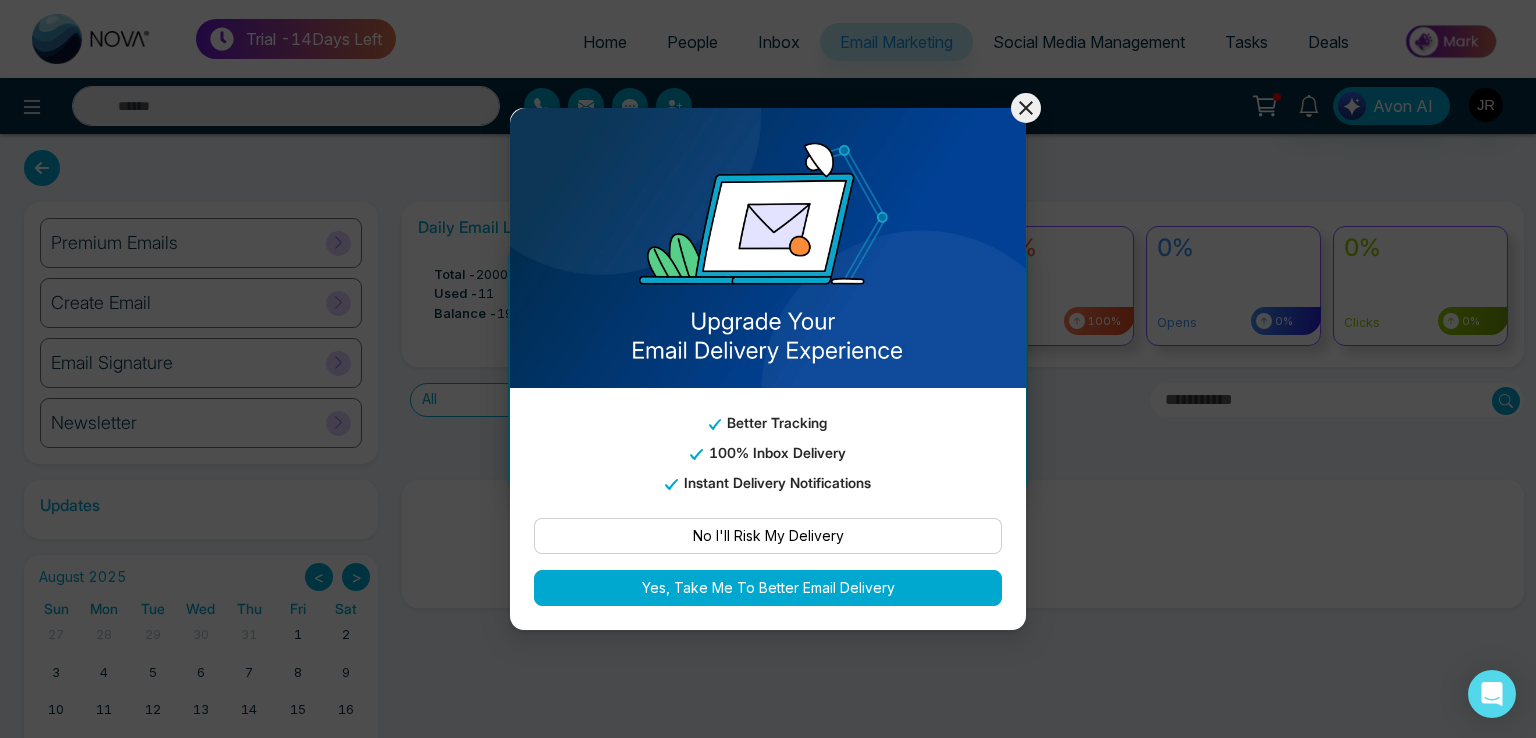click on "No I'll Risk My Delivery" at bounding box center [768, 536] 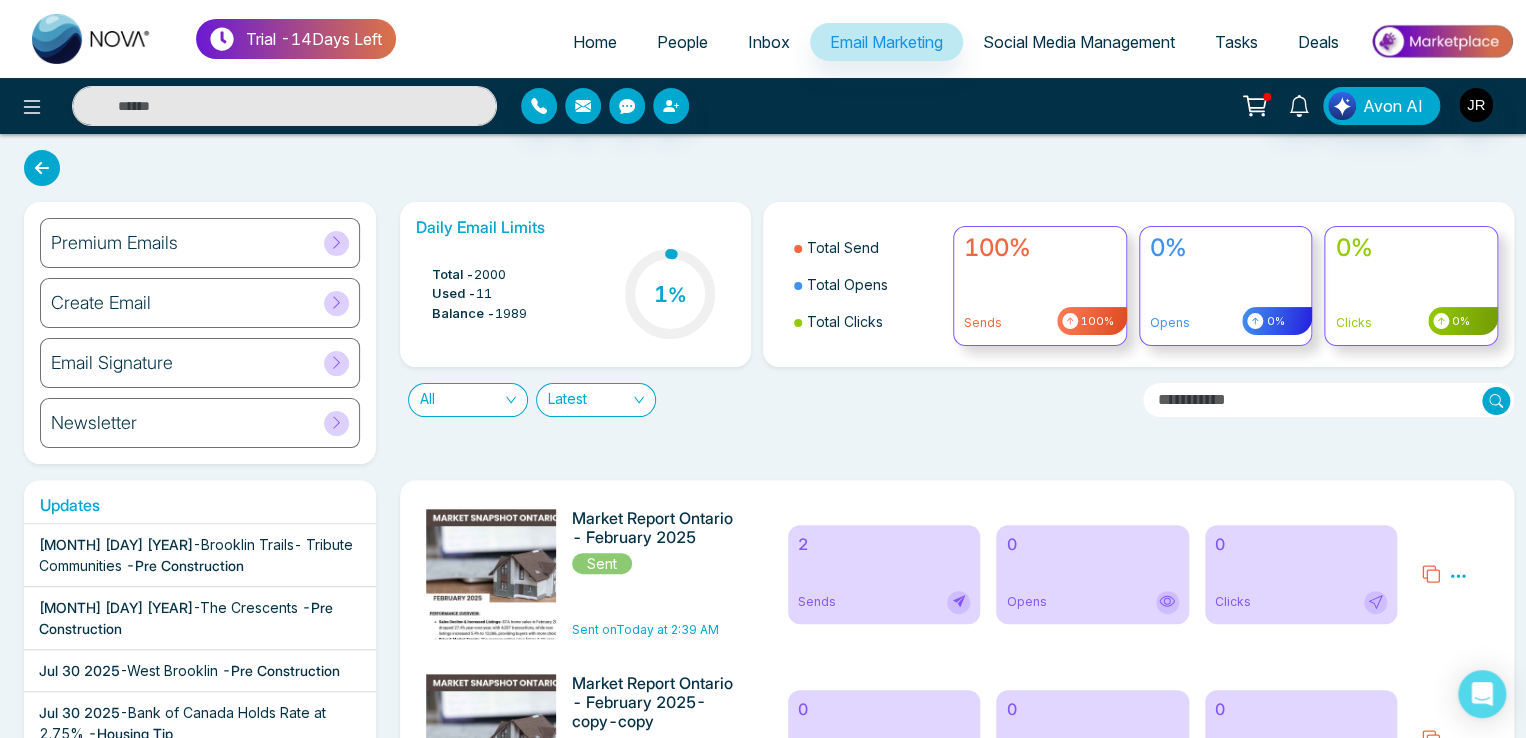 click on "Newsletter" at bounding box center (200, 423) 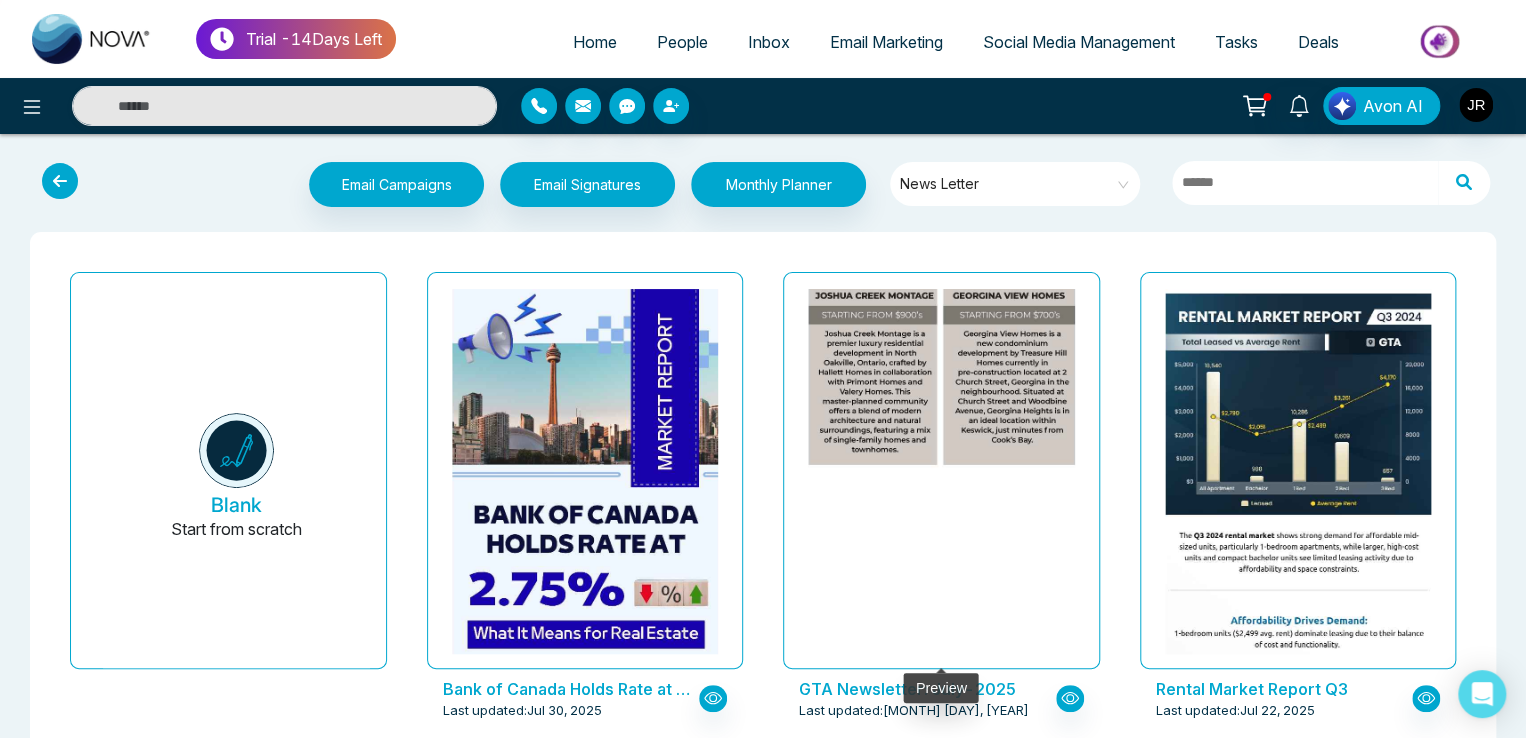 click at bounding box center (941, -328) 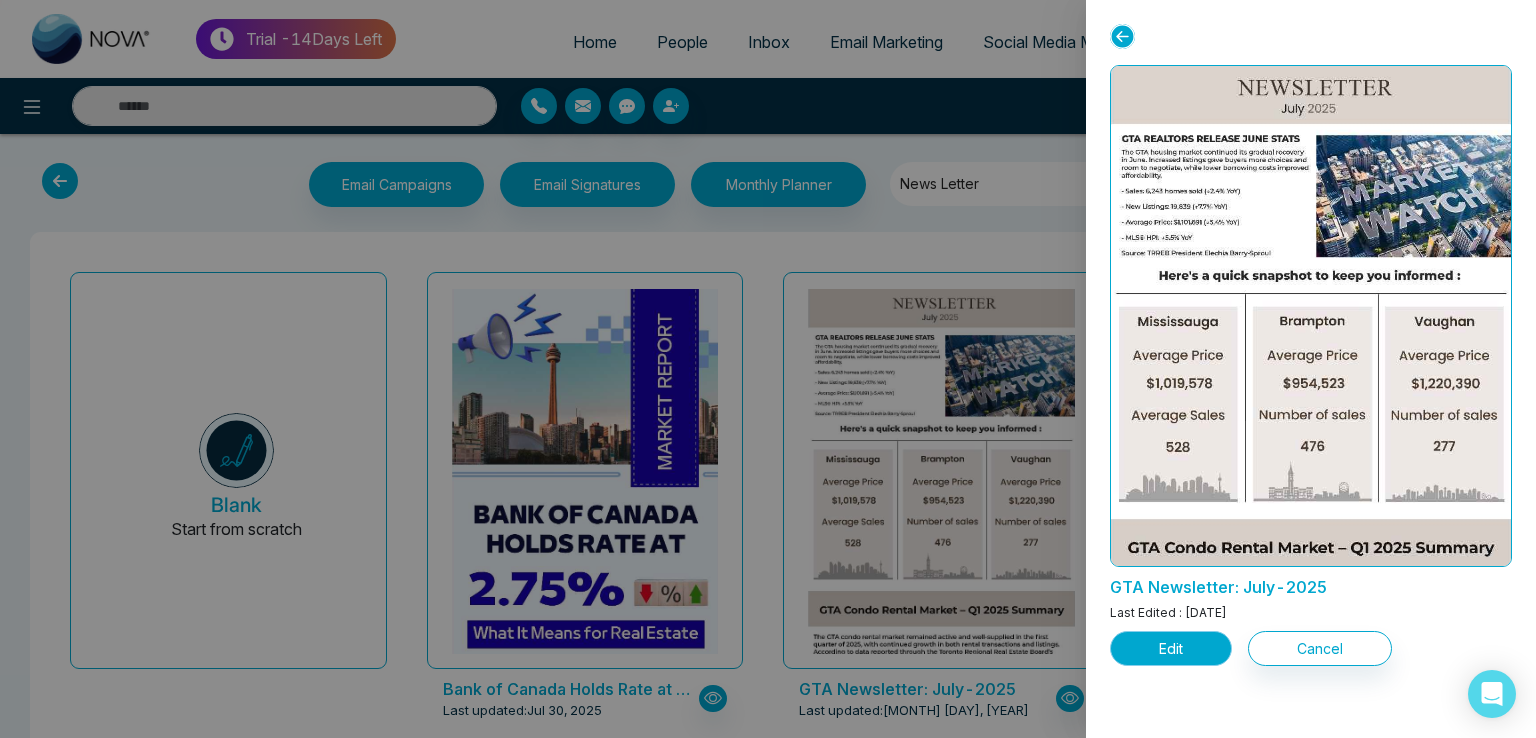 click on "Edit" at bounding box center [1171, 648] 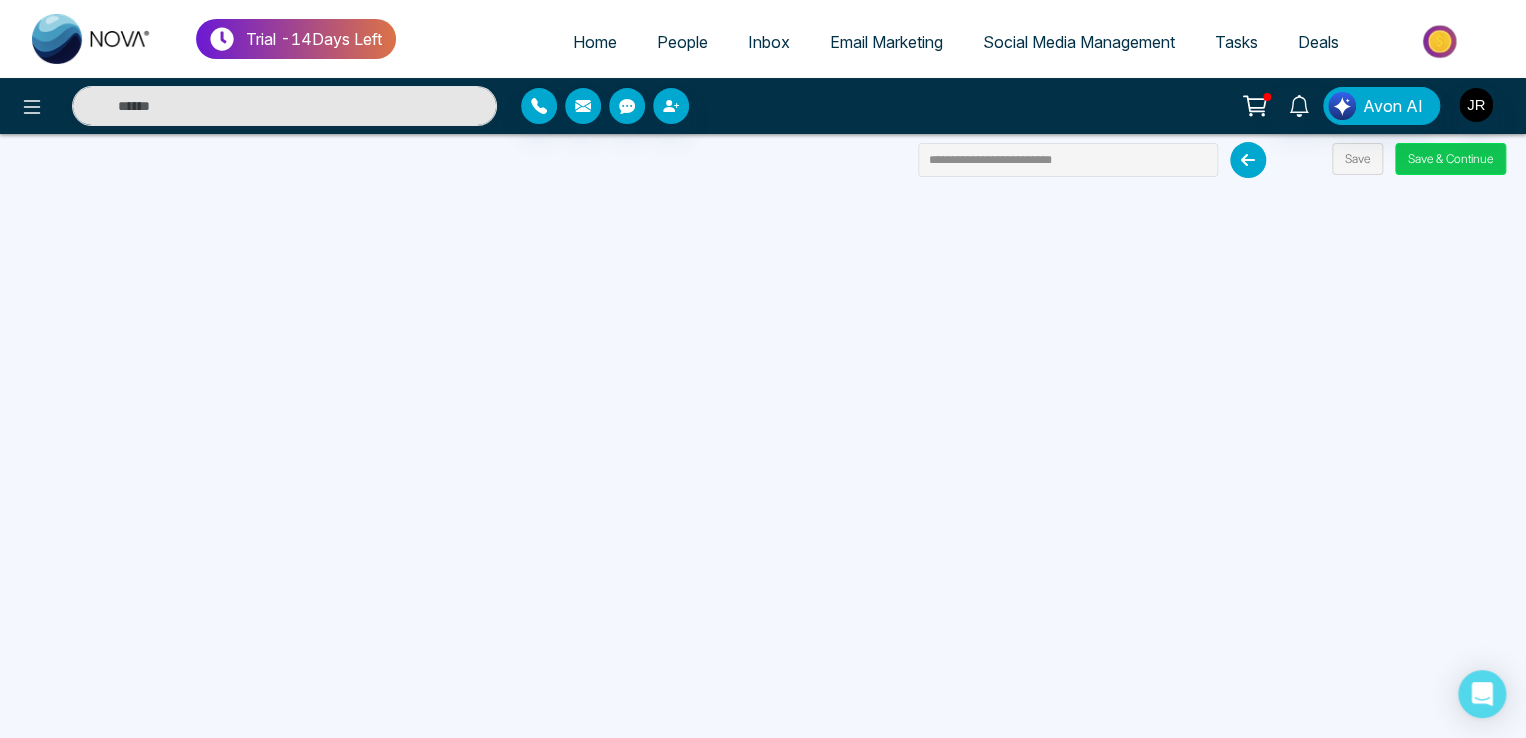 click on "Save & Continue" at bounding box center (1450, 159) 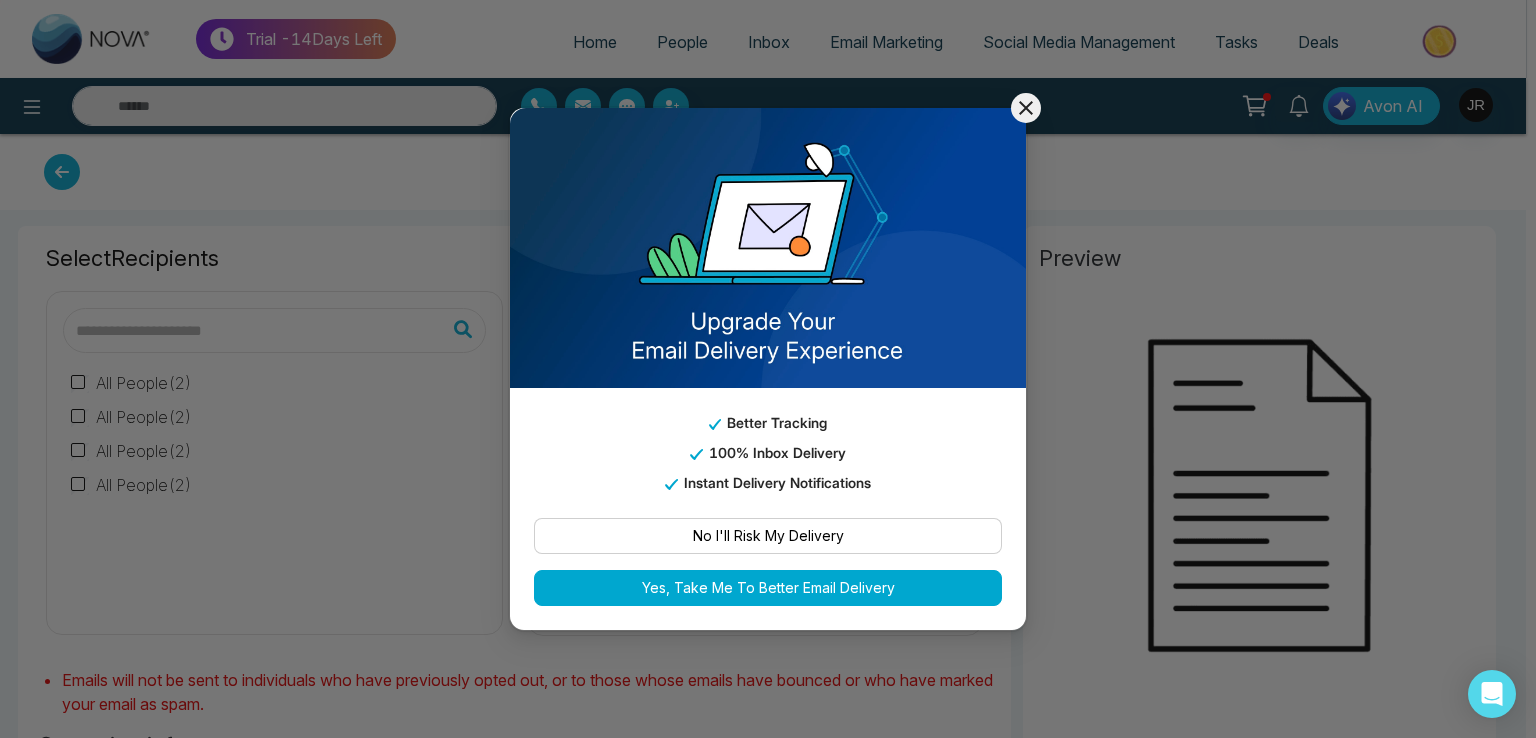 type on "**********" 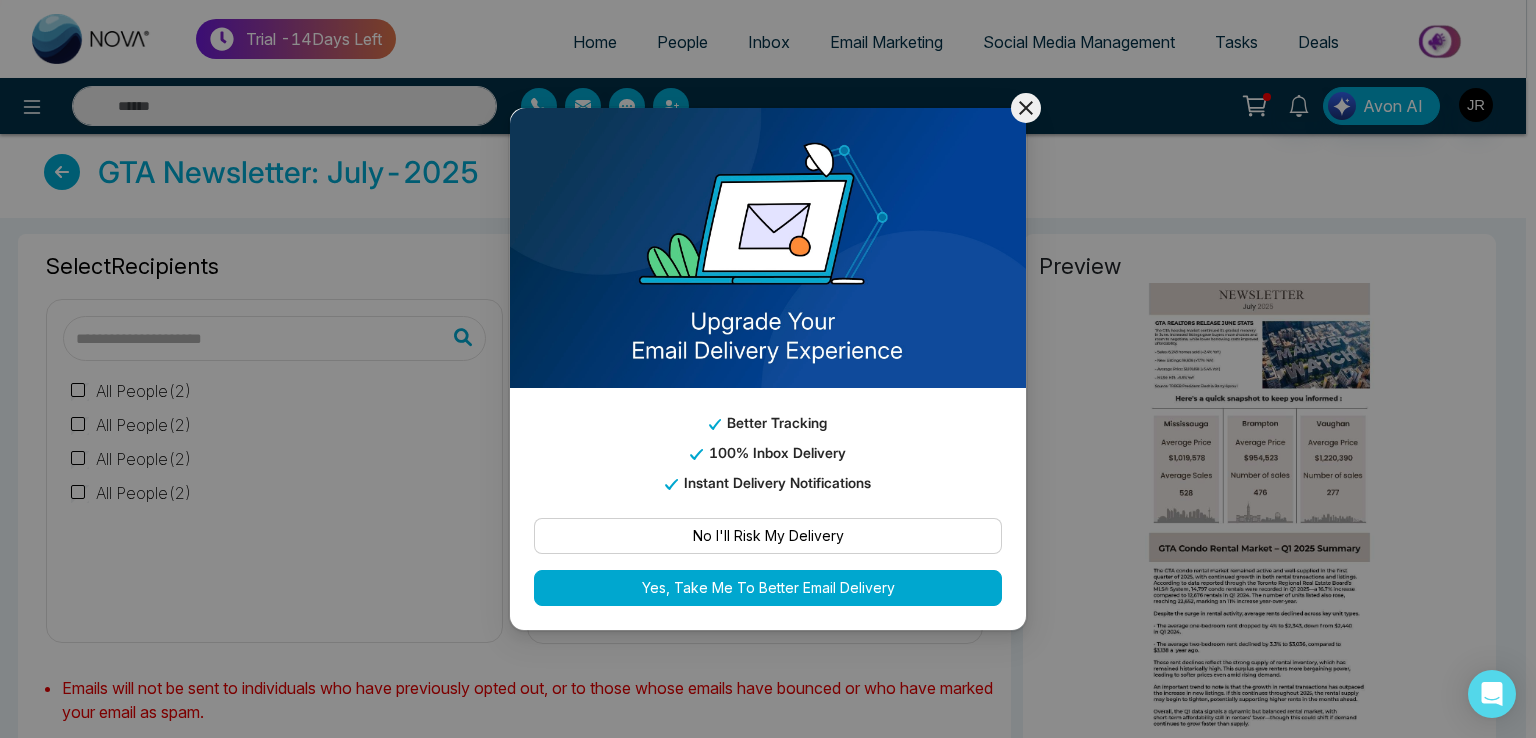 click on "No I'll Risk My Delivery" at bounding box center [768, 536] 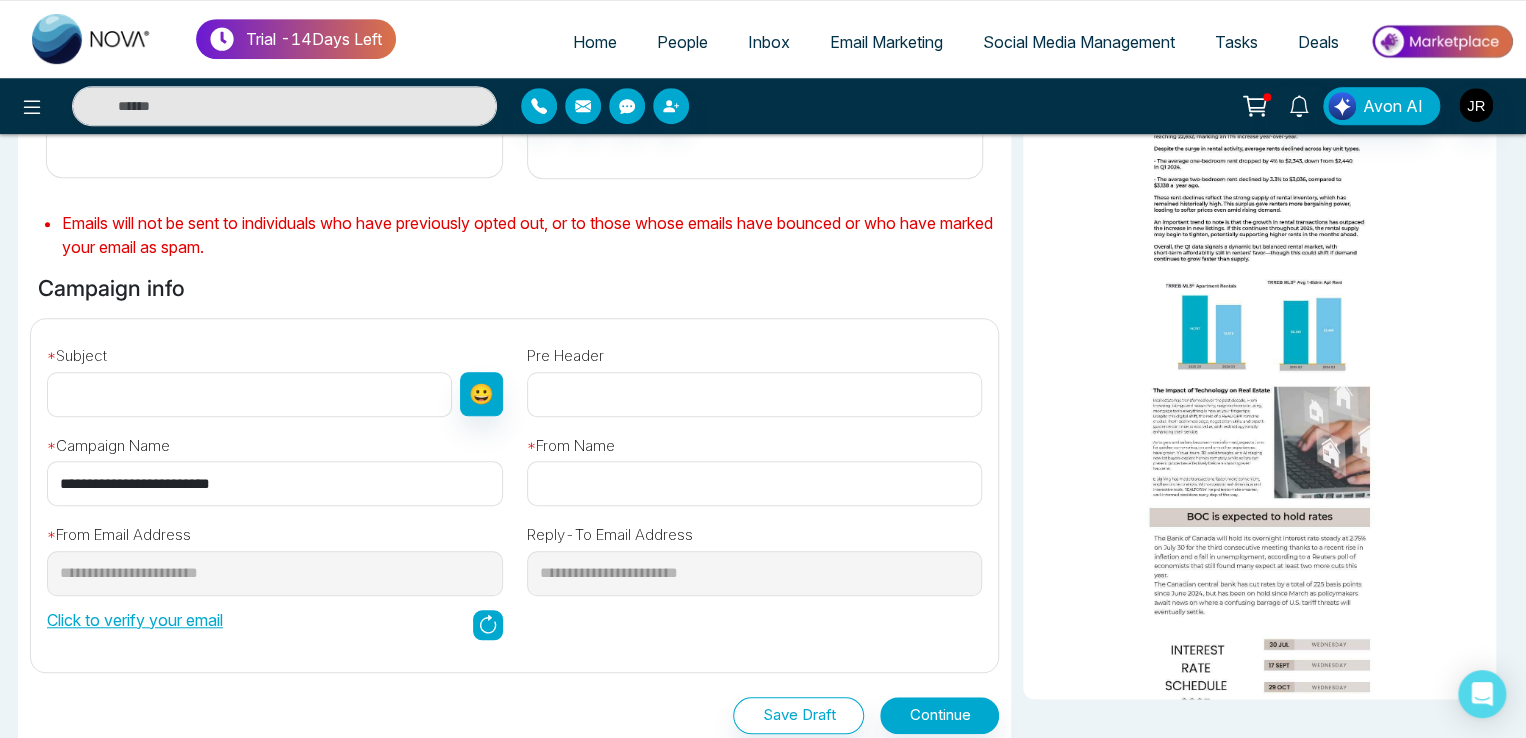 scroll, scrollTop: 500, scrollLeft: 0, axis: vertical 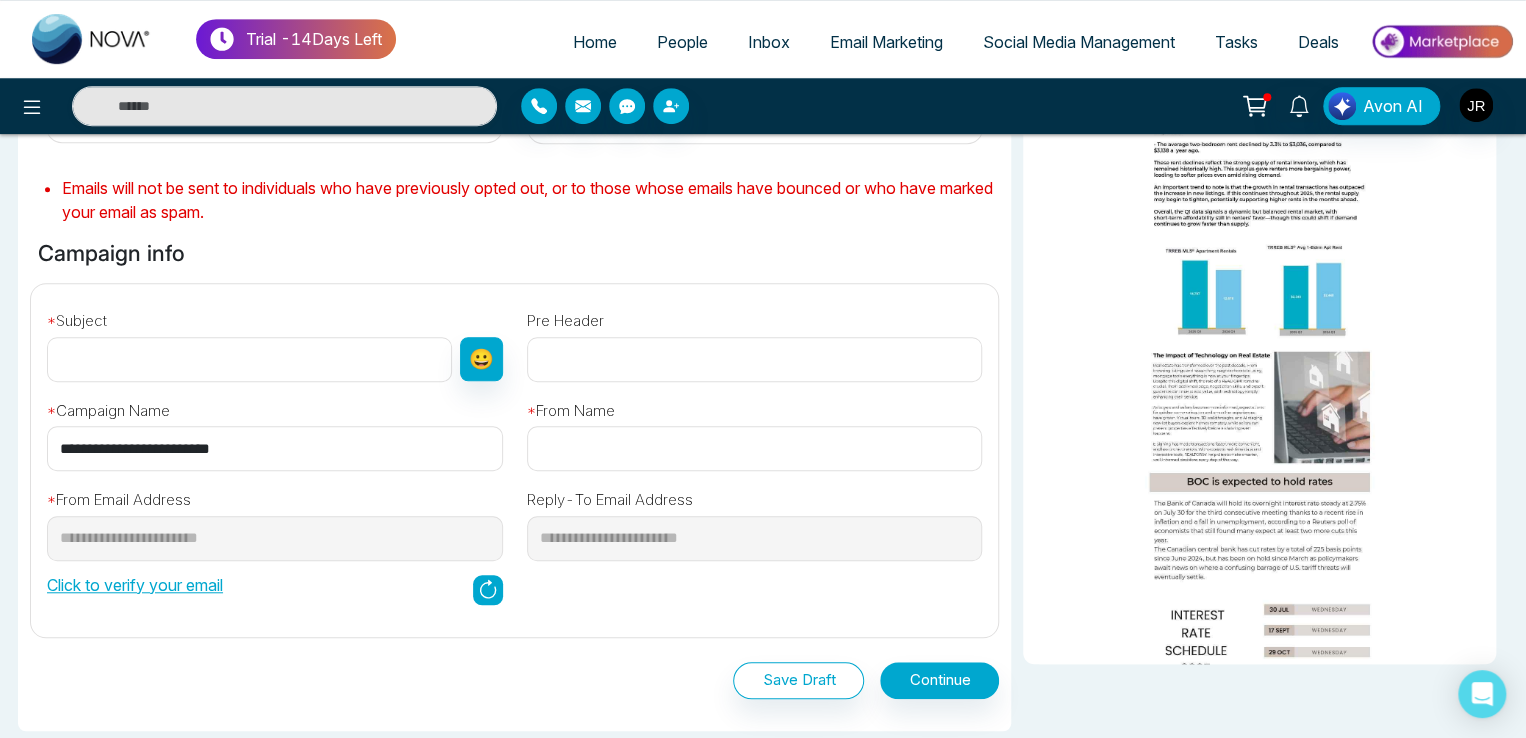 drag, startPoint x: 312, startPoint y: 462, endPoint x: 39, endPoint y: 430, distance: 274.86905 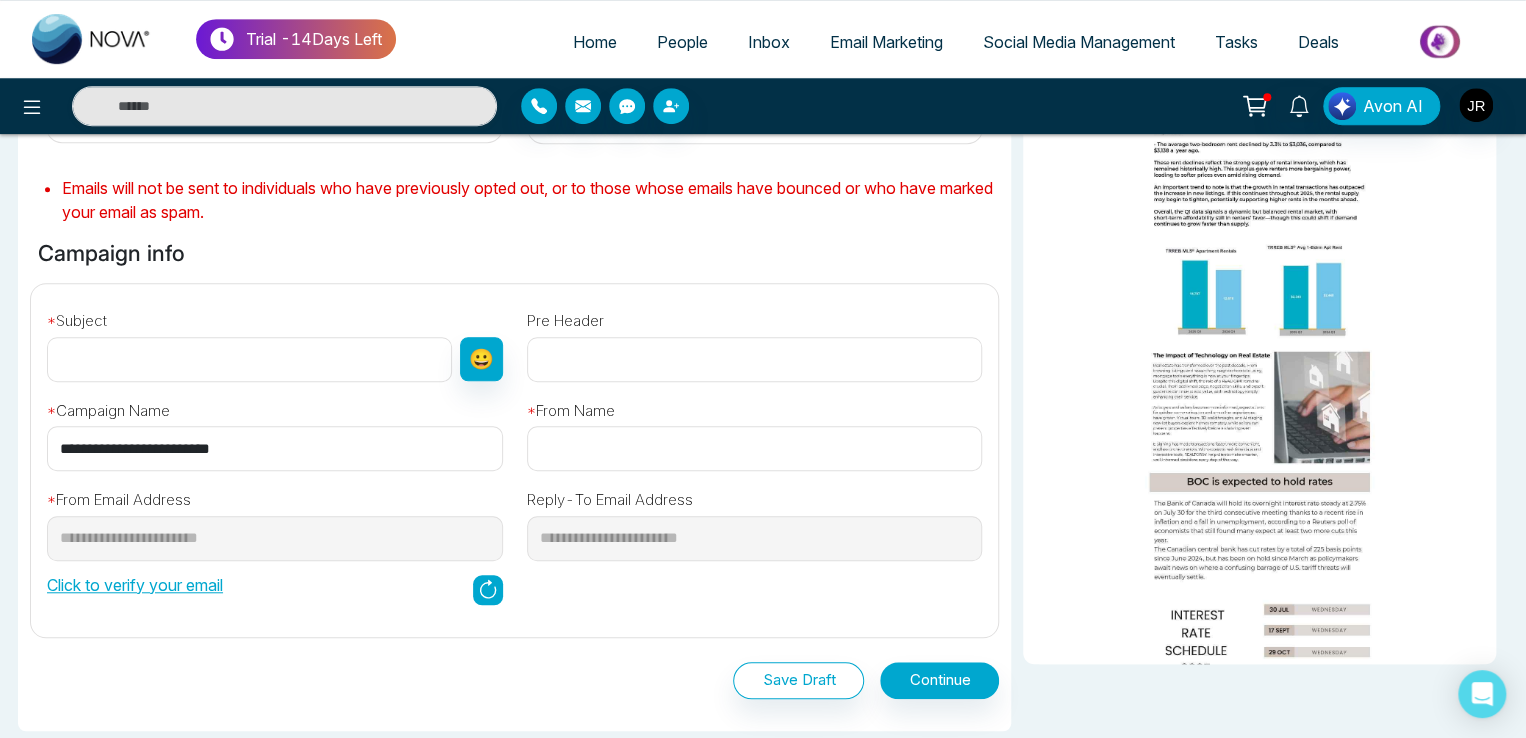 click at bounding box center [249, 359] 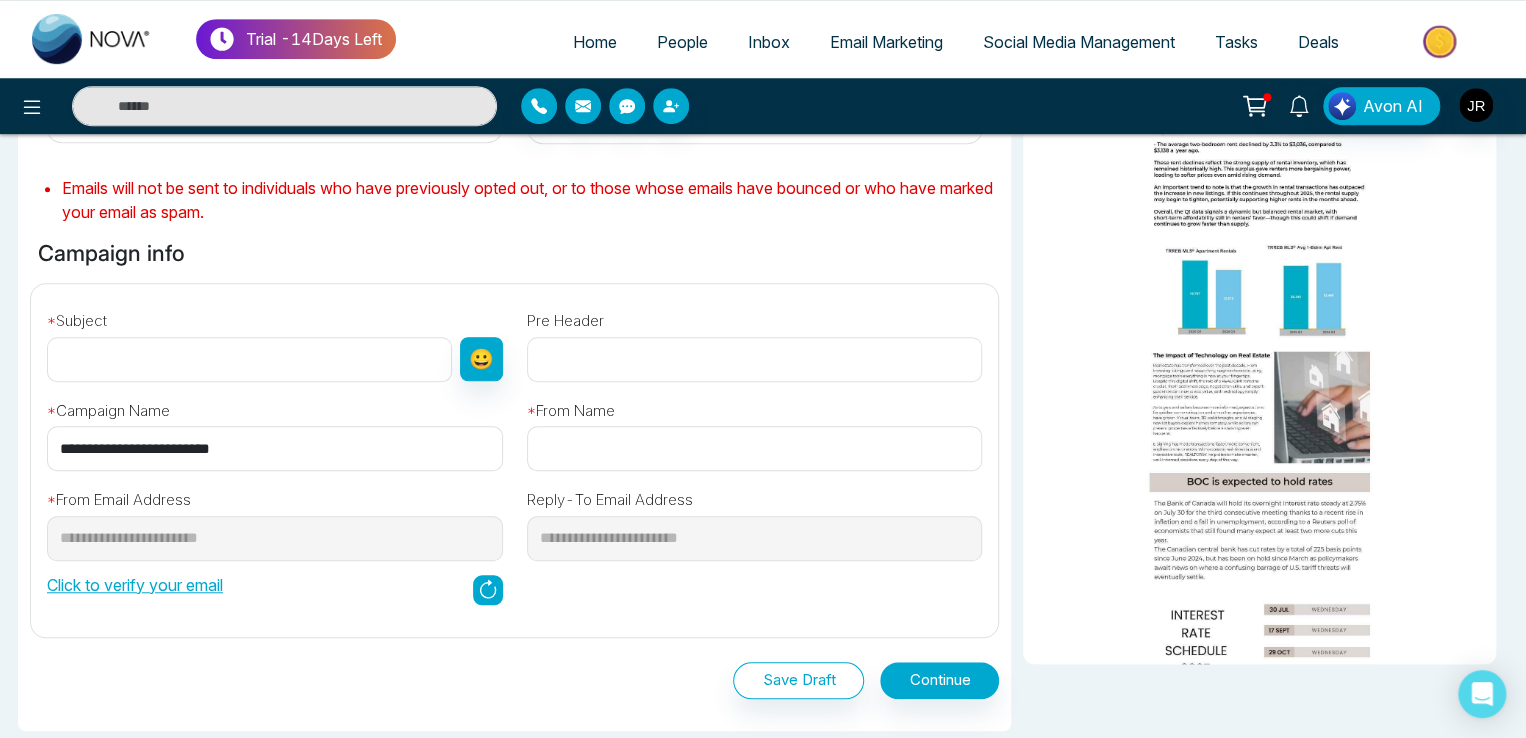 paste on "**********" 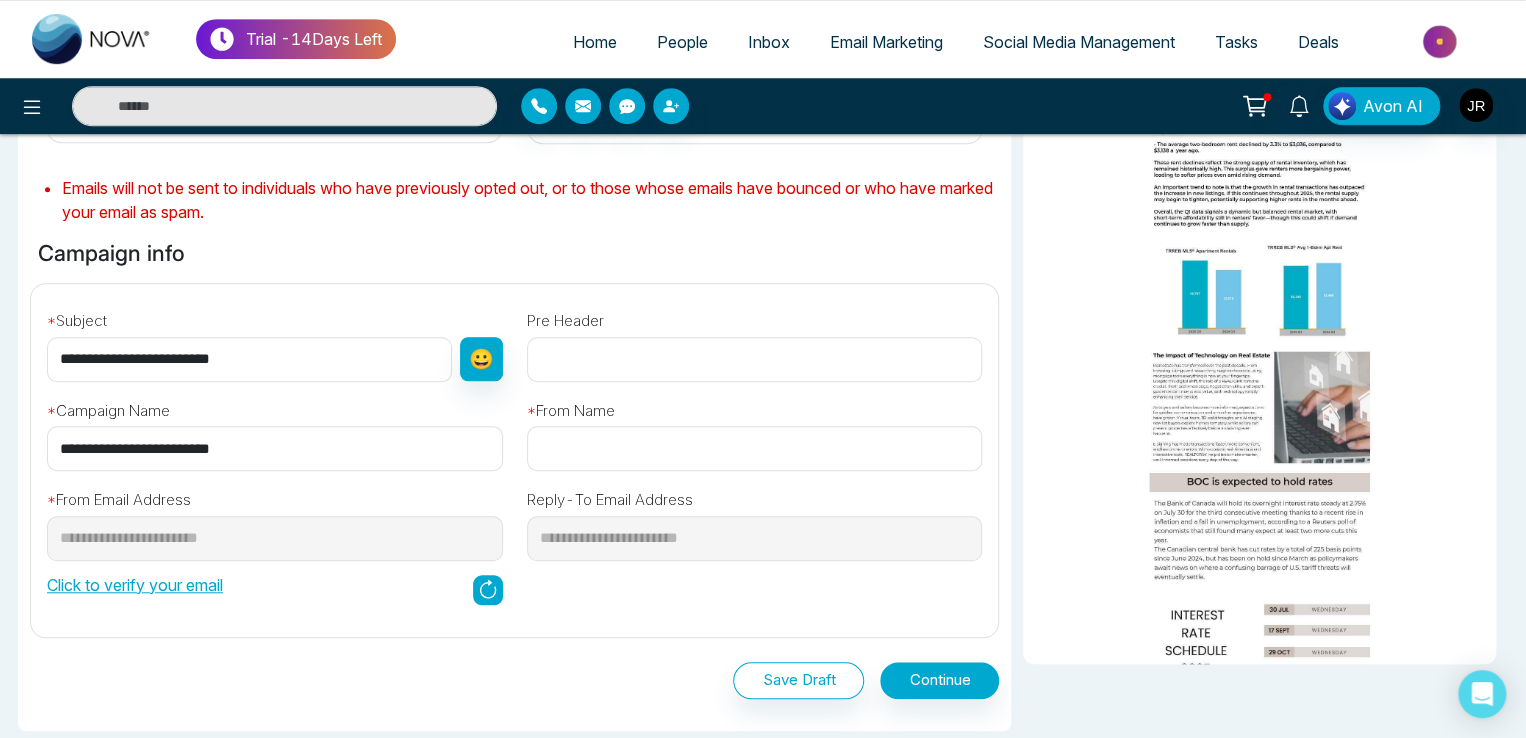 type on "**********" 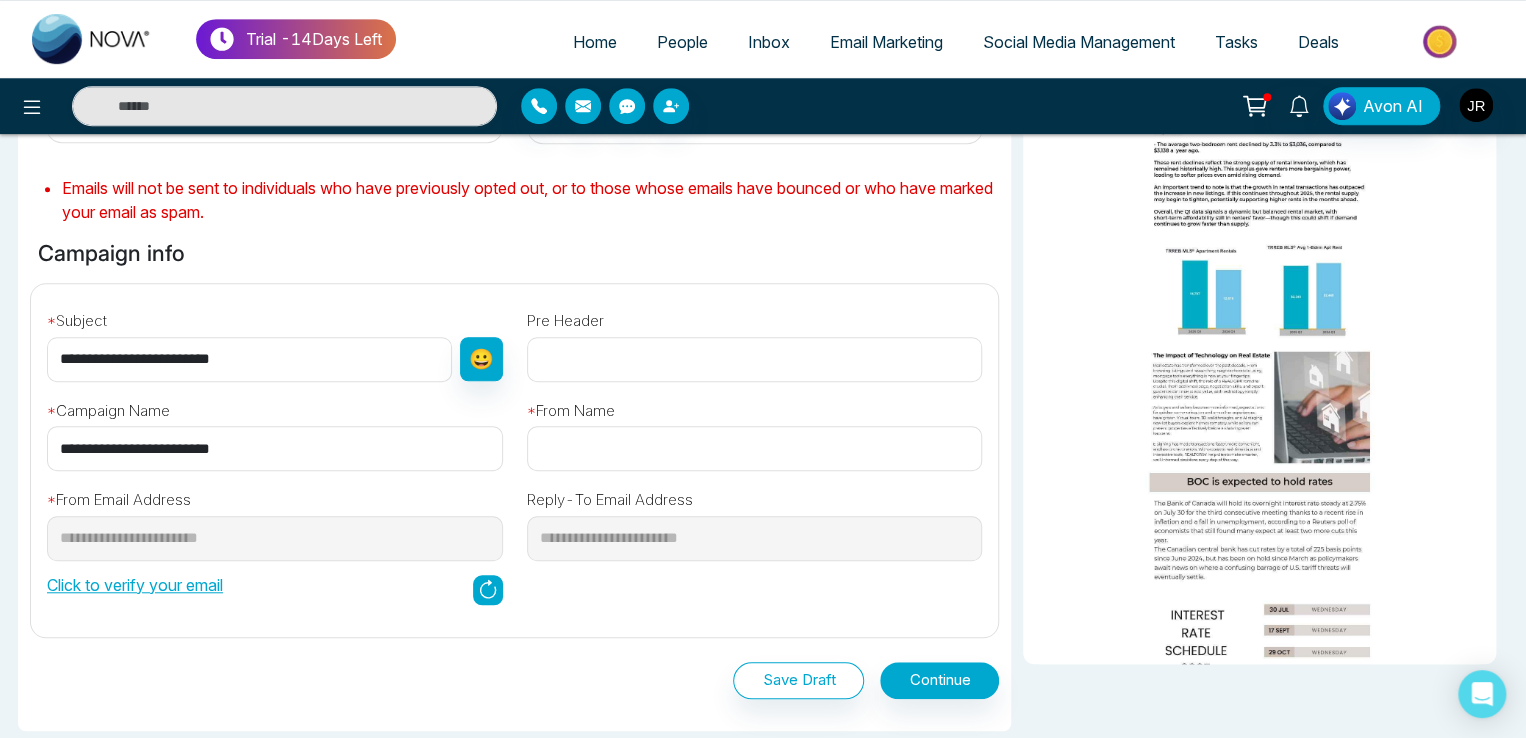 click at bounding box center (755, 448) 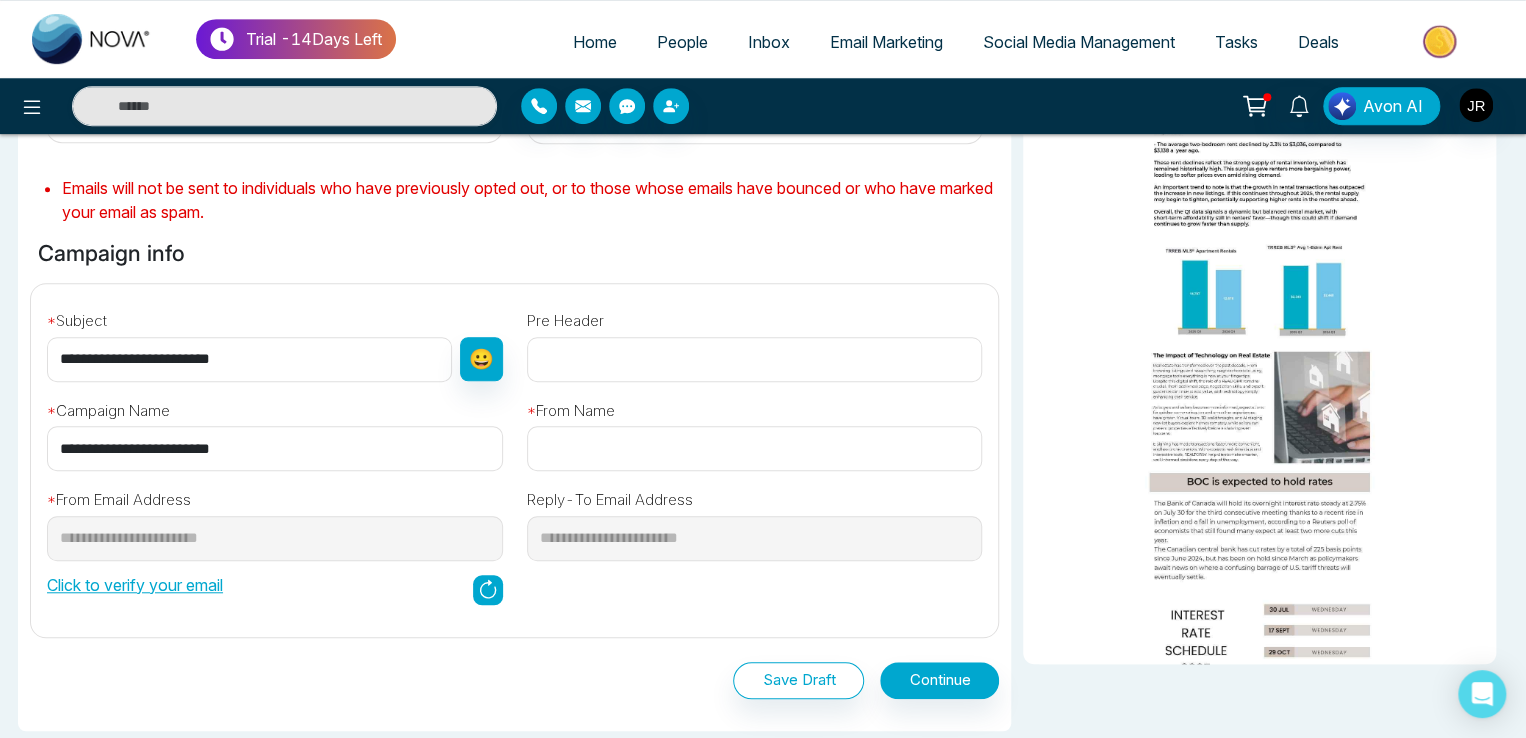 paste on "**********" 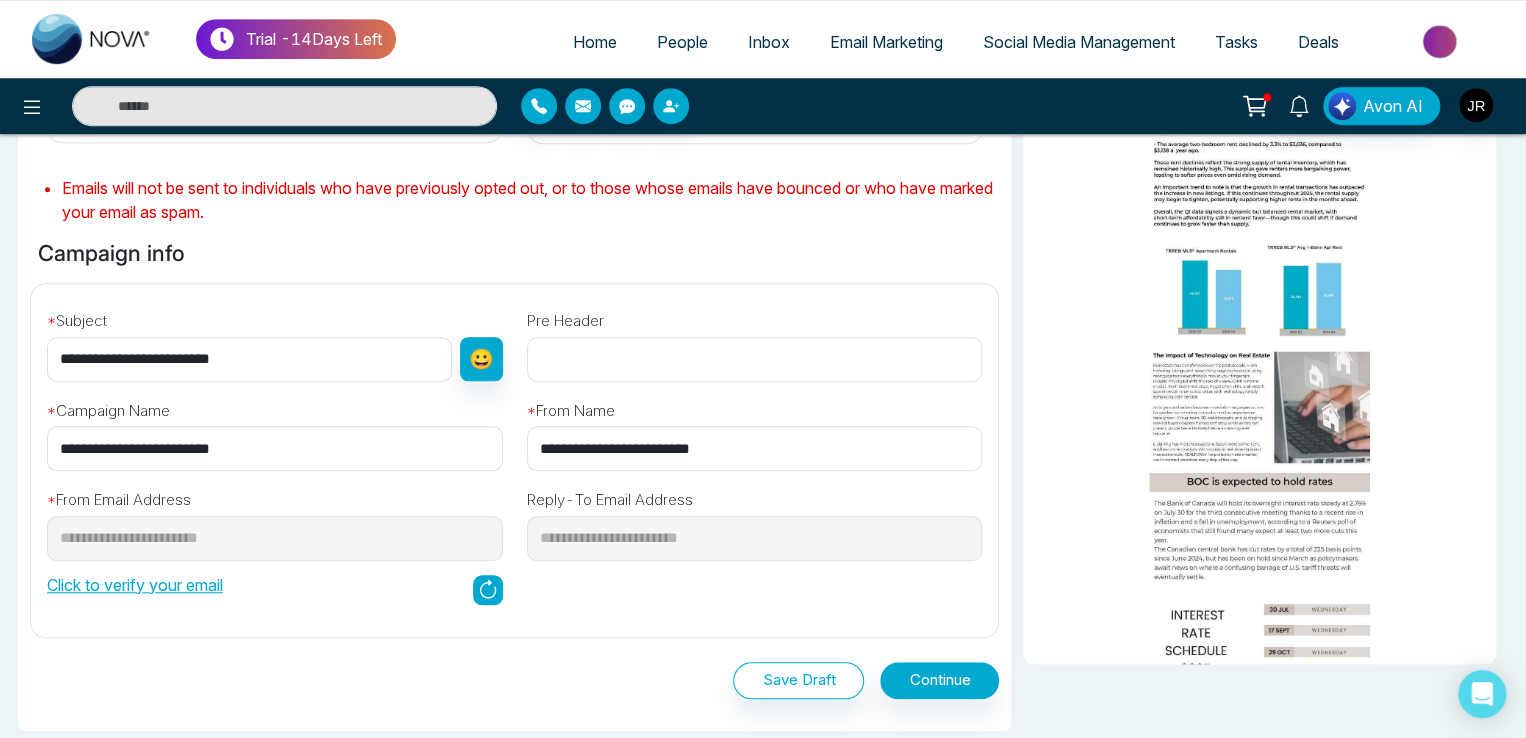 type on "**********" 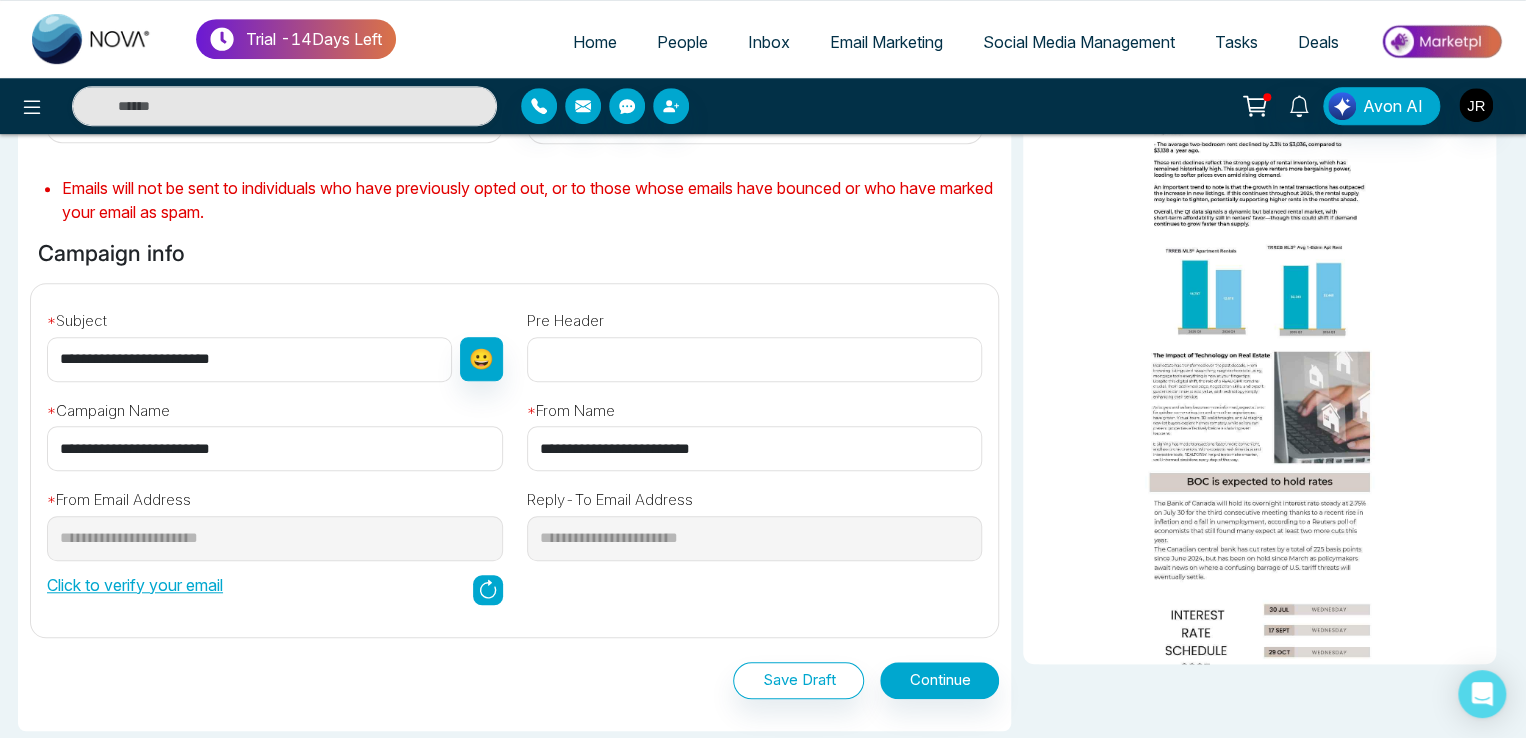 click on "**********" at bounding box center [755, 538] 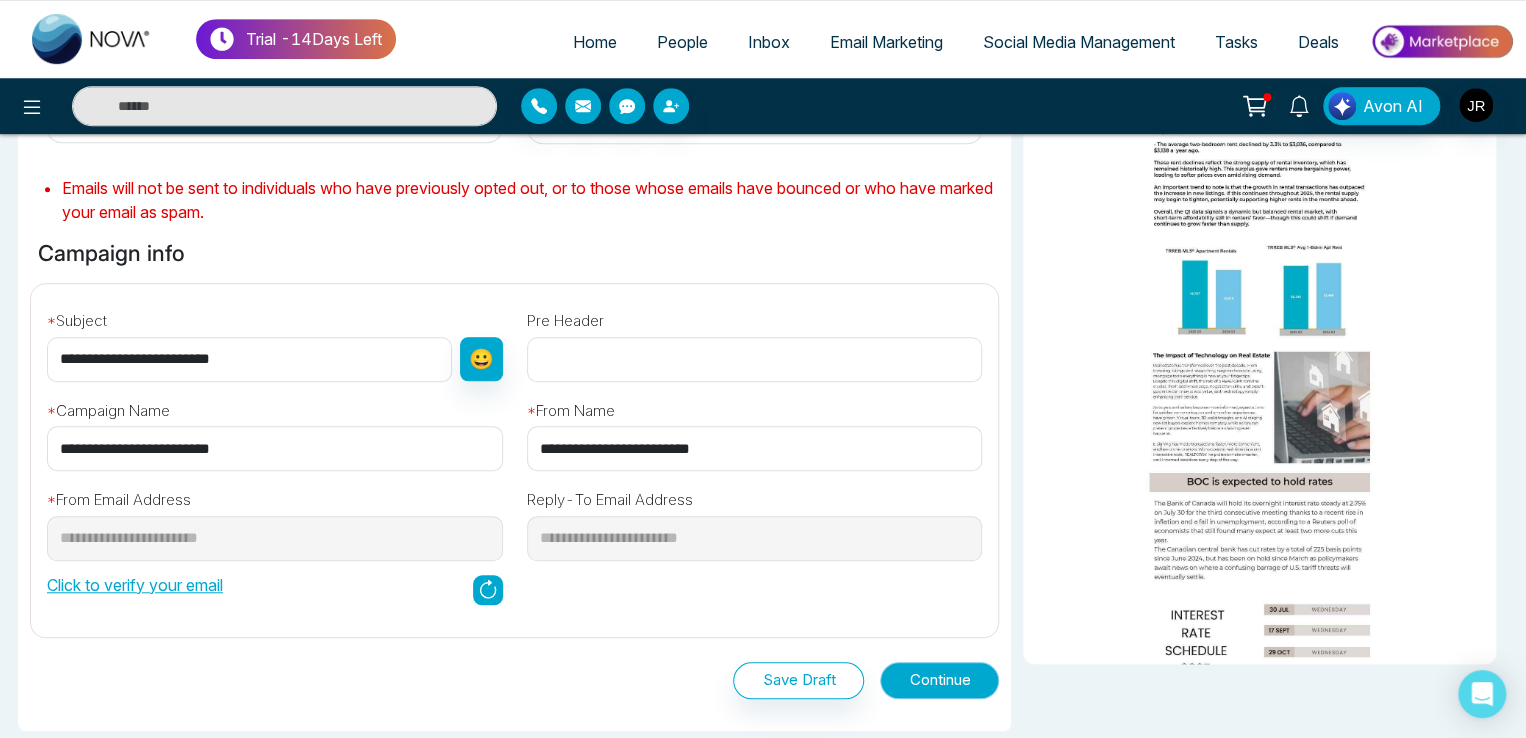 click on "Continue" at bounding box center (939, 680) 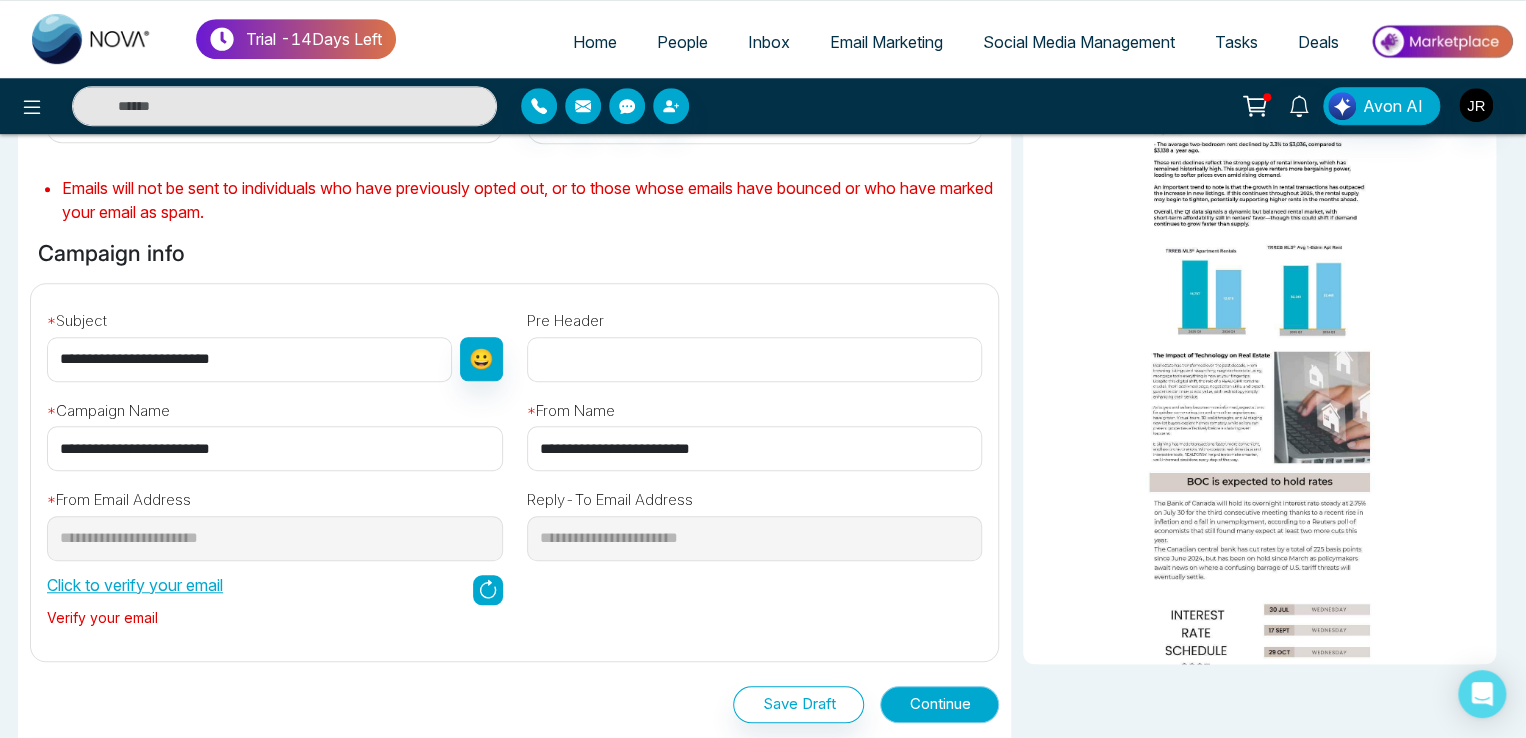 click on "Continue" at bounding box center (939, 704) 